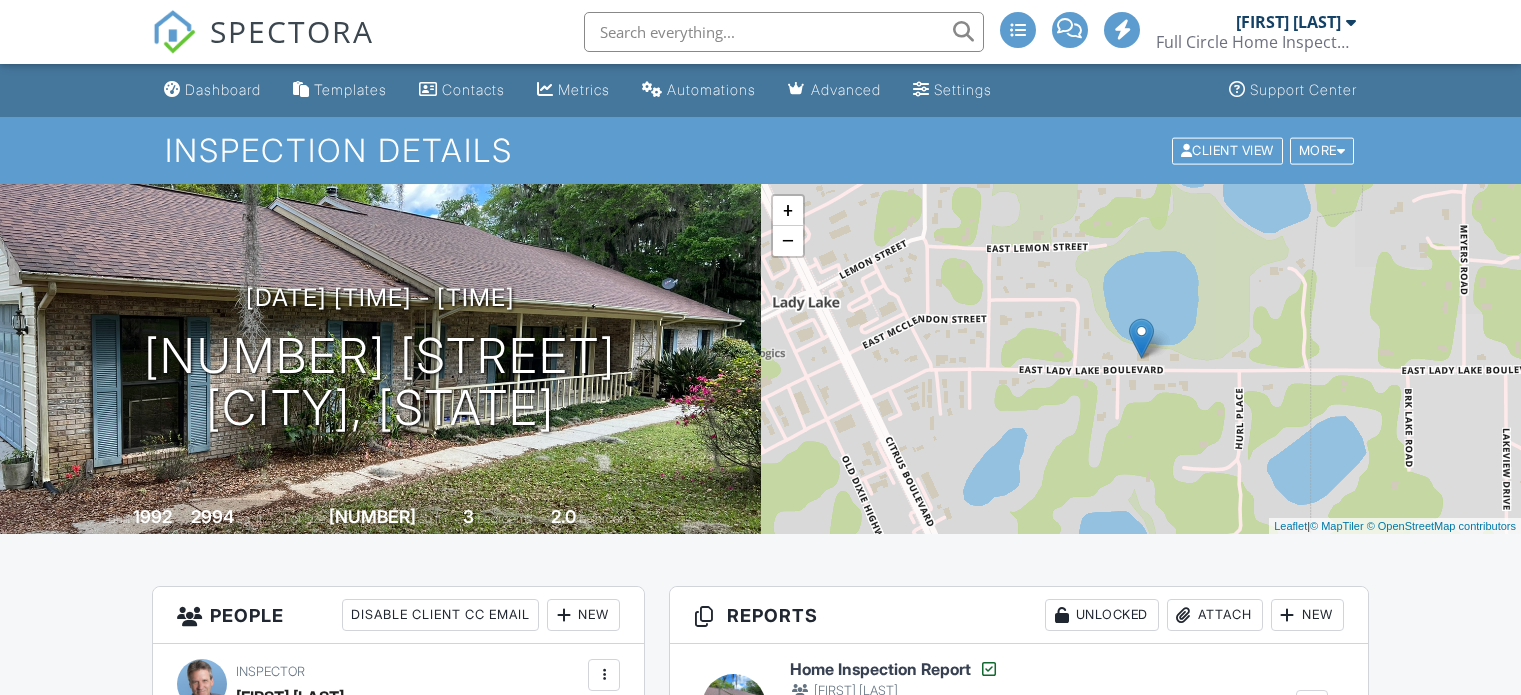 scroll, scrollTop: 0, scrollLeft: 0, axis: both 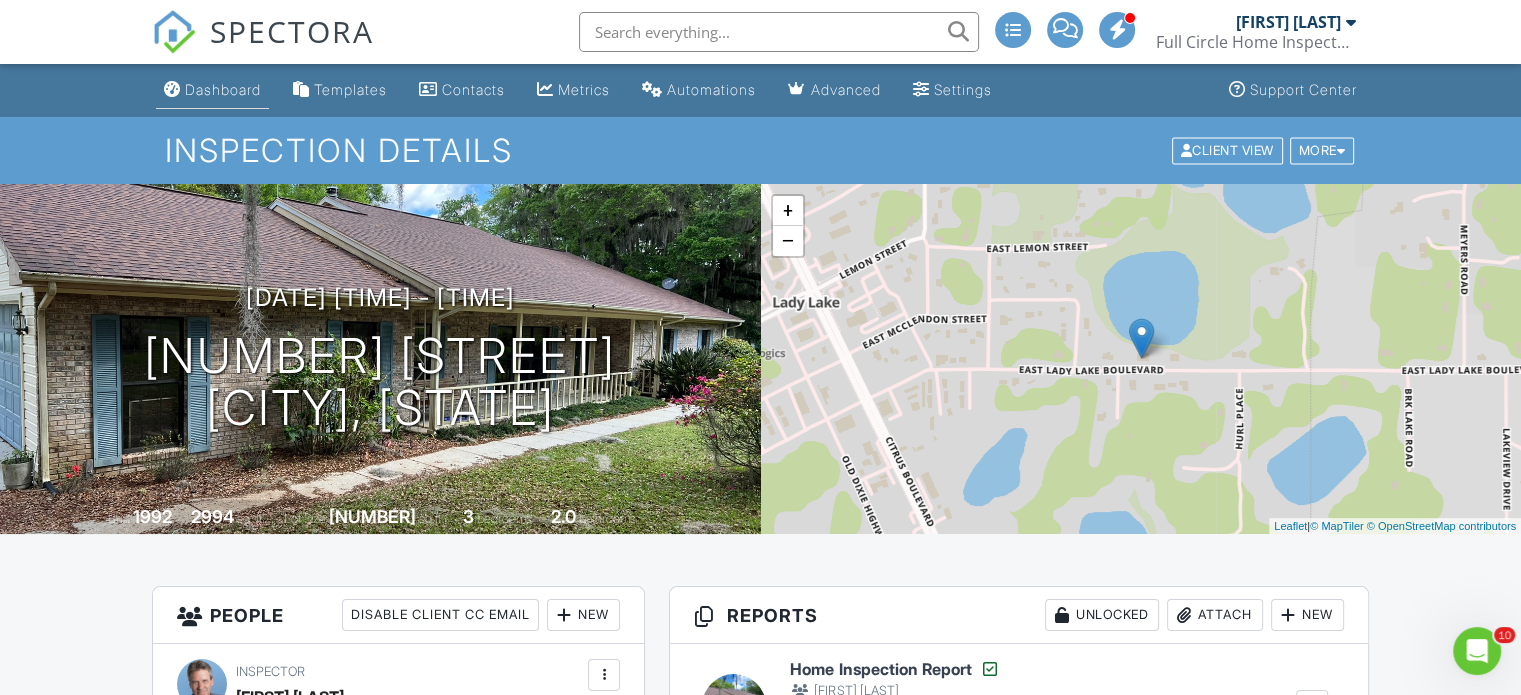 click on "Dashboard" at bounding box center [223, 89] 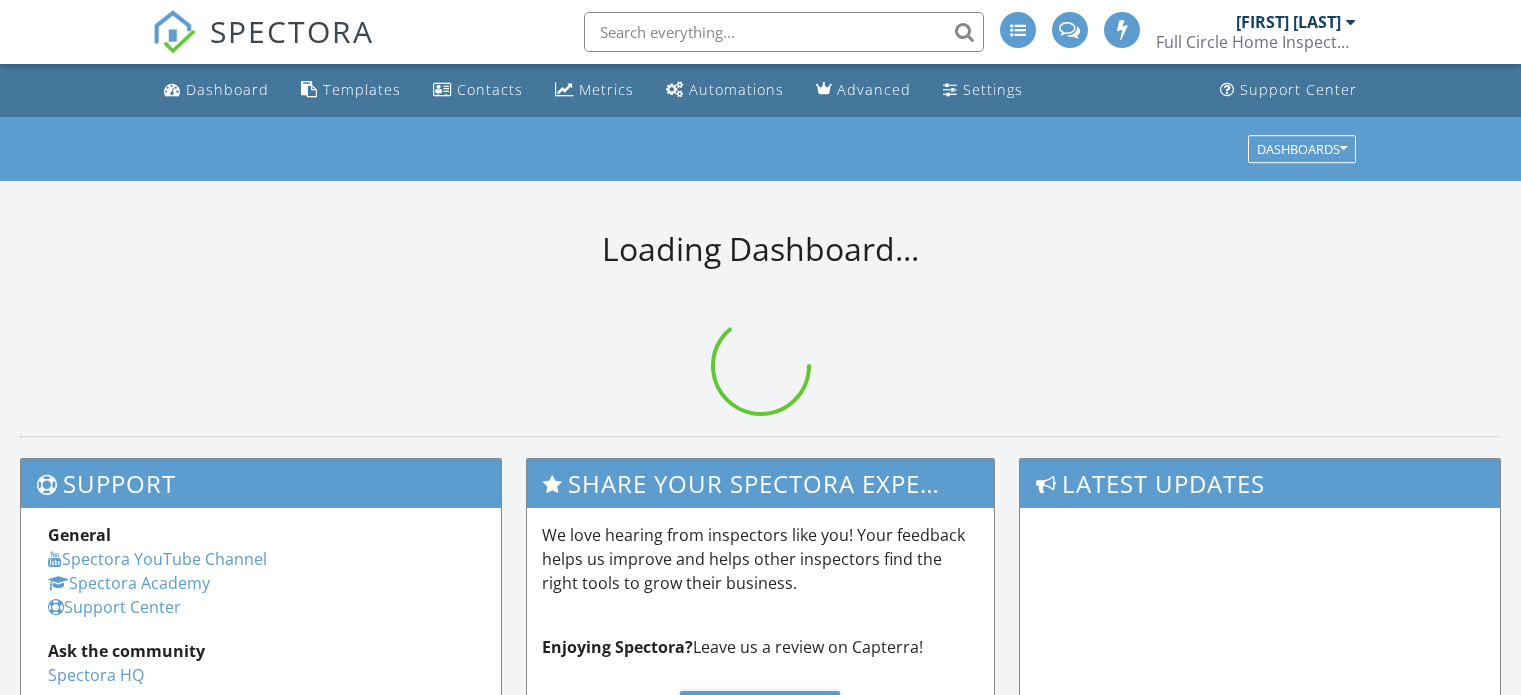 scroll, scrollTop: 0, scrollLeft: 0, axis: both 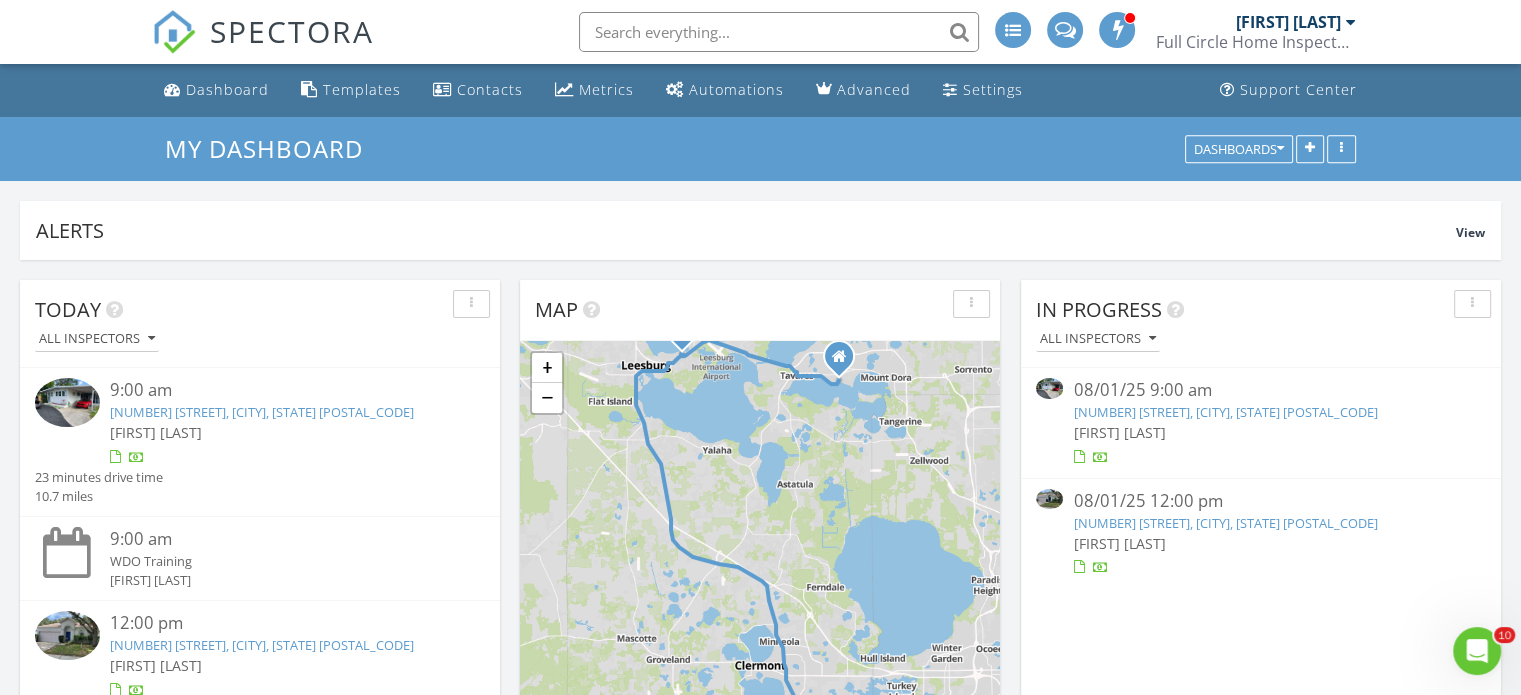 click on "15733 Green Point Ct, Clermont, FL 34714" at bounding box center [1225, 523] 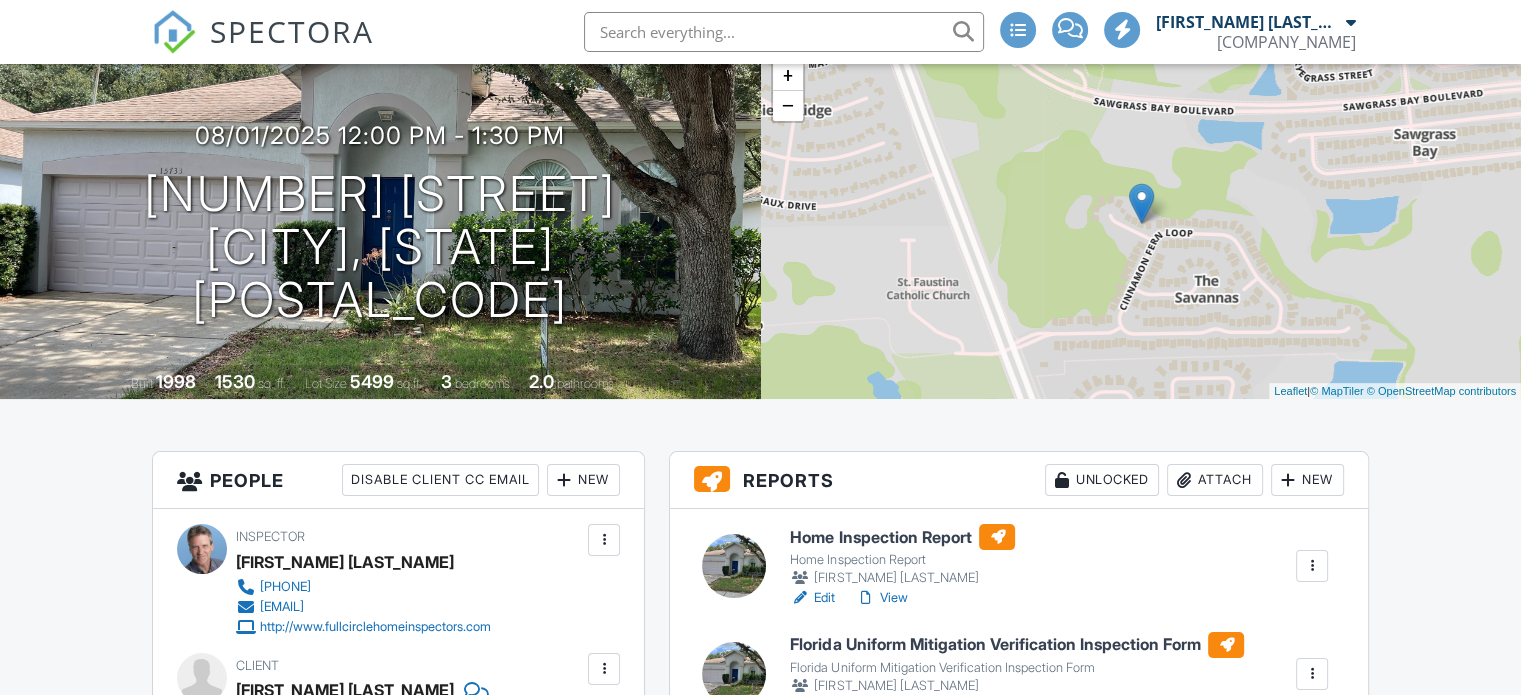 scroll, scrollTop: 135, scrollLeft: 0, axis: vertical 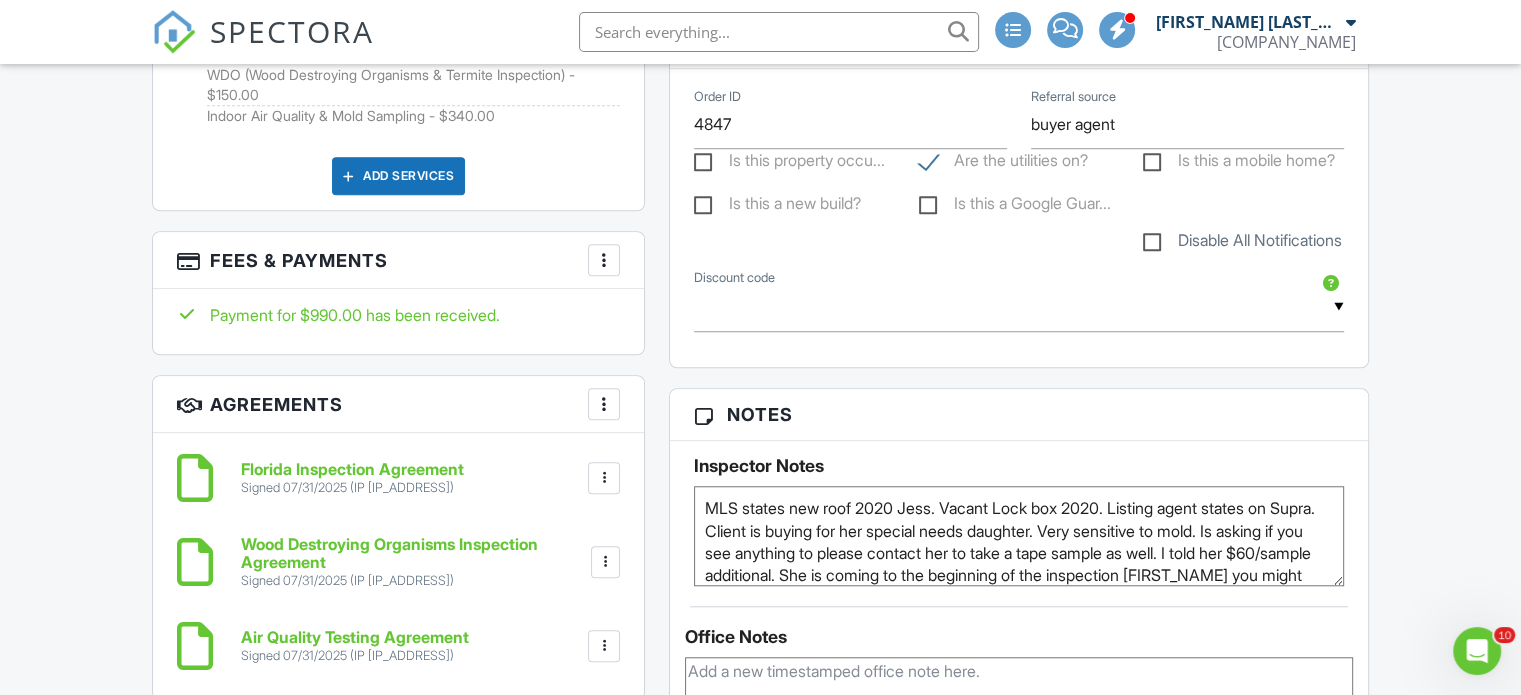 click at bounding box center (604, 260) 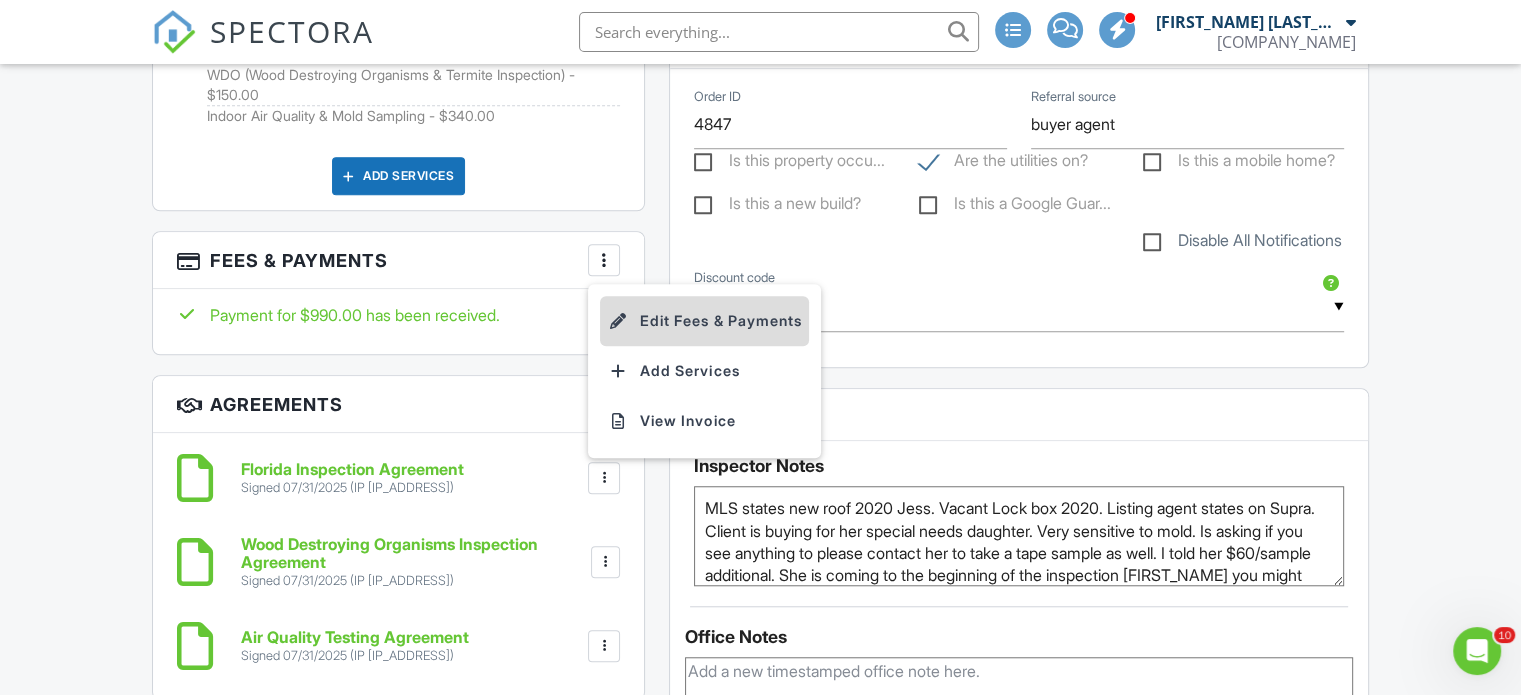 click on "Edit Fees & Payments" at bounding box center (704, 321) 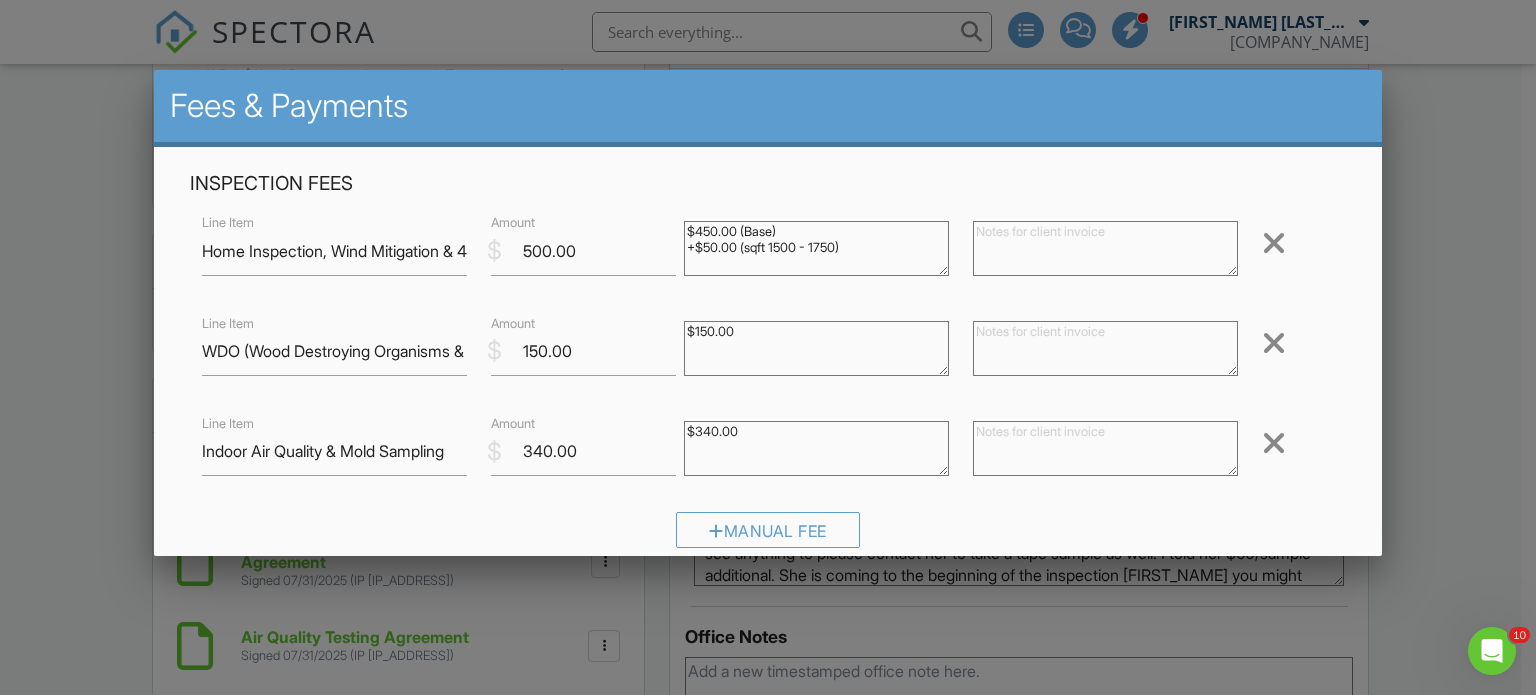 click at bounding box center [1274, 343] 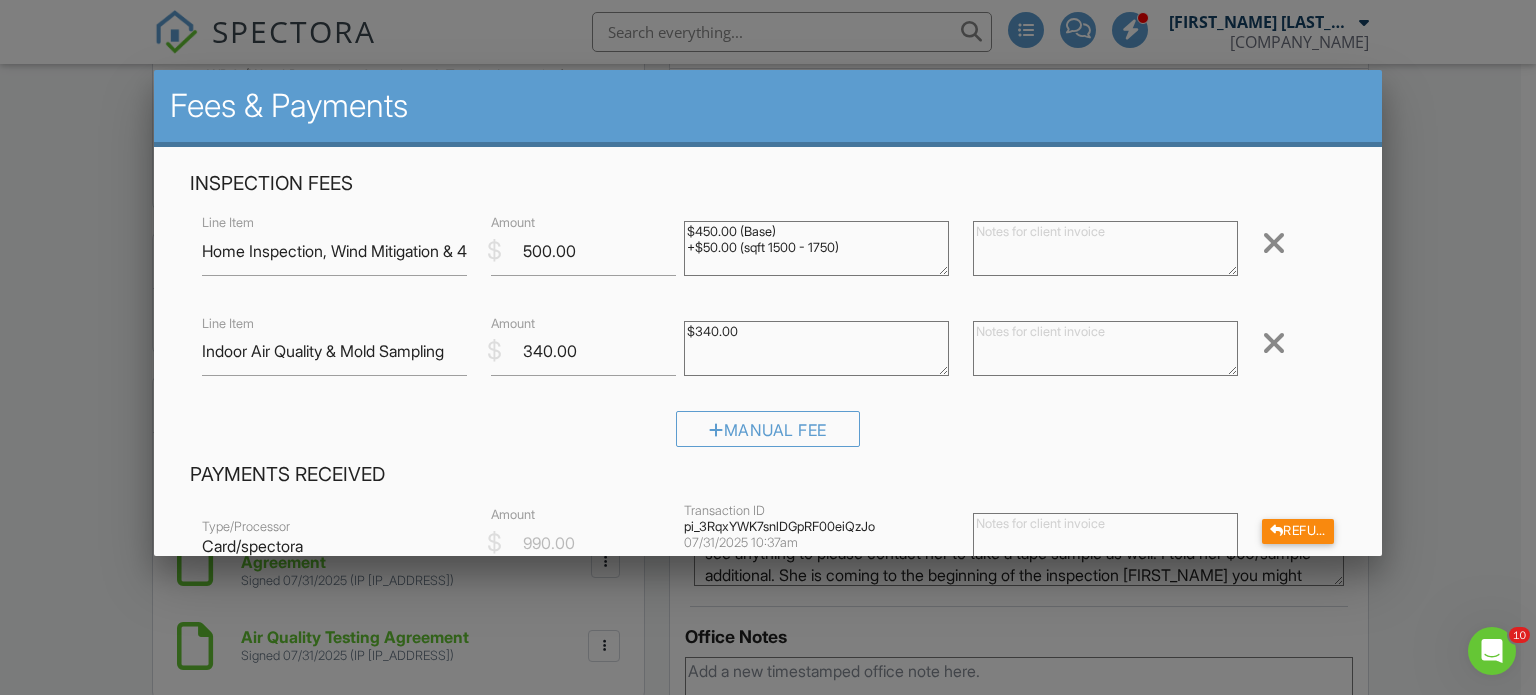click at bounding box center (1274, 343) 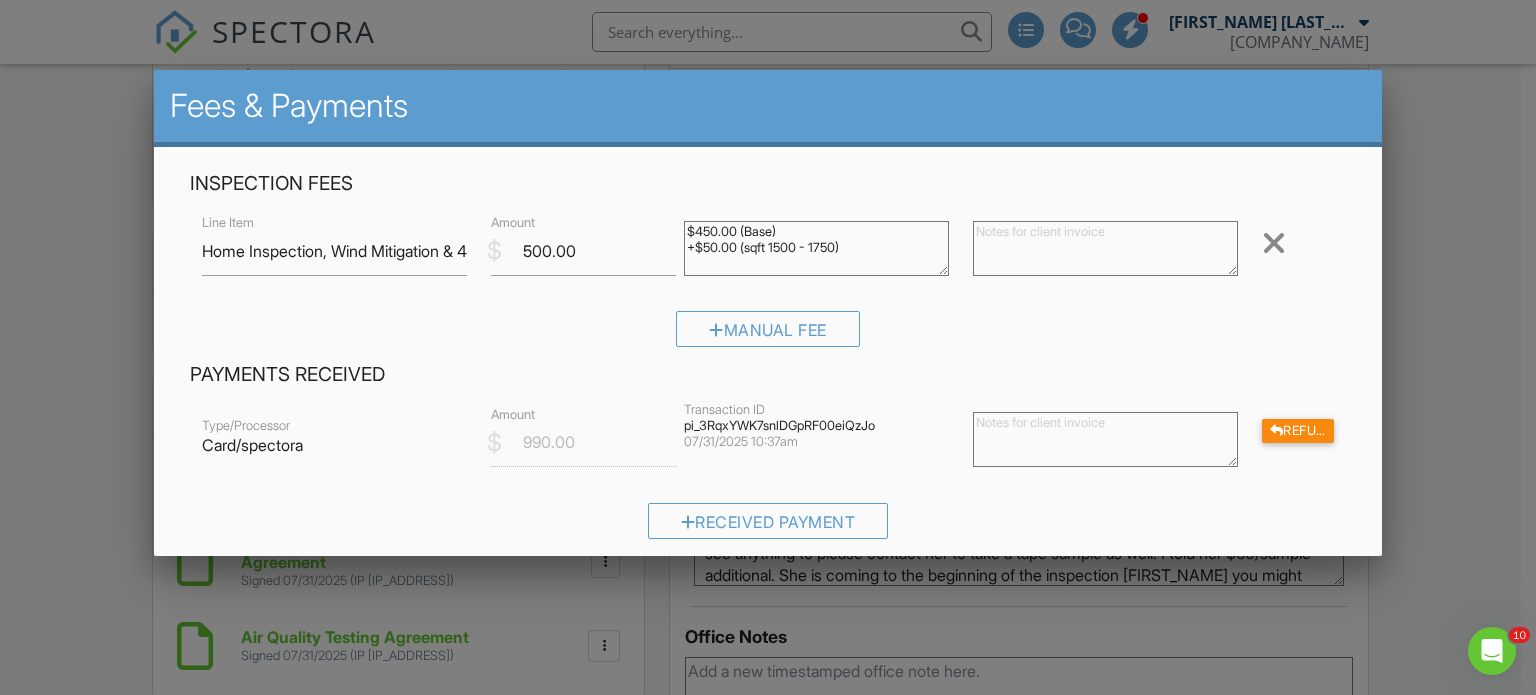 scroll, scrollTop: 324, scrollLeft: 0, axis: vertical 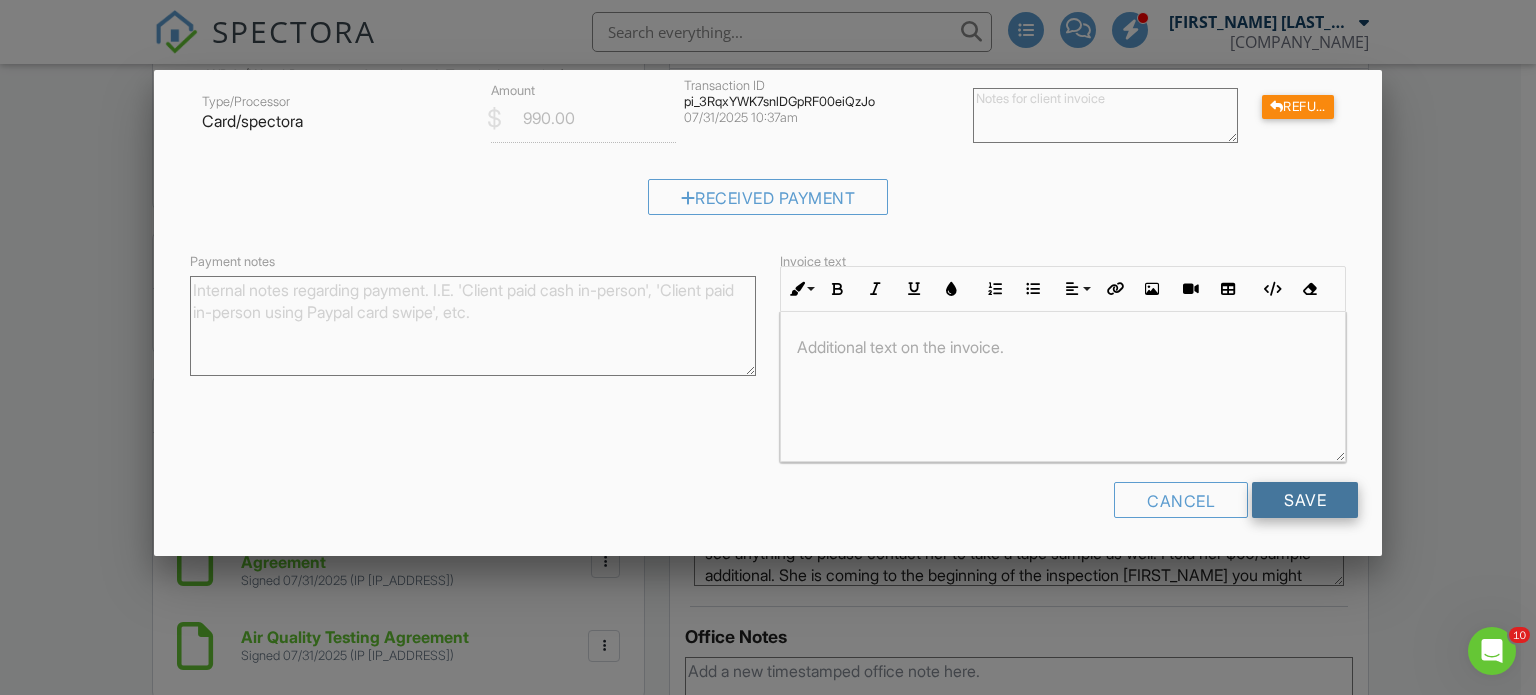 click on "Save" at bounding box center [1305, 500] 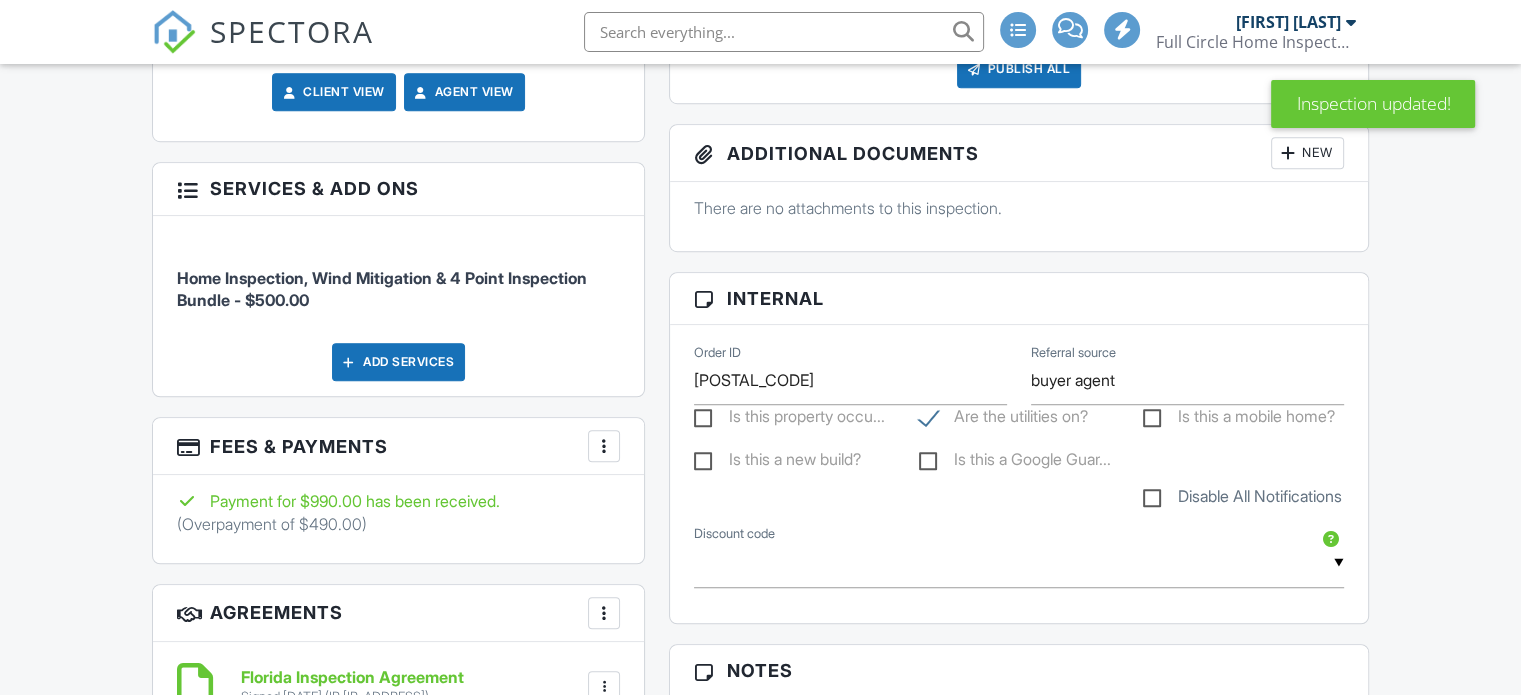 scroll, scrollTop: 1378, scrollLeft: 0, axis: vertical 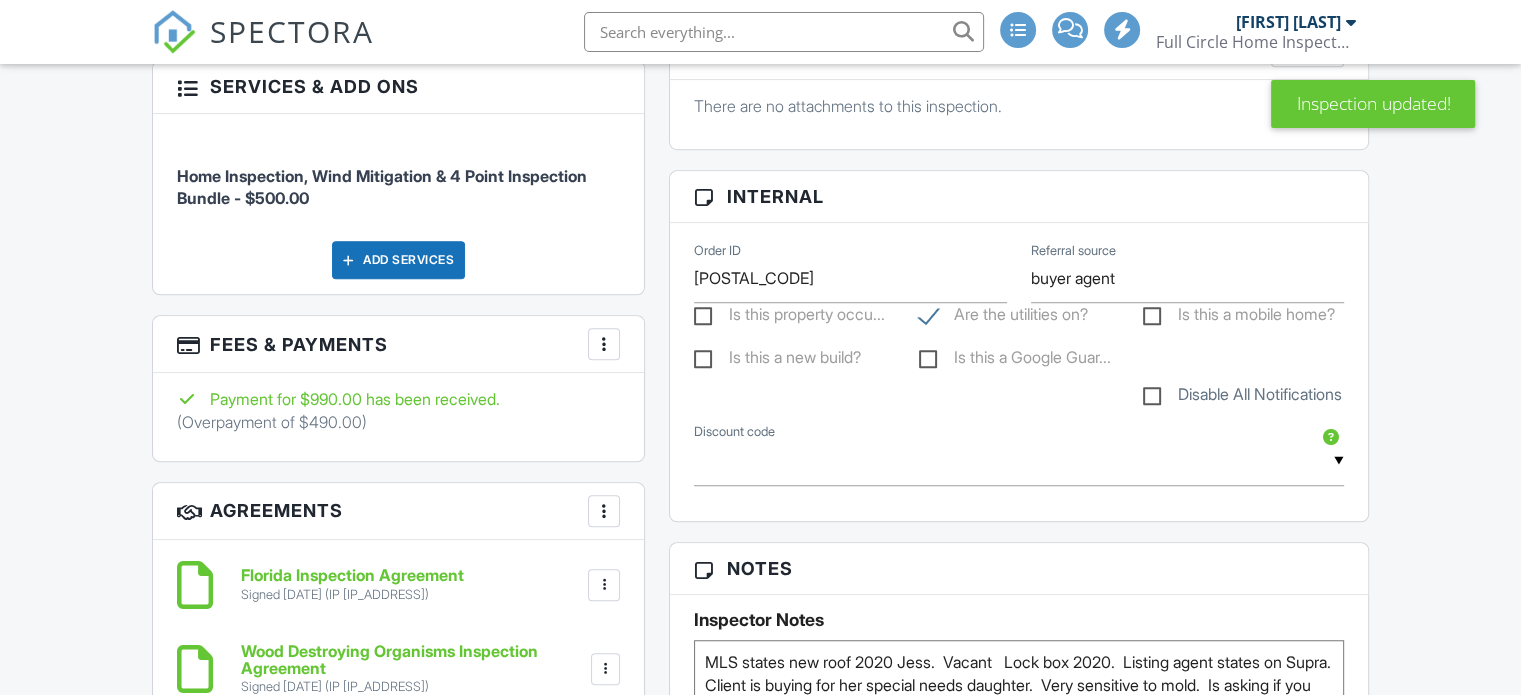 click at bounding box center (604, 344) 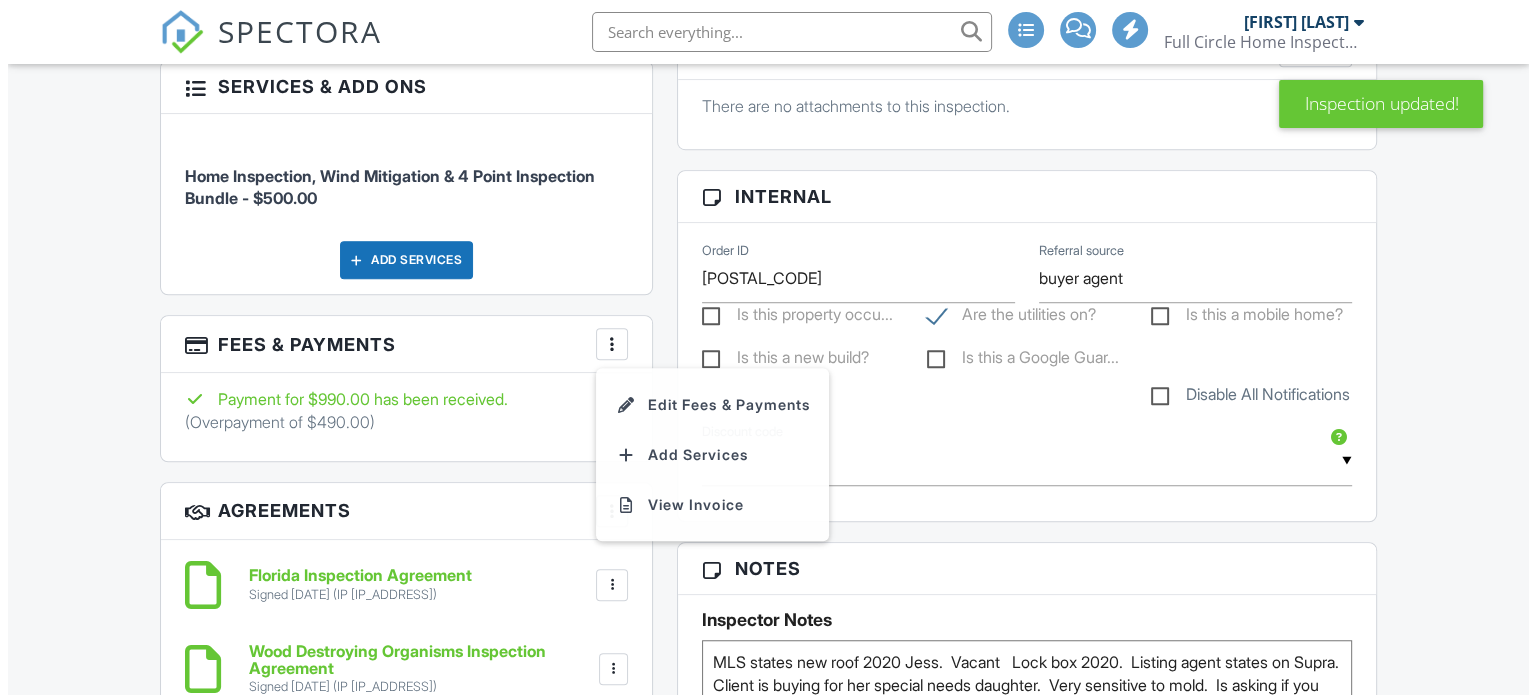 scroll, scrollTop: 0, scrollLeft: 0, axis: both 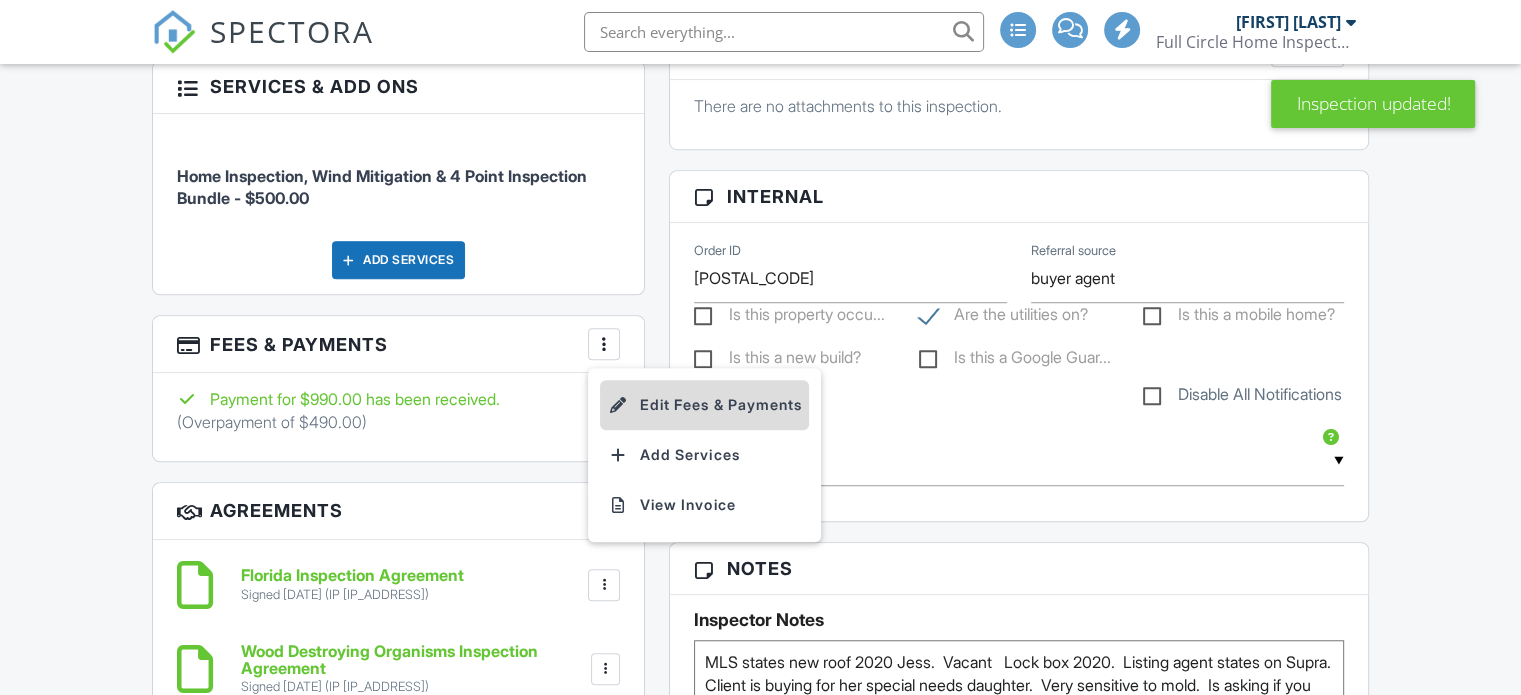 click on "Edit Fees & Payments" at bounding box center [704, 405] 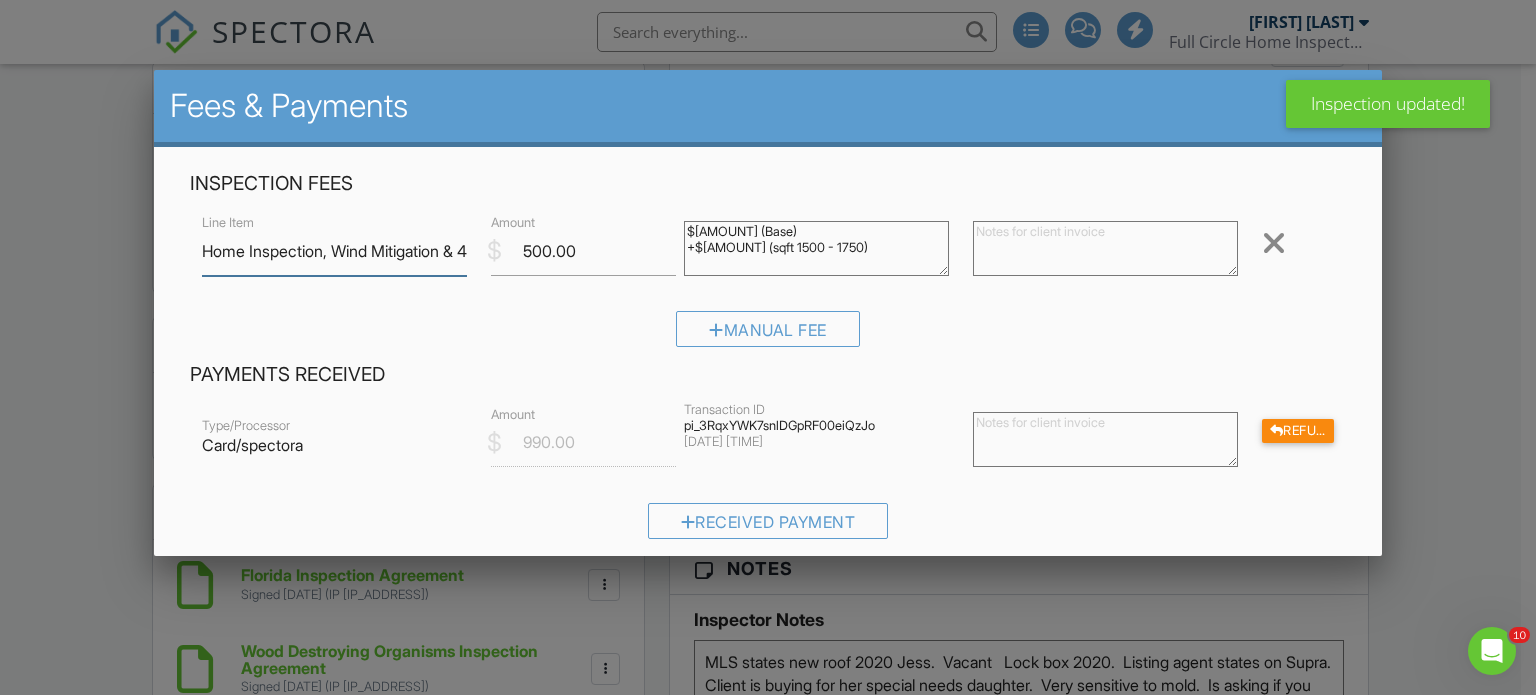 scroll, scrollTop: 0, scrollLeft: 0, axis: both 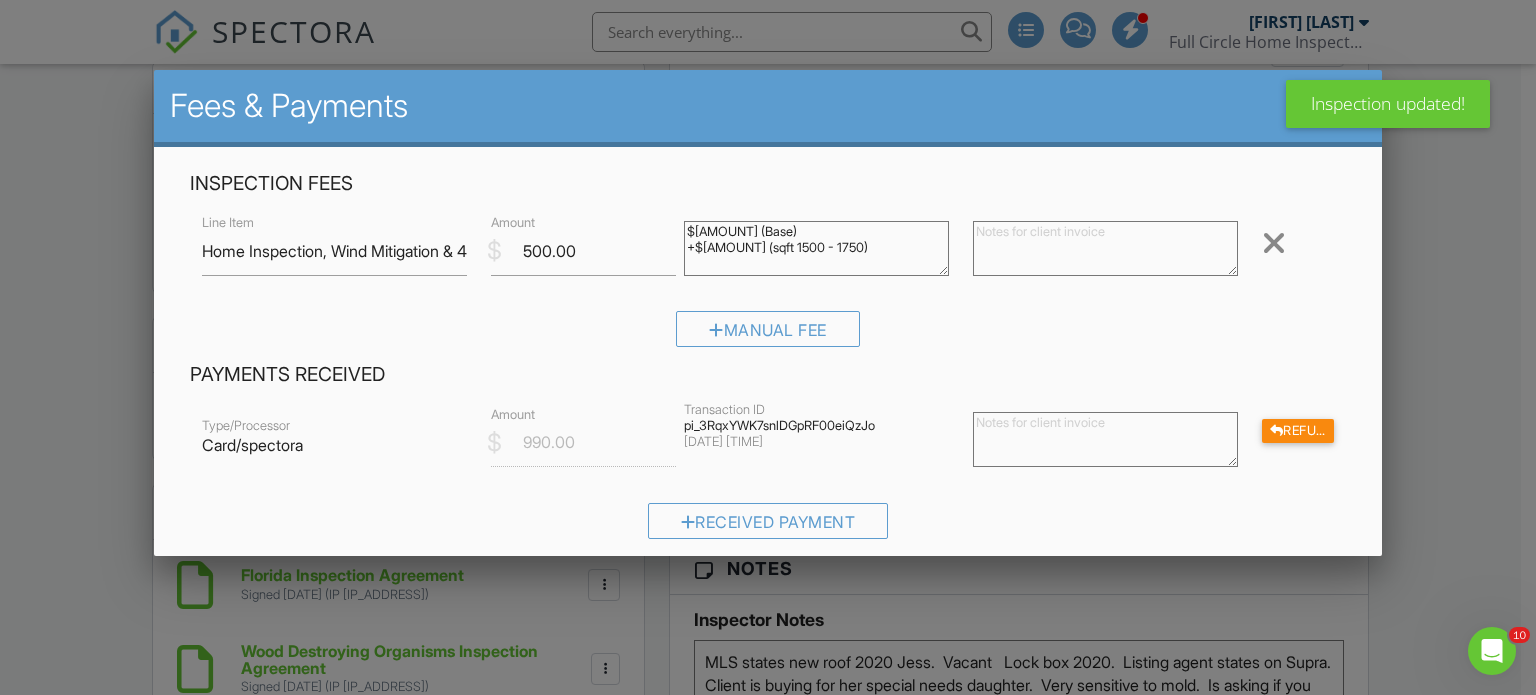 click at bounding box center (768, 334) 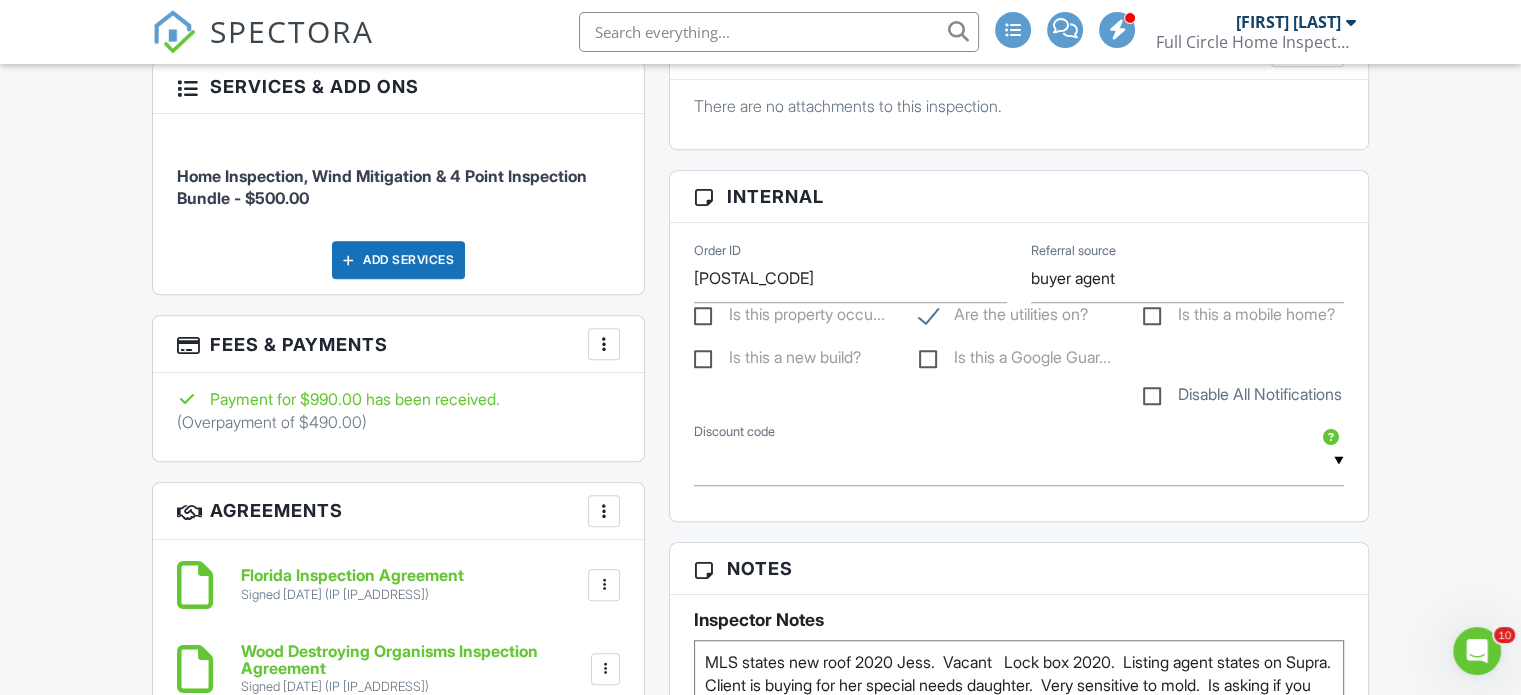 click at bounding box center [604, 344] 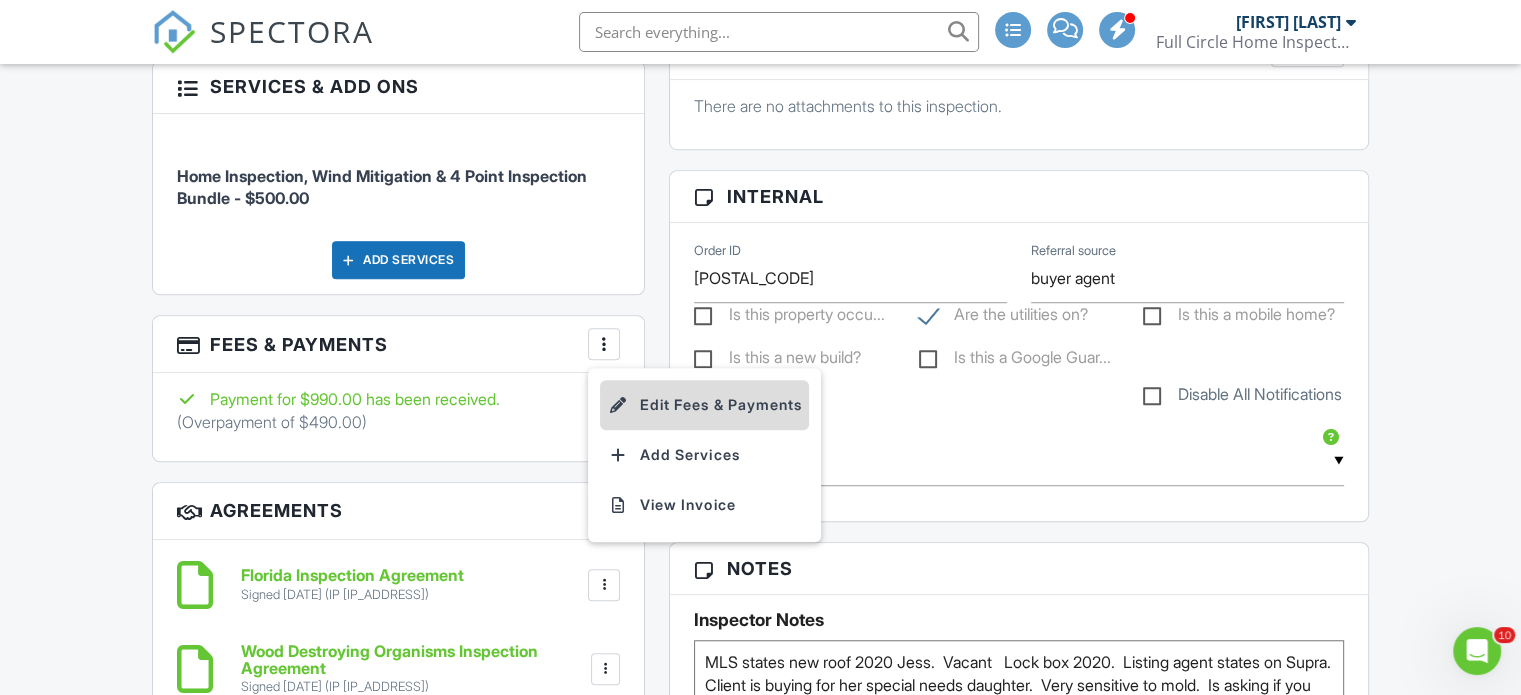 click on "Edit Fees & Payments" at bounding box center [704, 405] 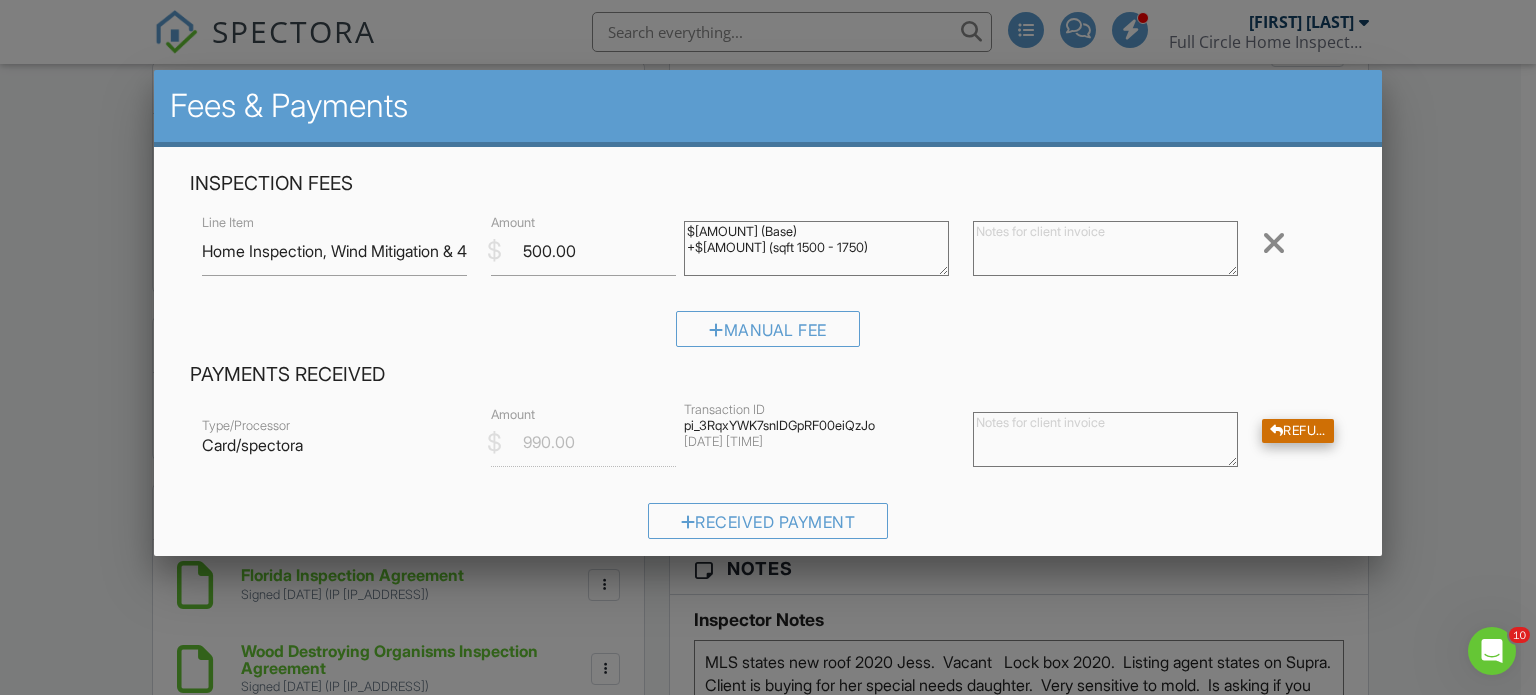 click on "Refund" at bounding box center [1298, 431] 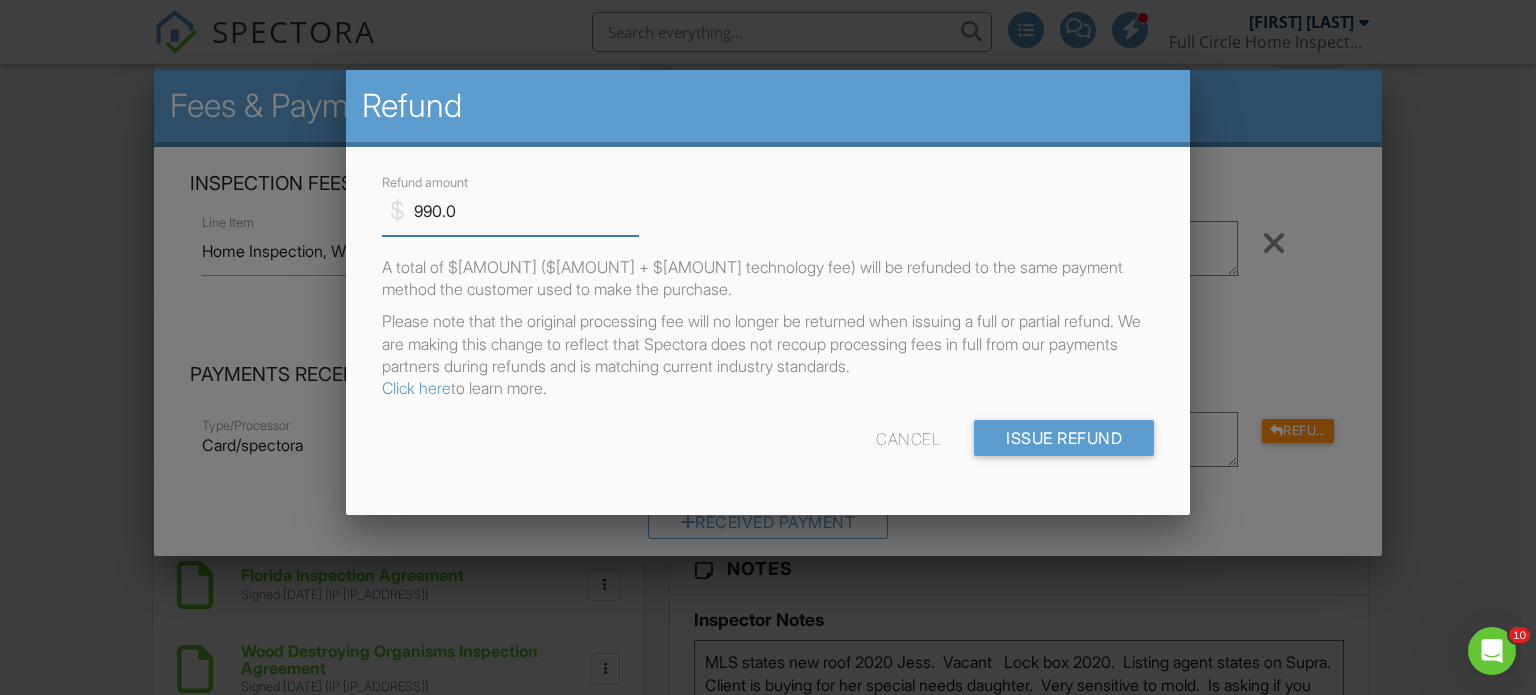 click on "990.0" at bounding box center [511, 211] 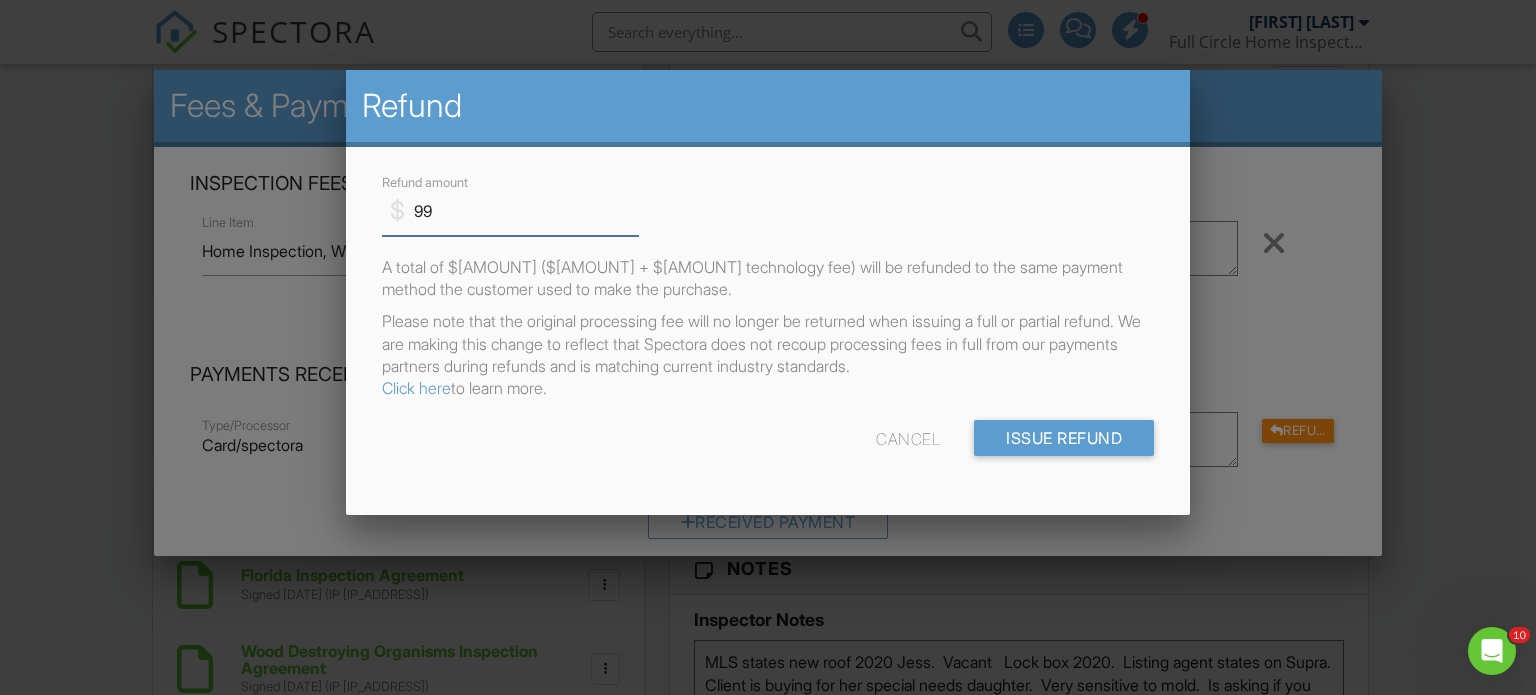 type on "9" 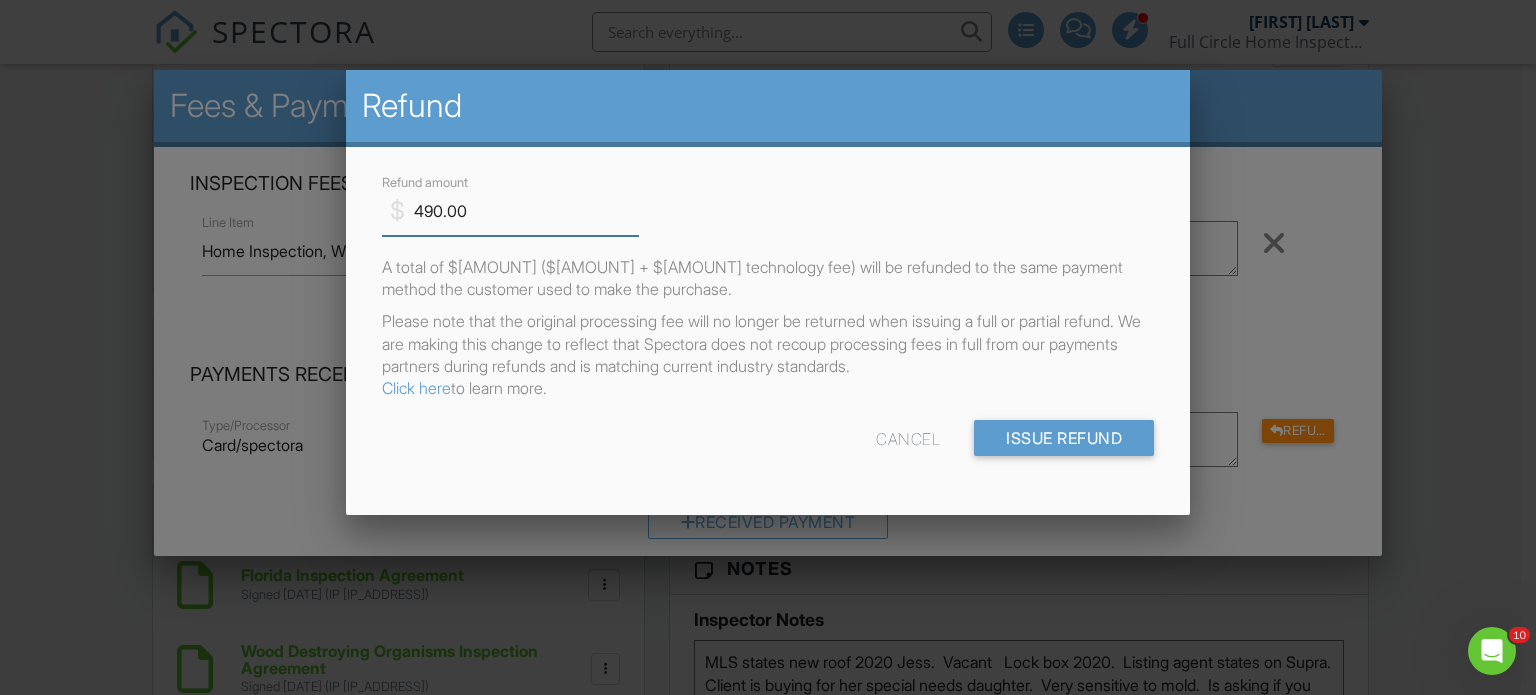 type on "490.00" 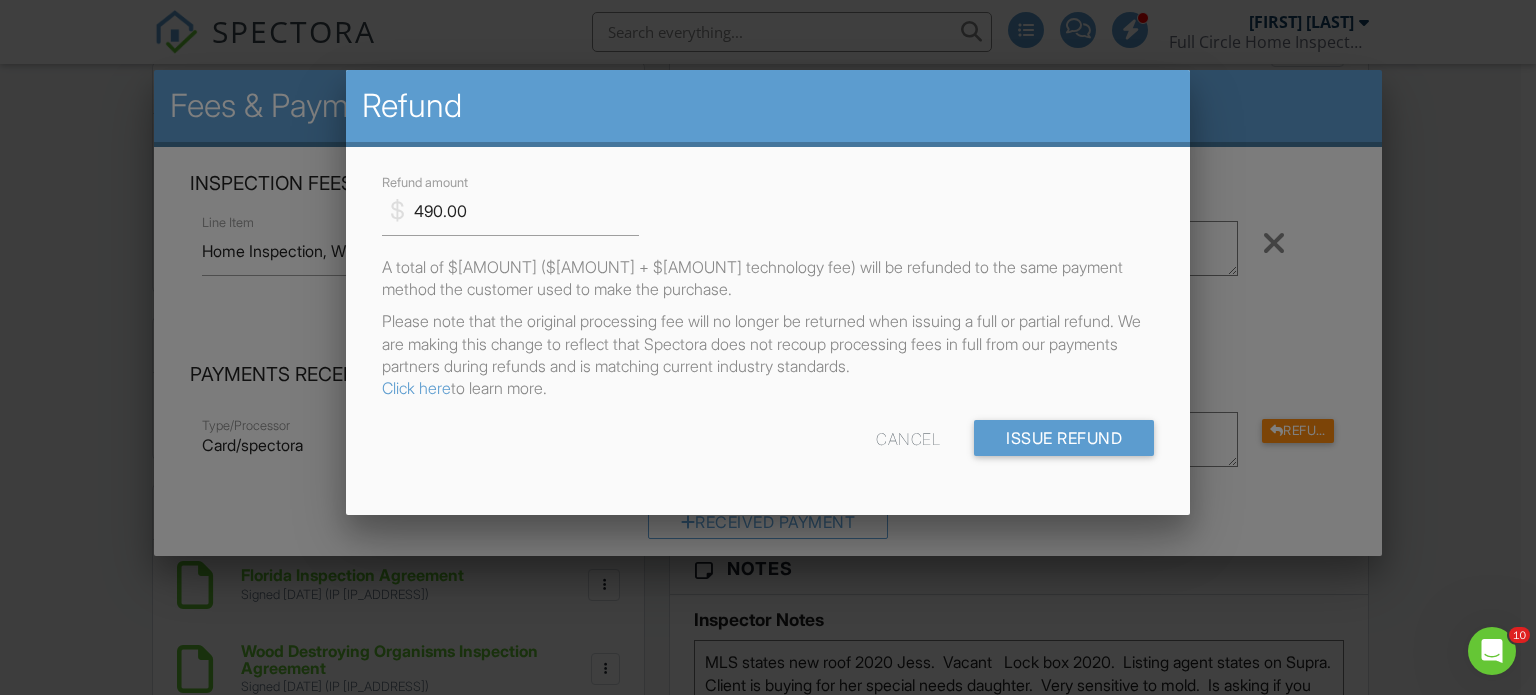 click on "$
Refund amount
490.00" at bounding box center [768, 203] 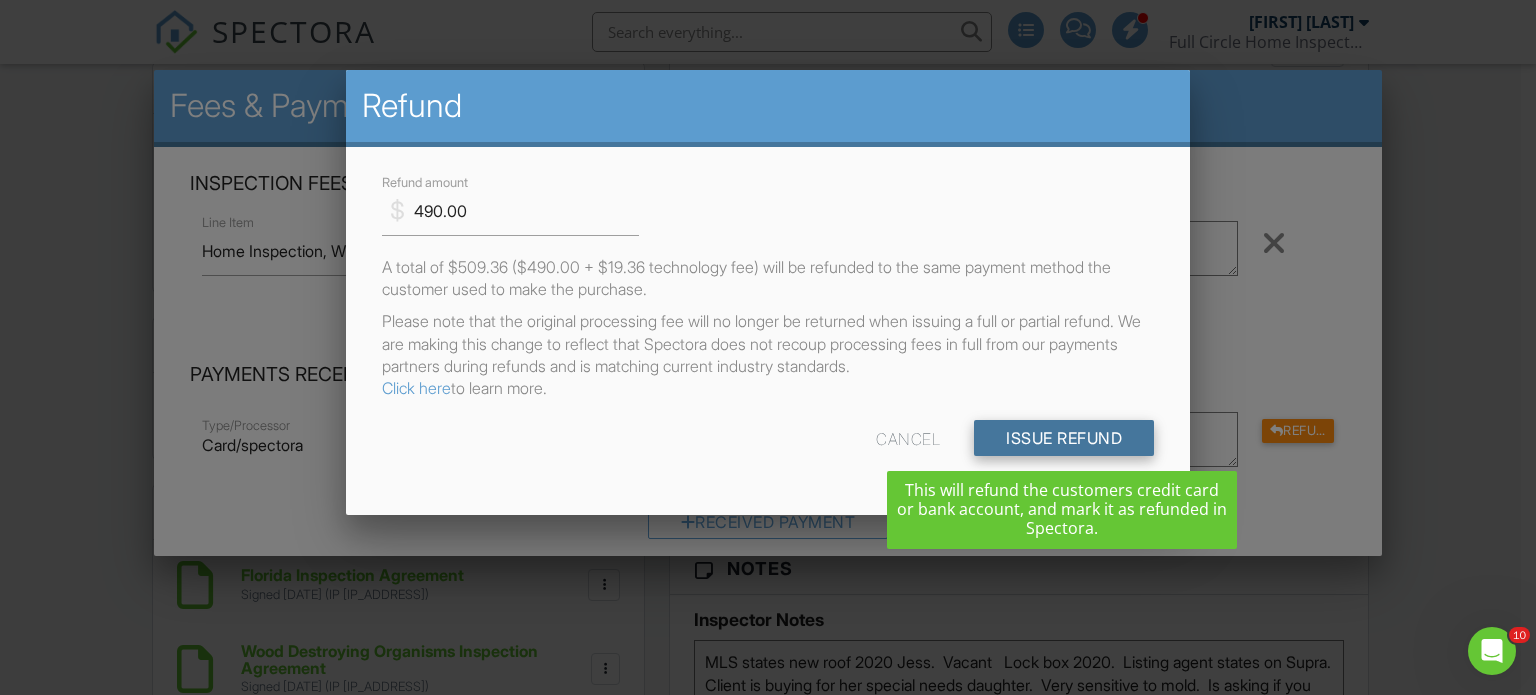 click on "Issue Refund" at bounding box center (1064, 438) 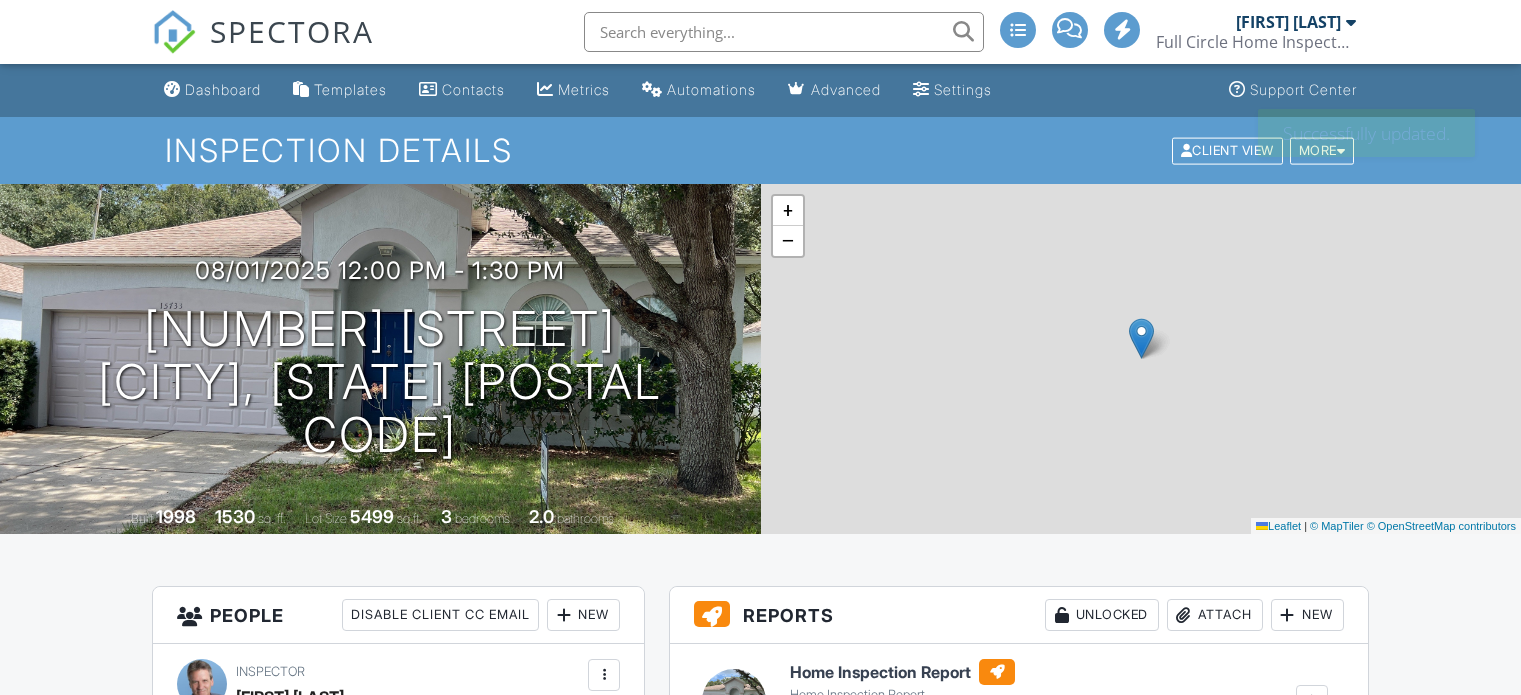 scroll, scrollTop: 0, scrollLeft: 0, axis: both 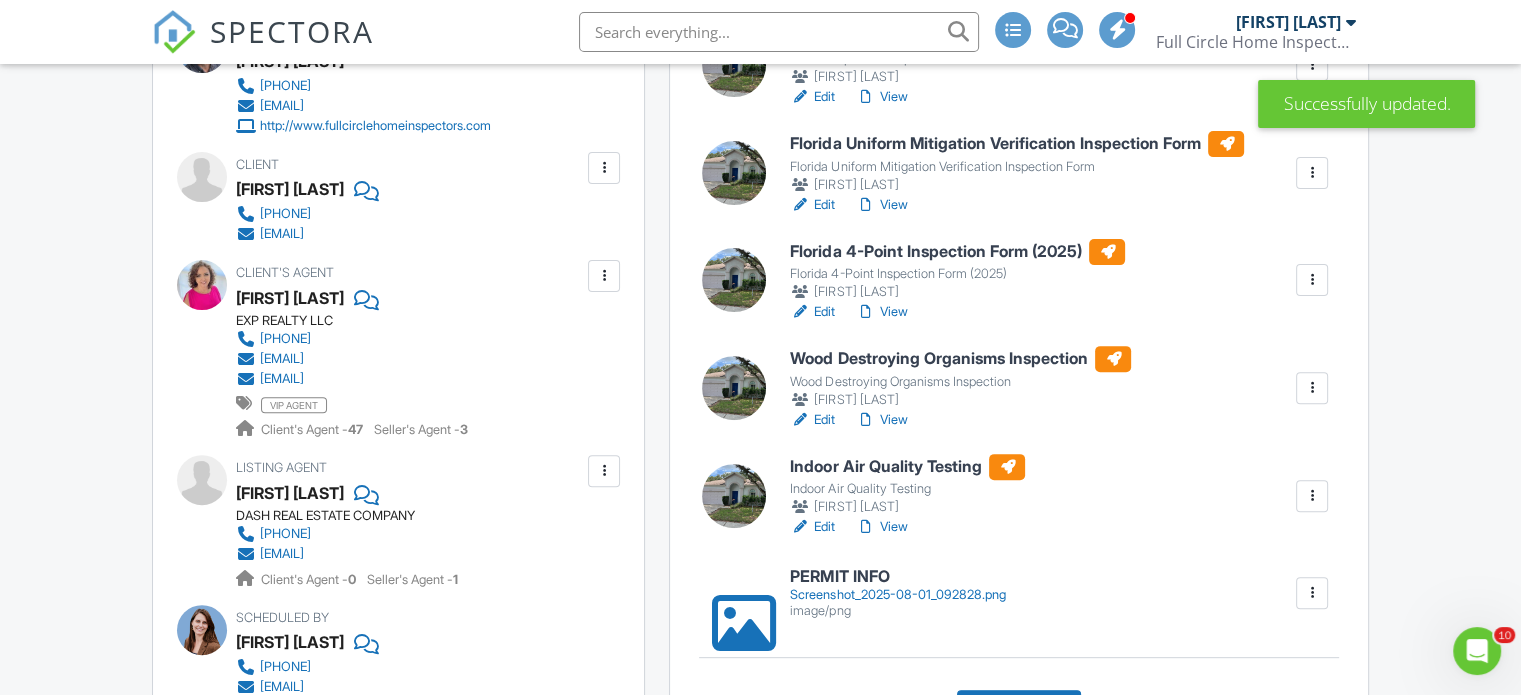 click at bounding box center [1312, 388] 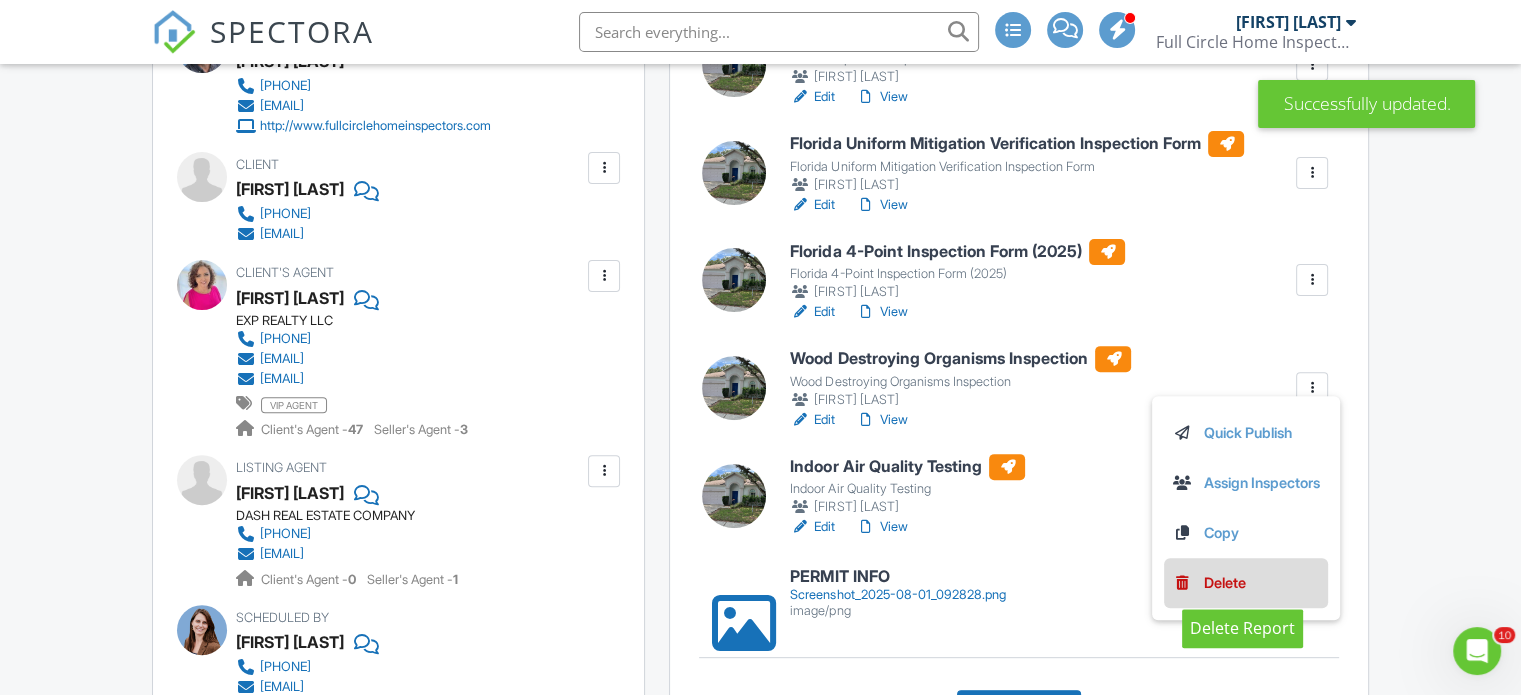 click on "Delete" at bounding box center [1225, 583] 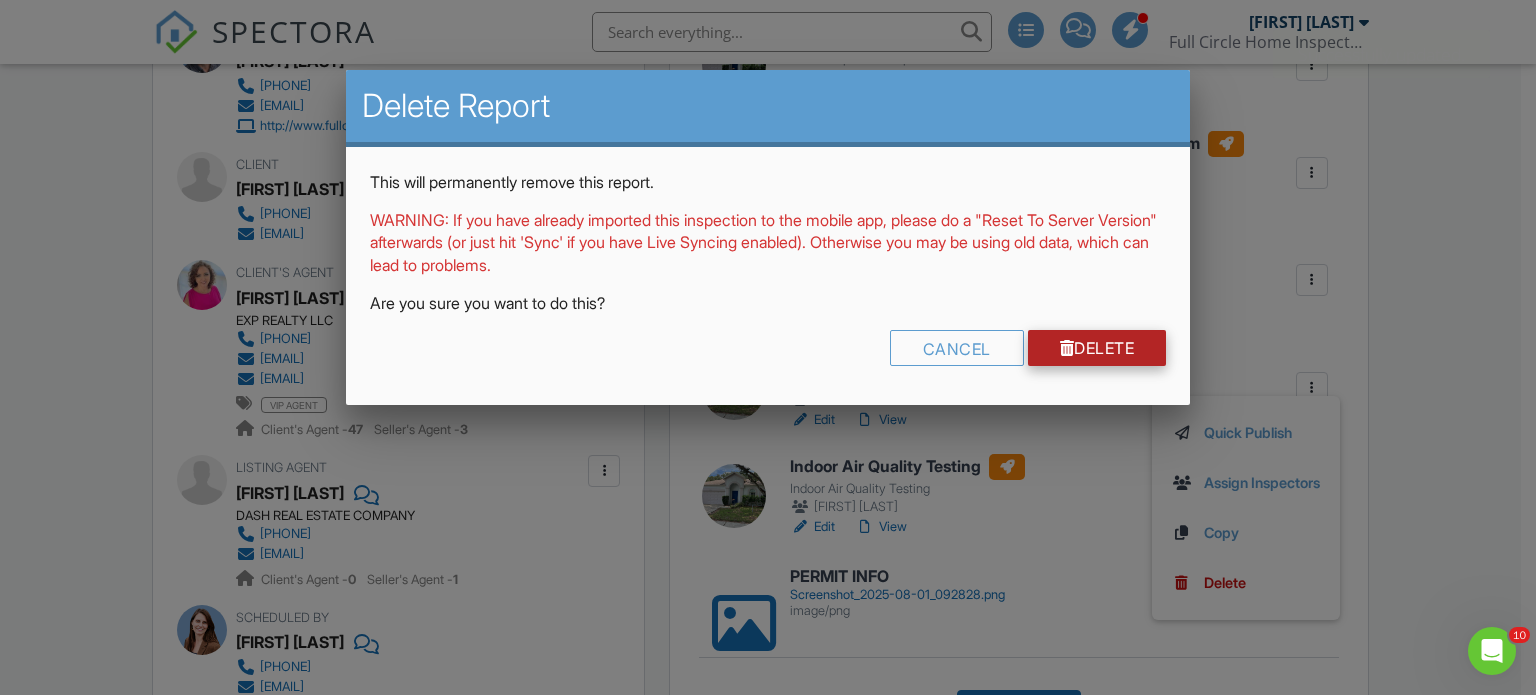 click on "Delete" at bounding box center [1097, 348] 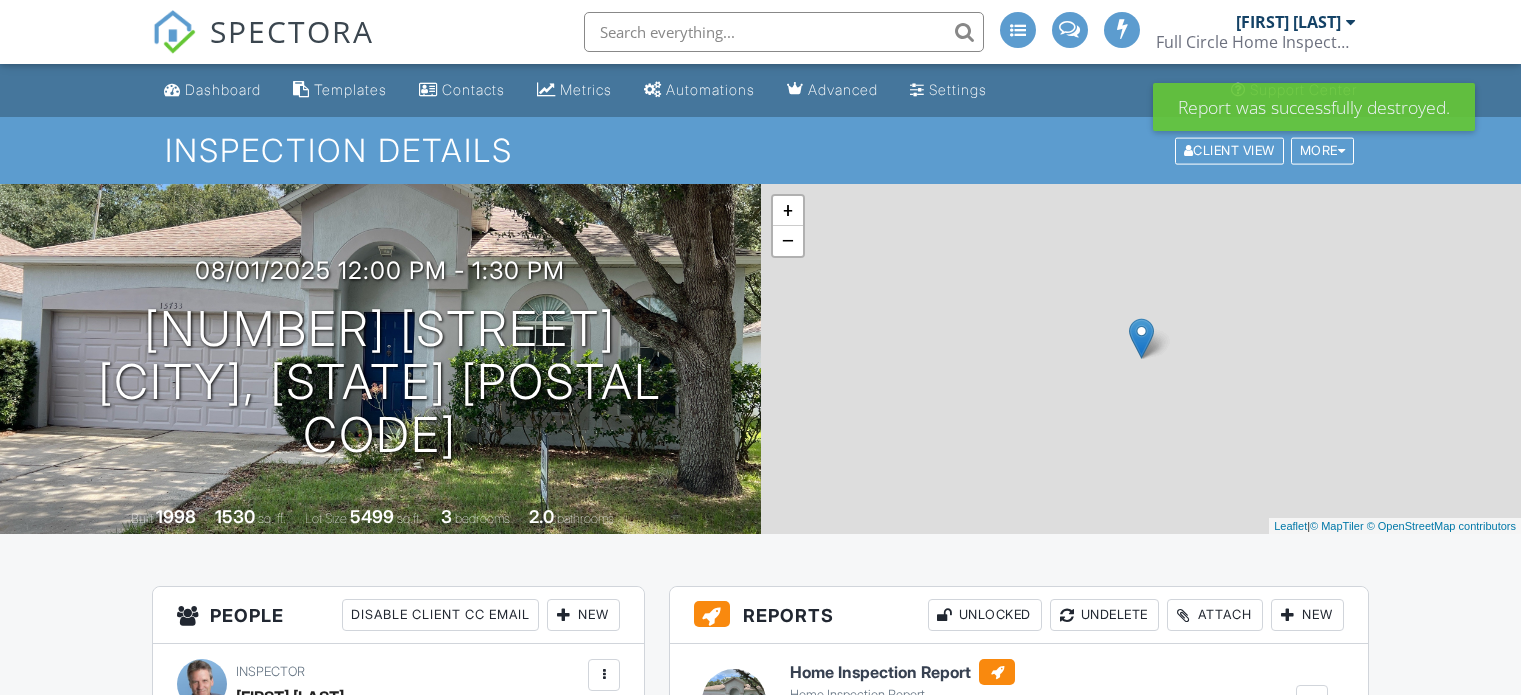 click at bounding box center (1312, 1024) 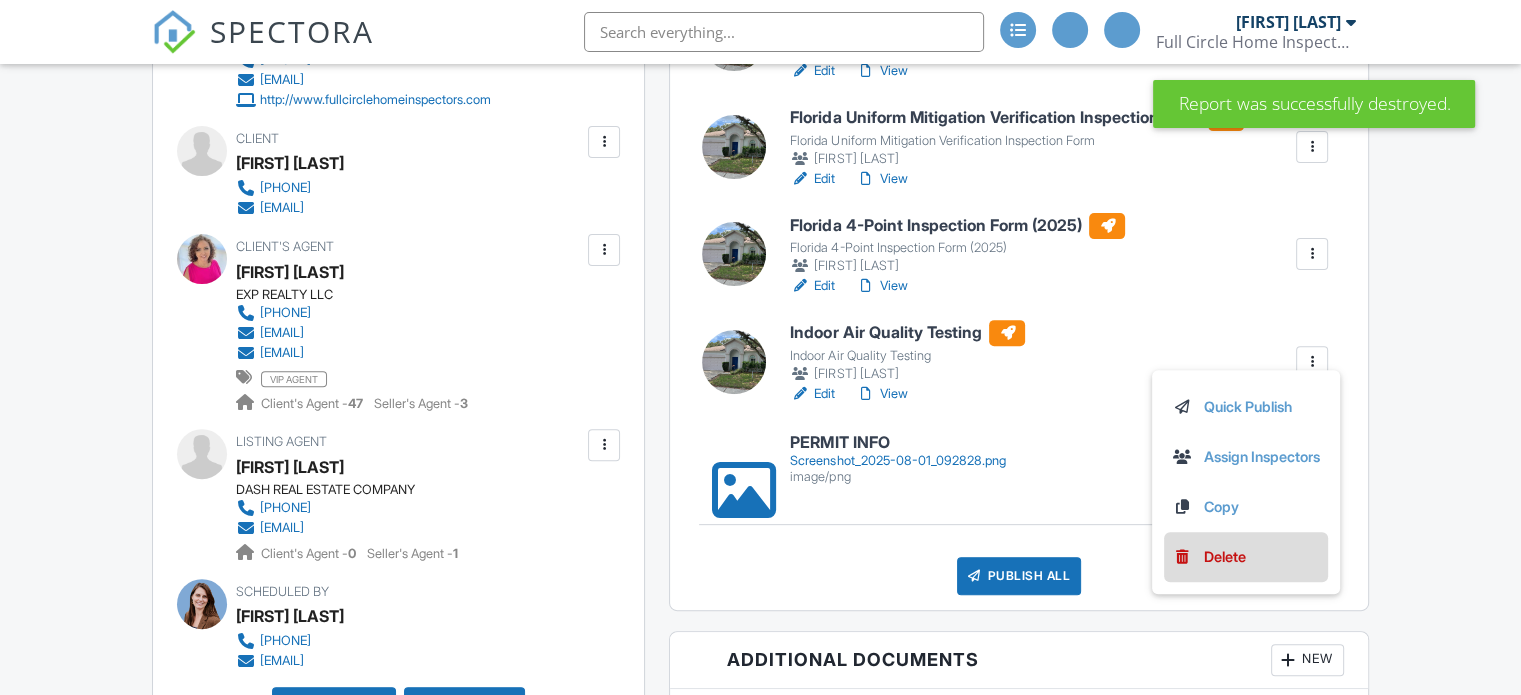 scroll, scrollTop: 662, scrollLeft: 0, axis: vertical 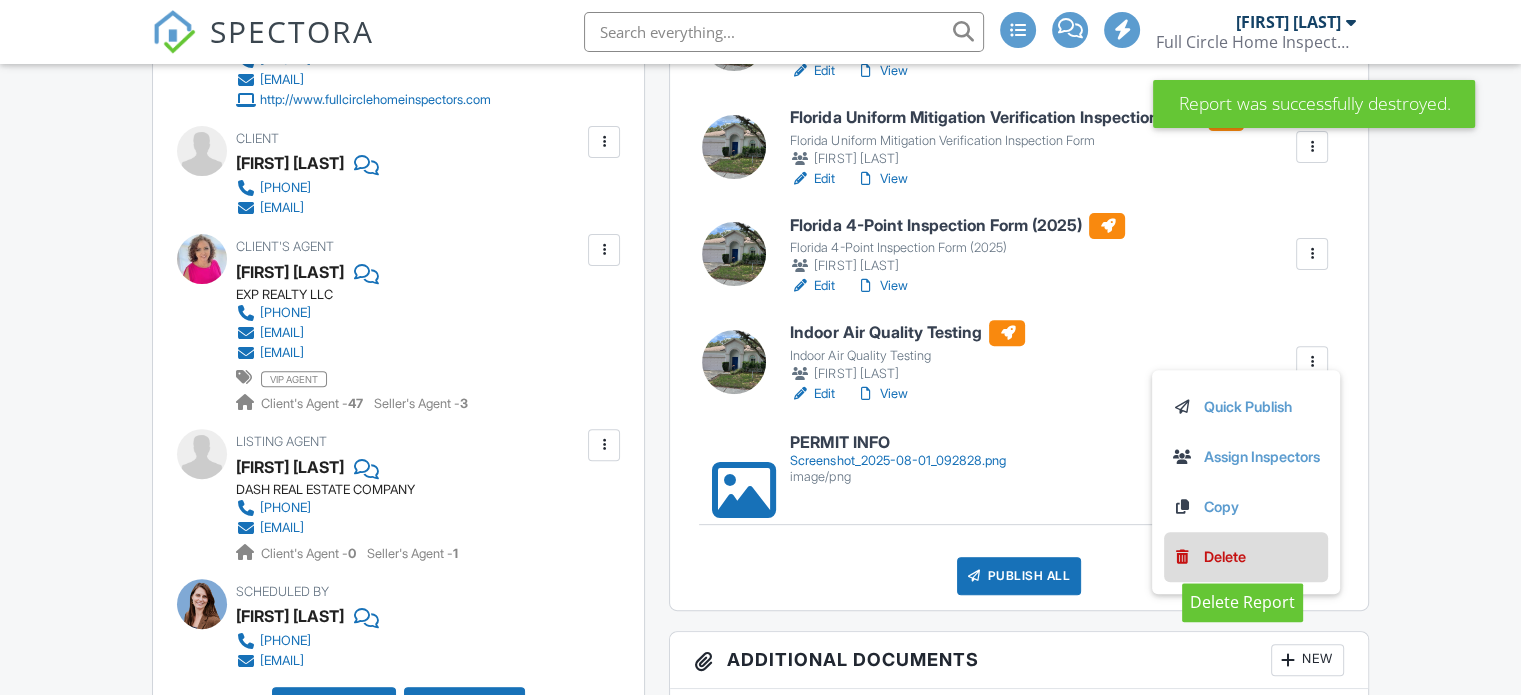 click on "Delete" at bounding box center [1225, 557] 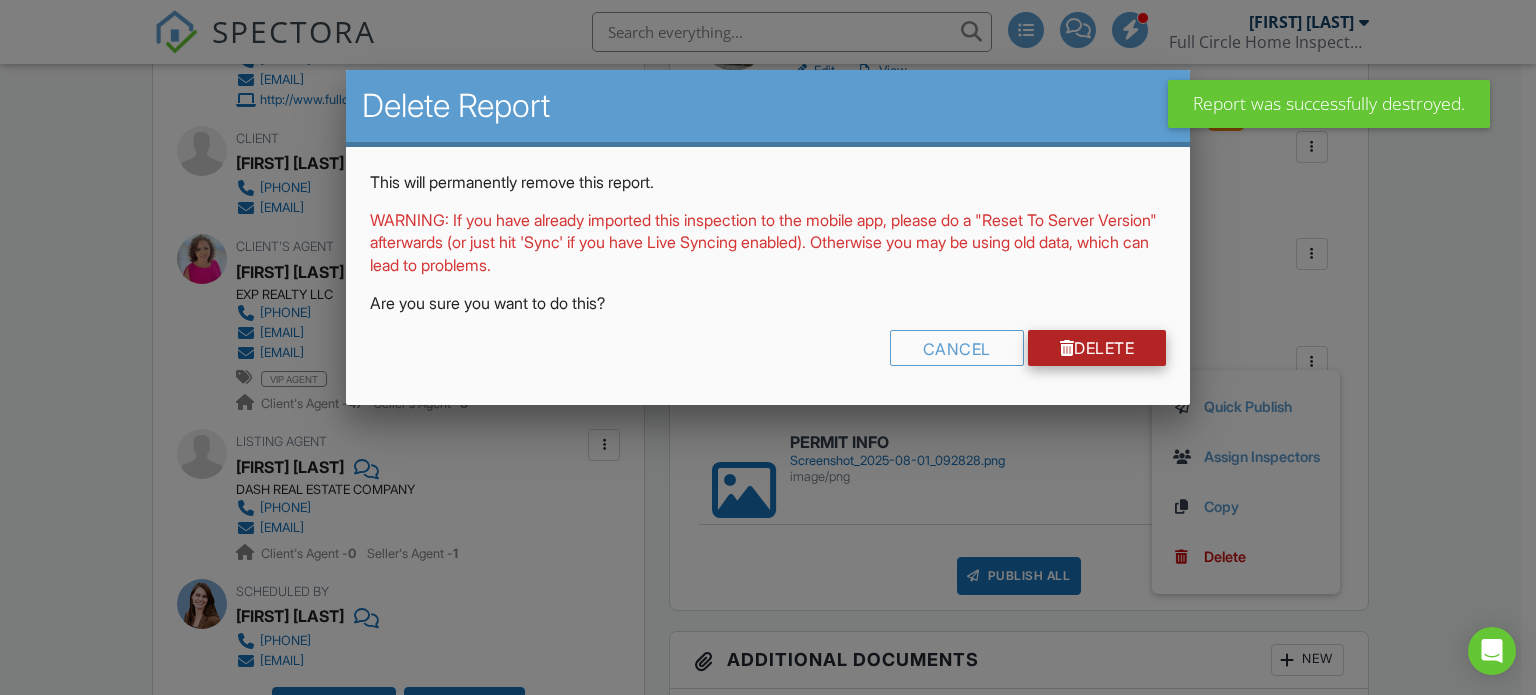 click on "Delete" at bounding box center [1097, 348] 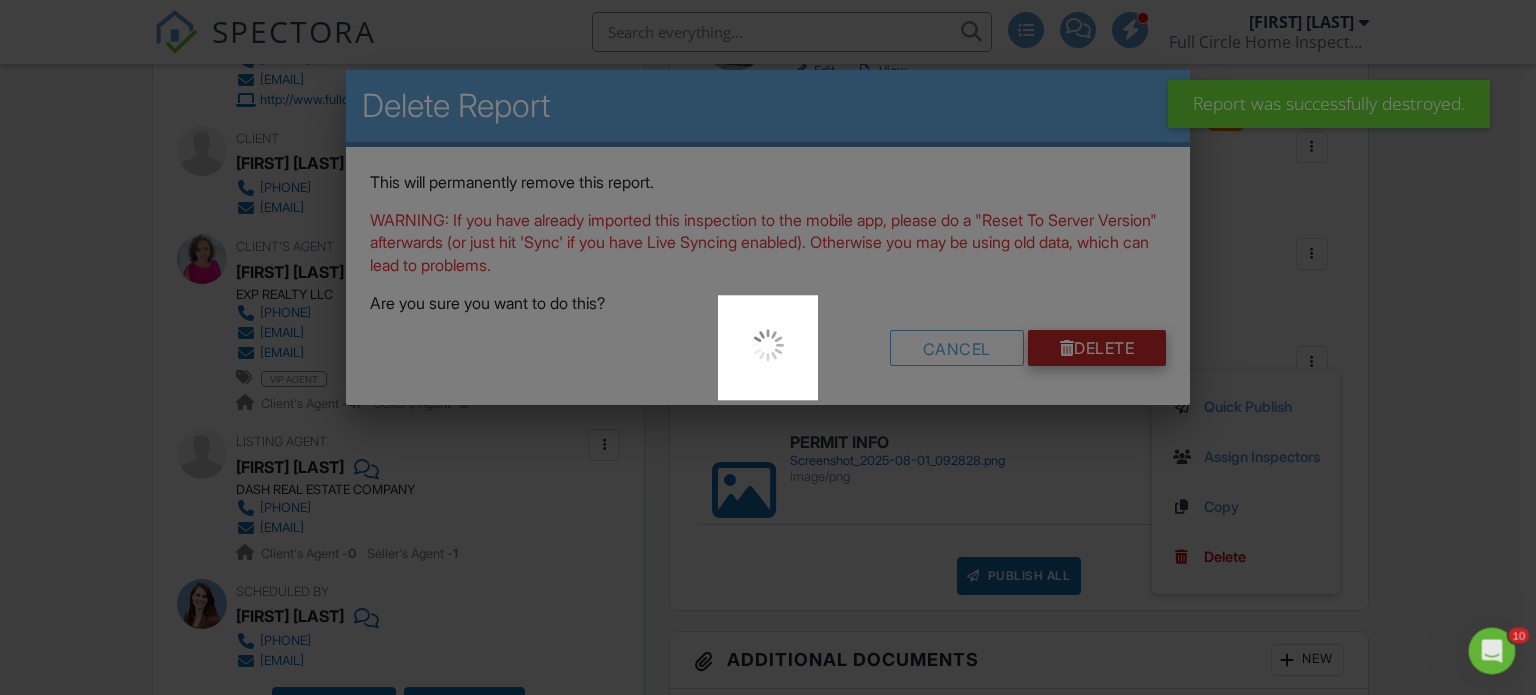 scroll, scrollTop: 0, scrollLeft: 0, axis: both 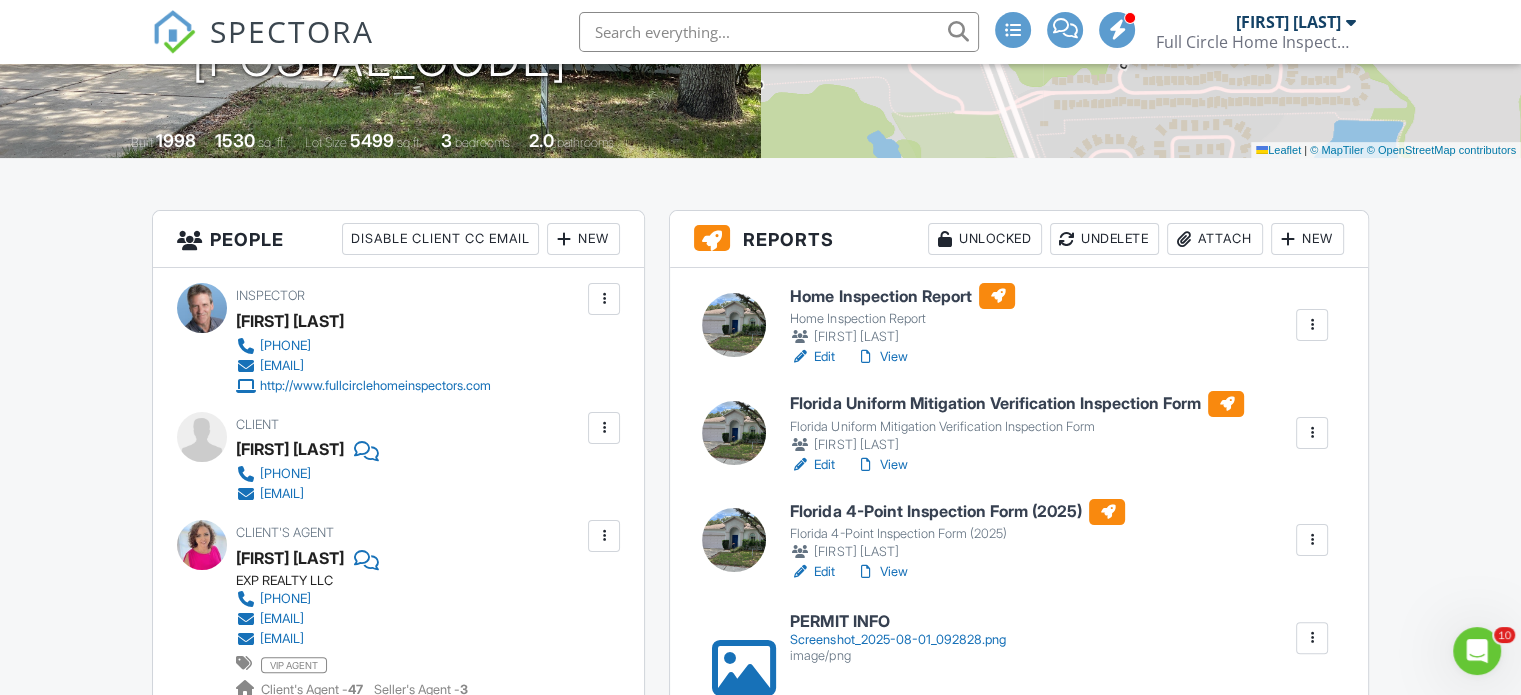 click on "Screenshot_2025-08-01_092828.png" at bounding box center (897, 640) 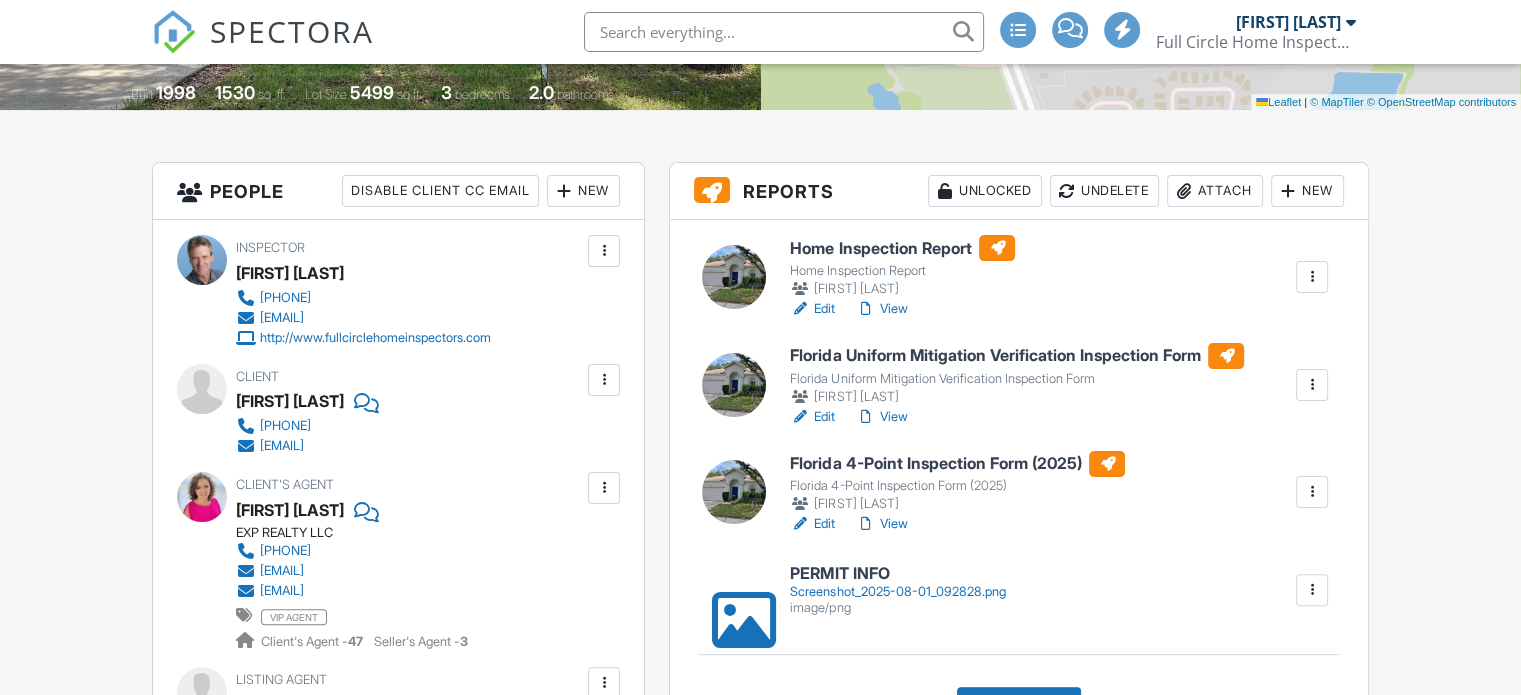 scroll, scrollTop: 424, scrollLeft: 0, axis: vertical 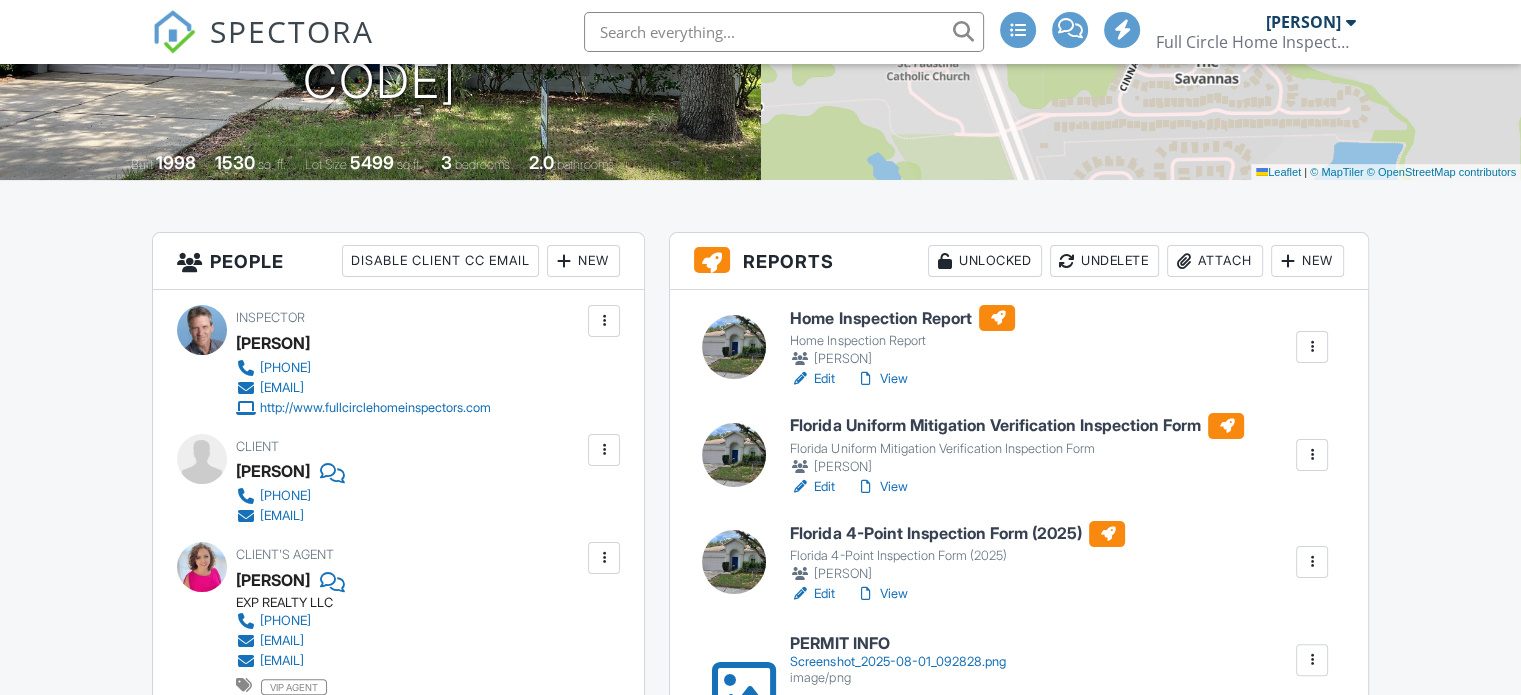 click on "Home Inspection Report" at bounding box center (902, 318) 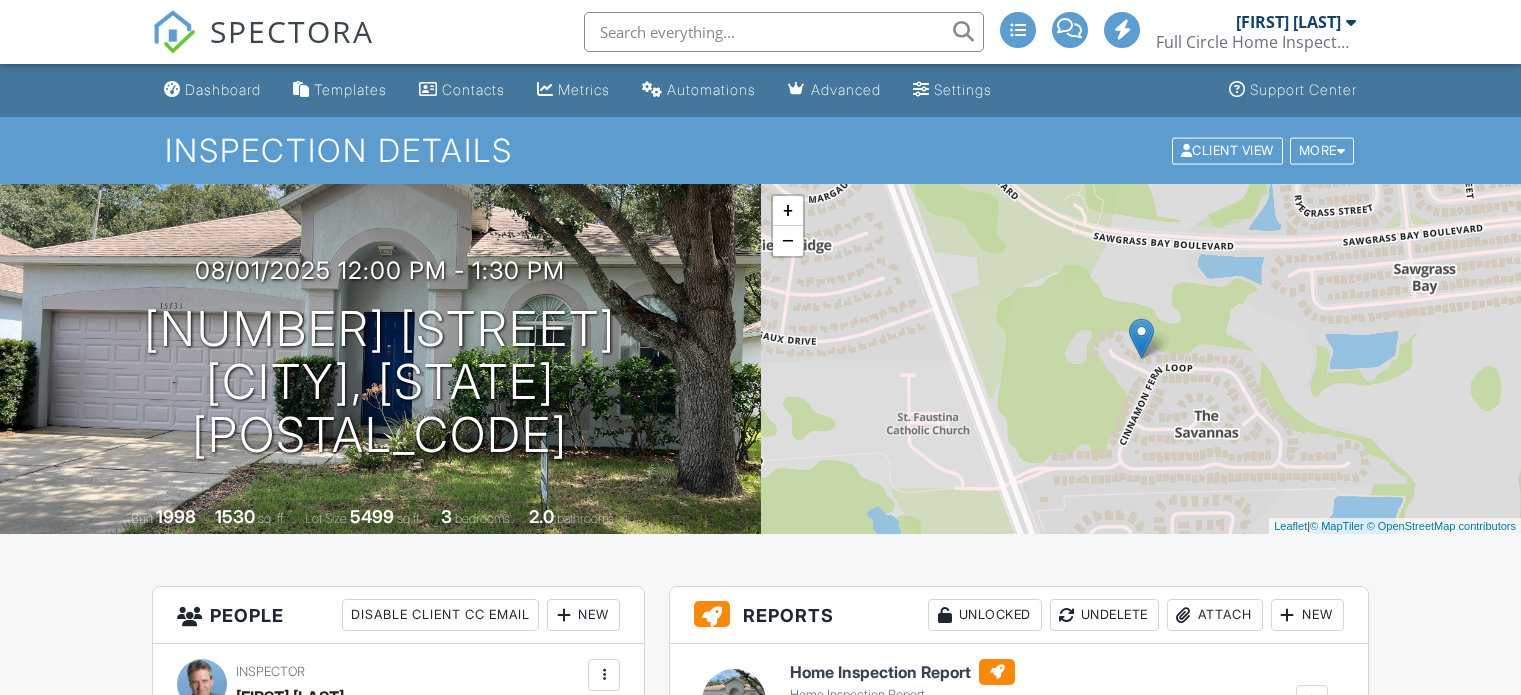 scroll, scrollTop: 0, scrollLeft: 0, axis: both 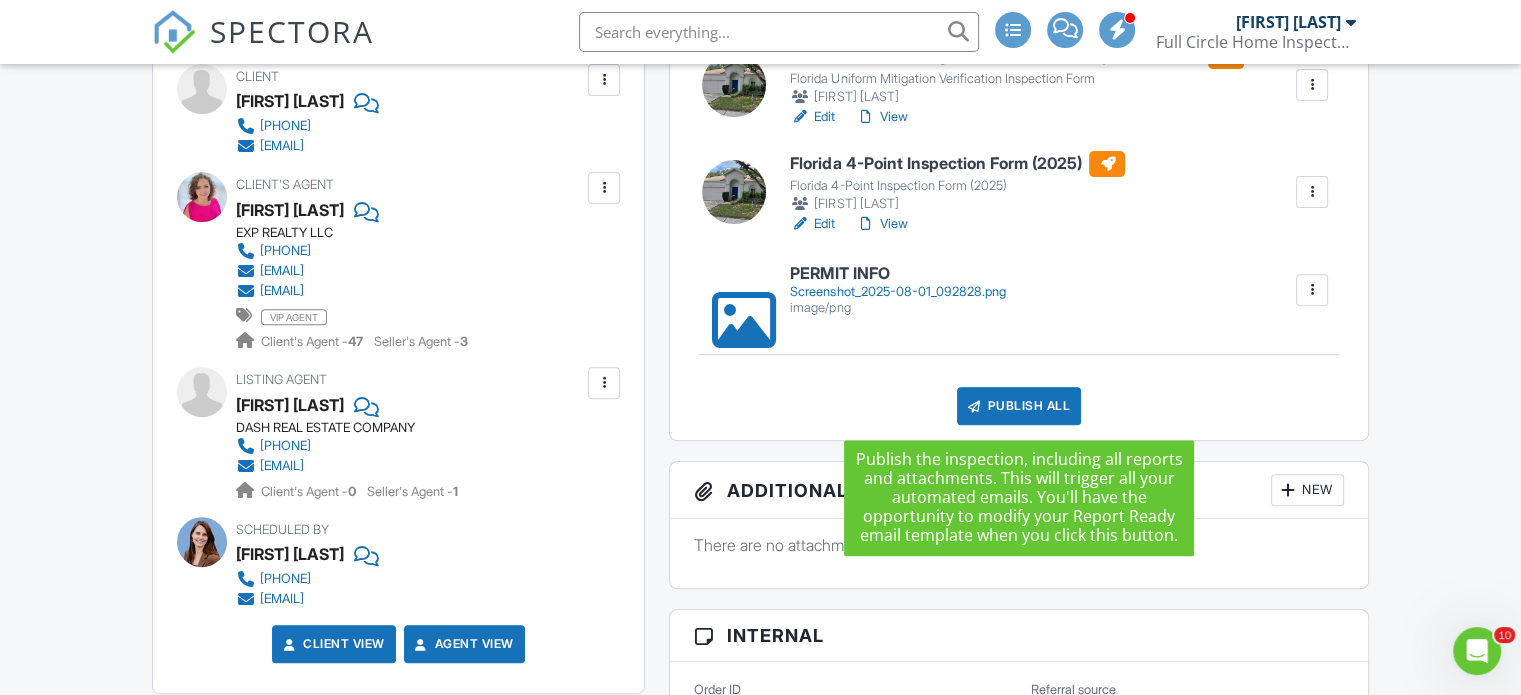 click on "Publish All" at bounding box center (1019, 406) 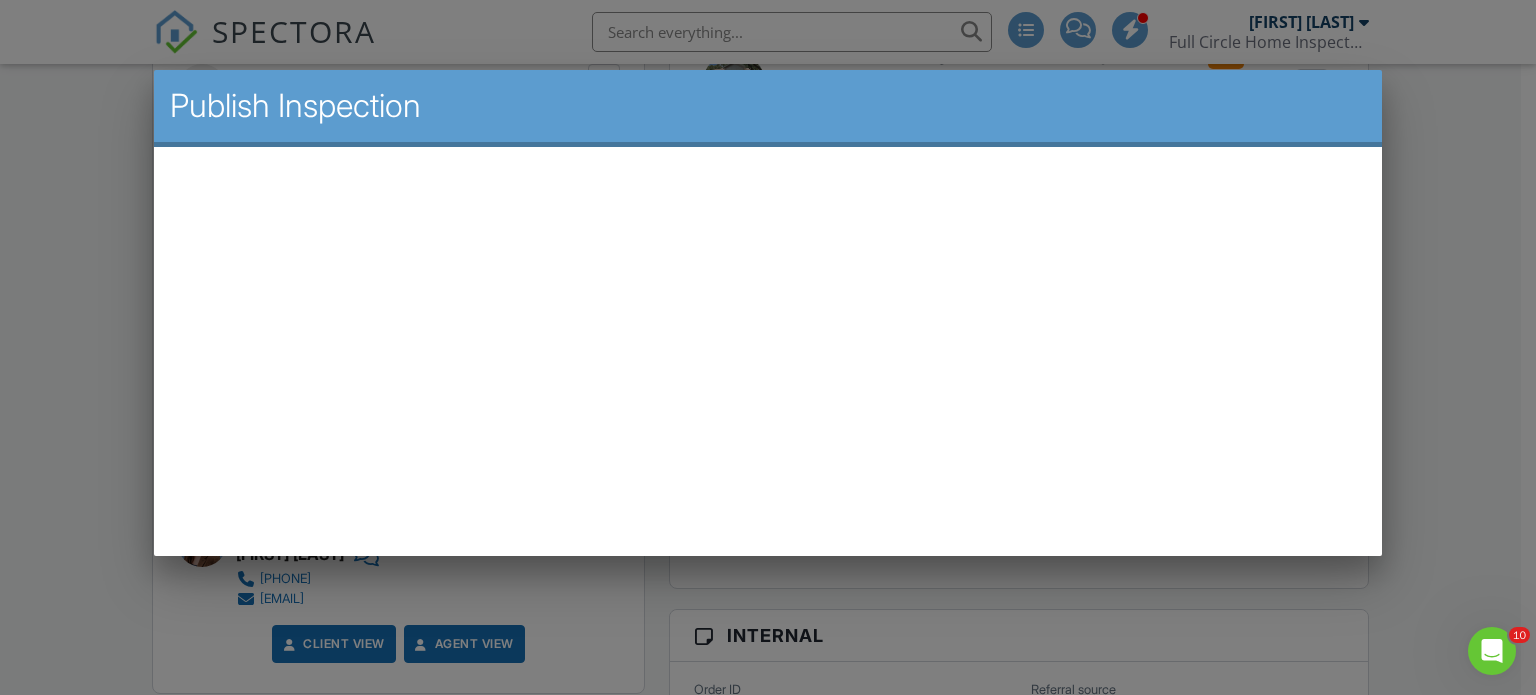 scroll, scrollTop: 0, scrollLeft: 0, axis: both 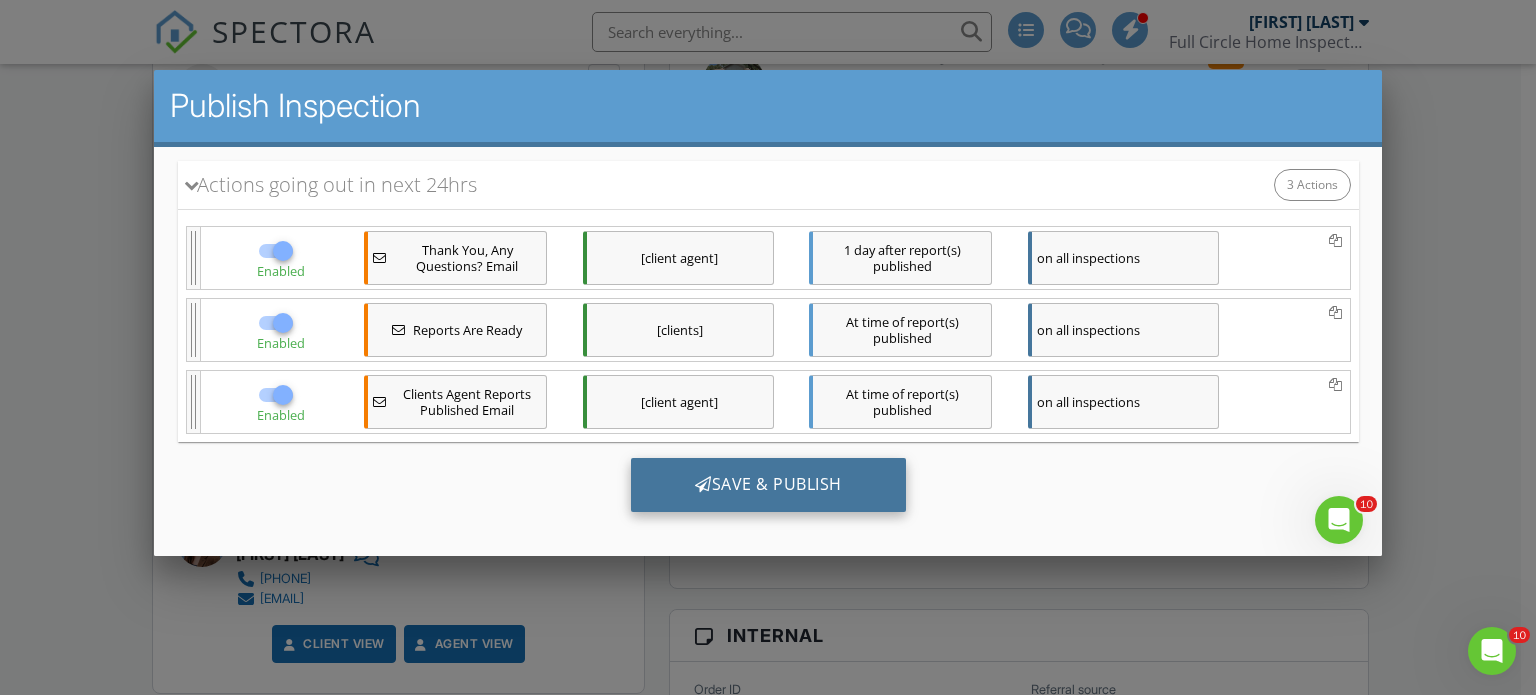 click on "Save & Publish" at bounding box center [767, 484] 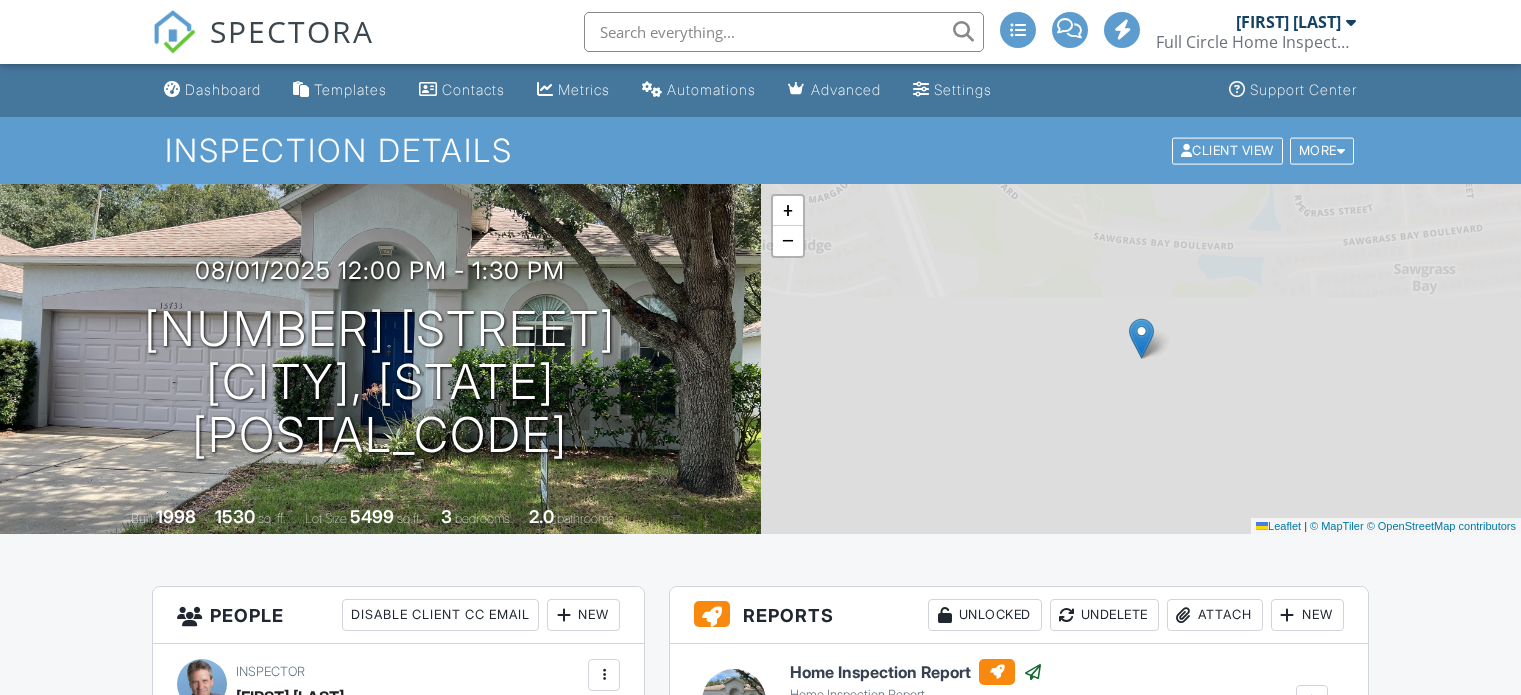 scroll, scrollTop: 0, scrollLeft: 0, axis: both 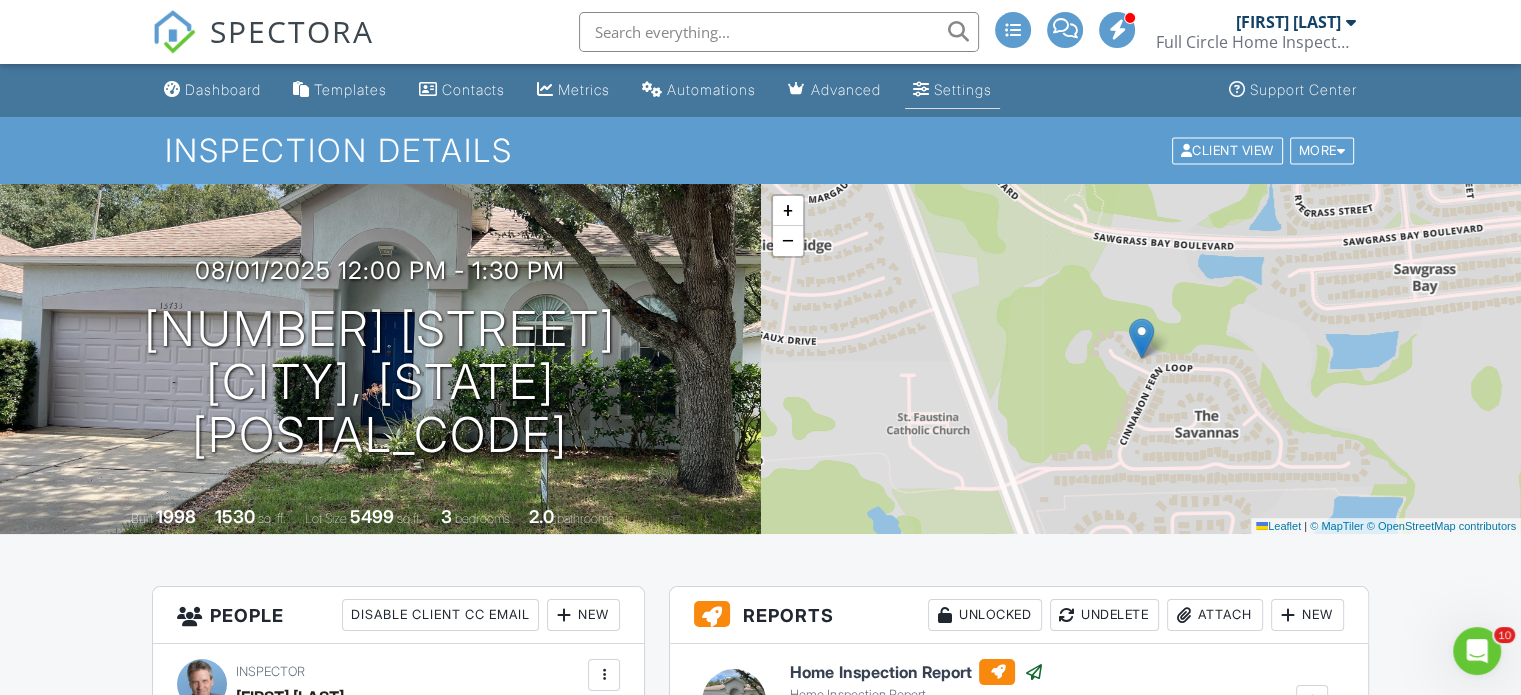 click on "Settings" at bounding box center [963, 89] 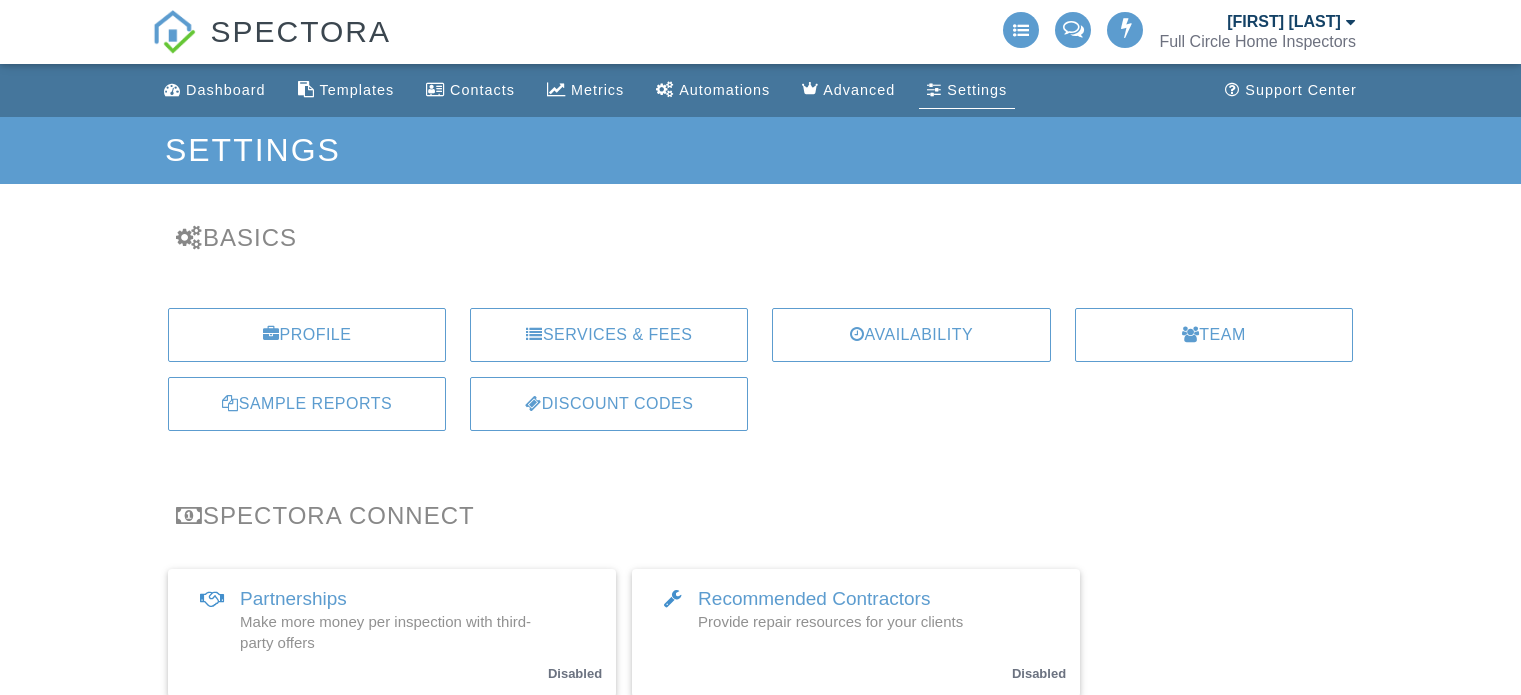 scroll, scrollTop: 0, scrollLeft: 0, axis: both 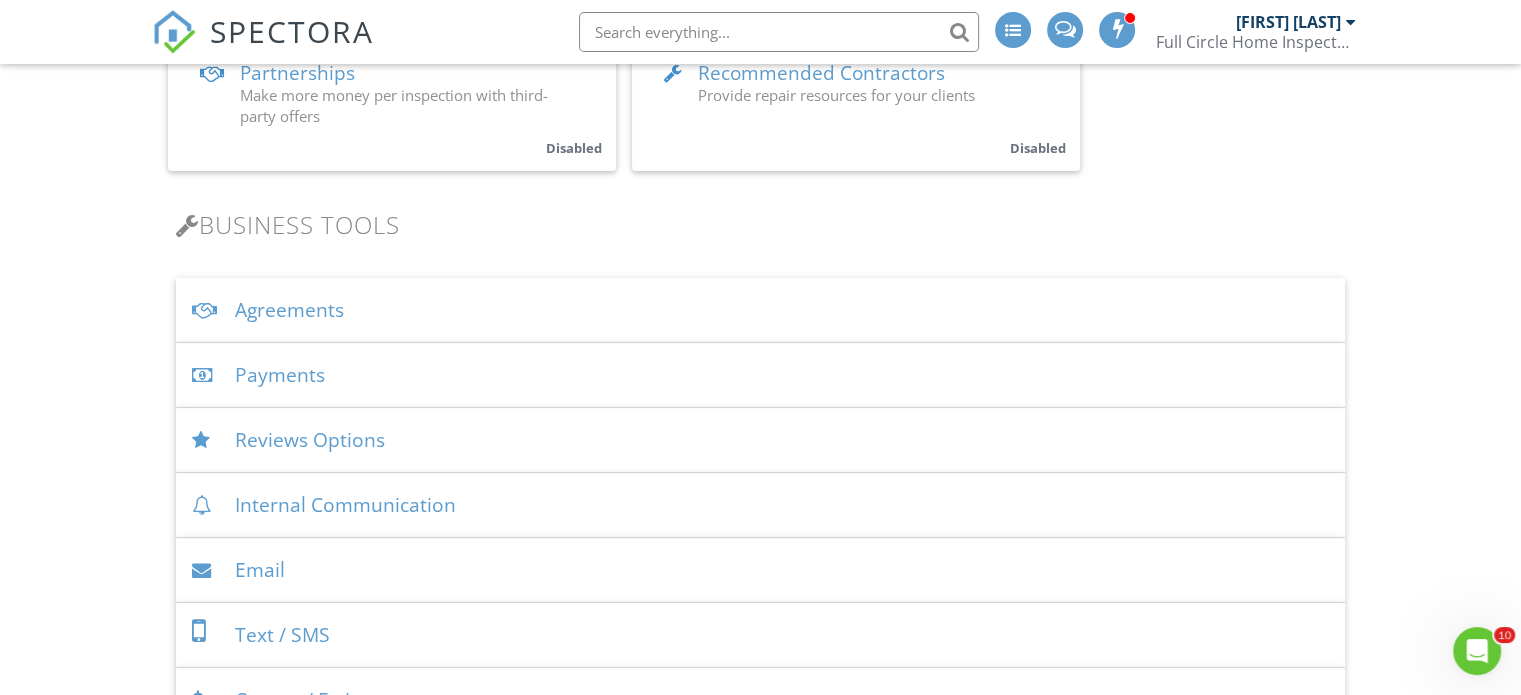 click on "Payments" at bounding box center (760, 375) 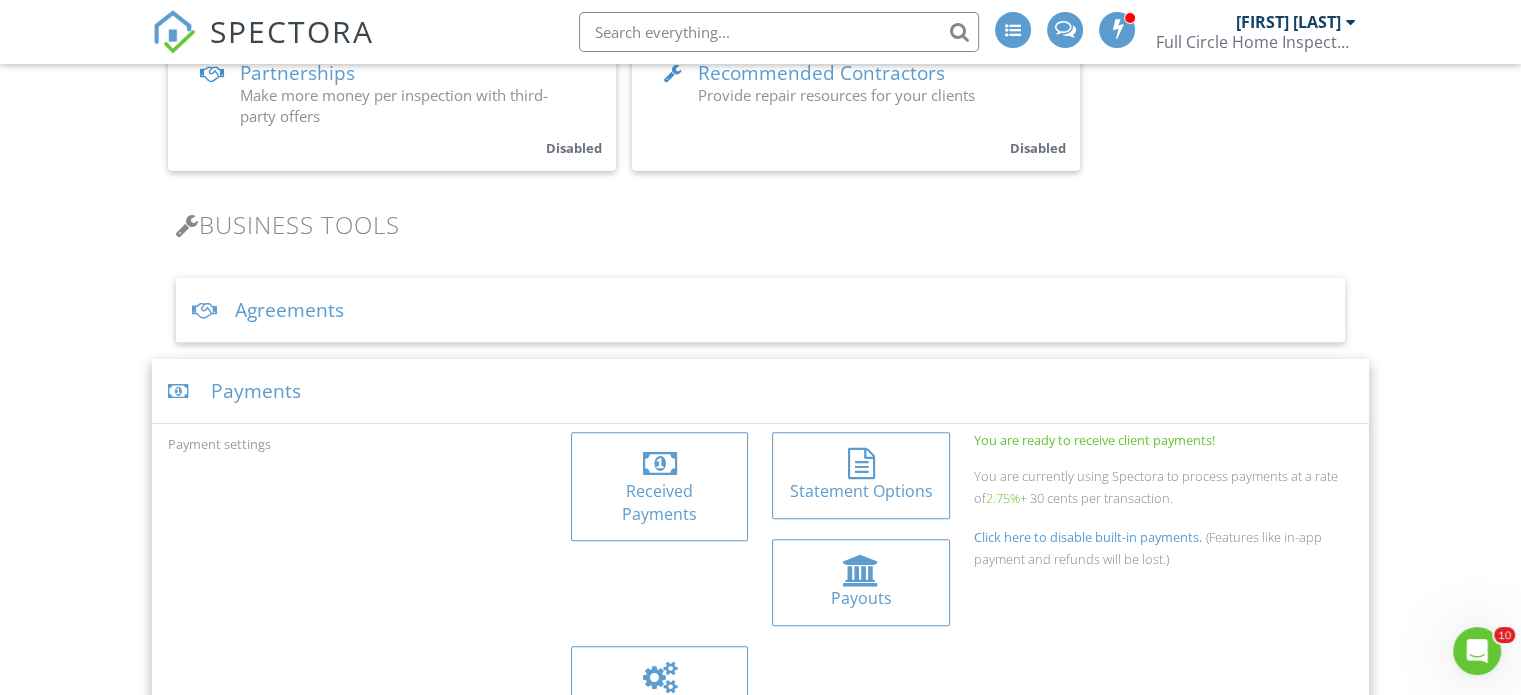 click at bounding box center (660, 464) 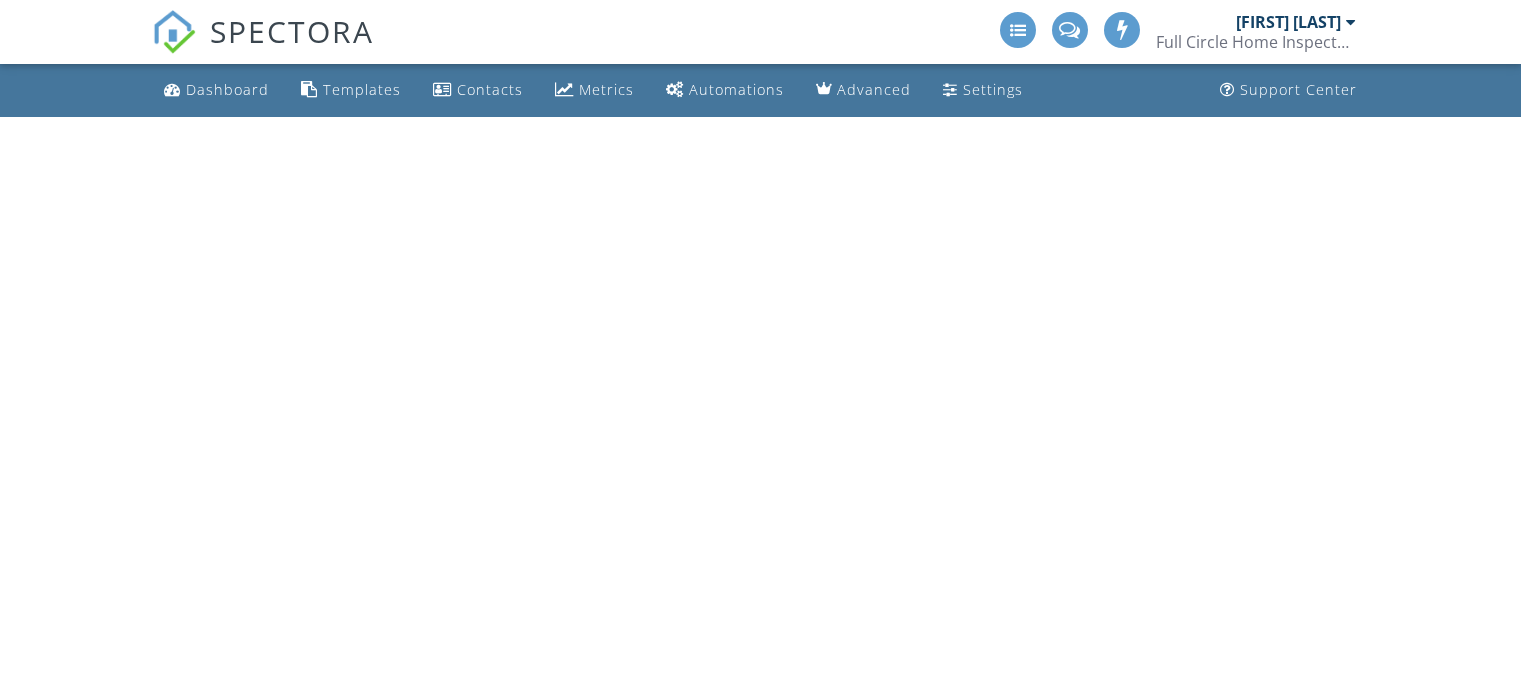 scroll, scrollTop: 0, scrollLeft: 0, axis: both 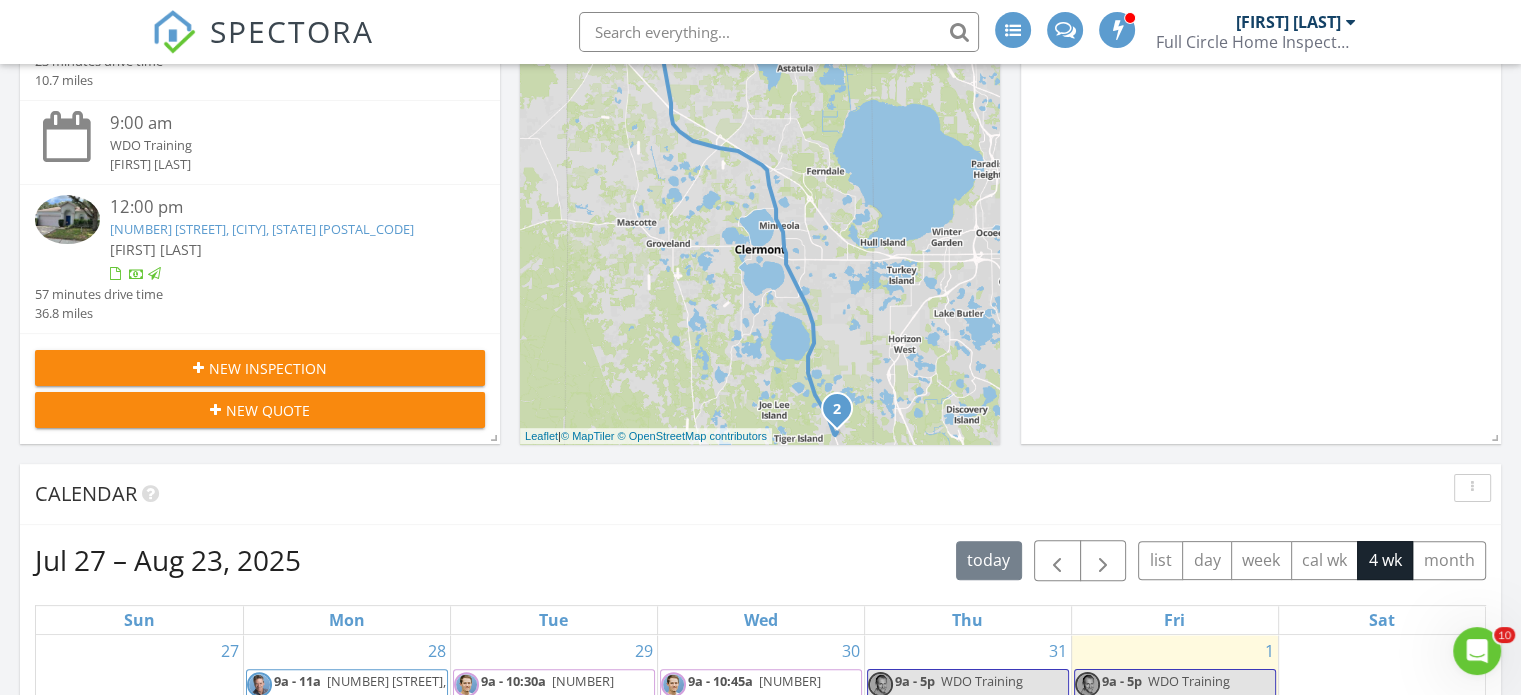 click on "New Inspection" at bounding box center (268, 368) 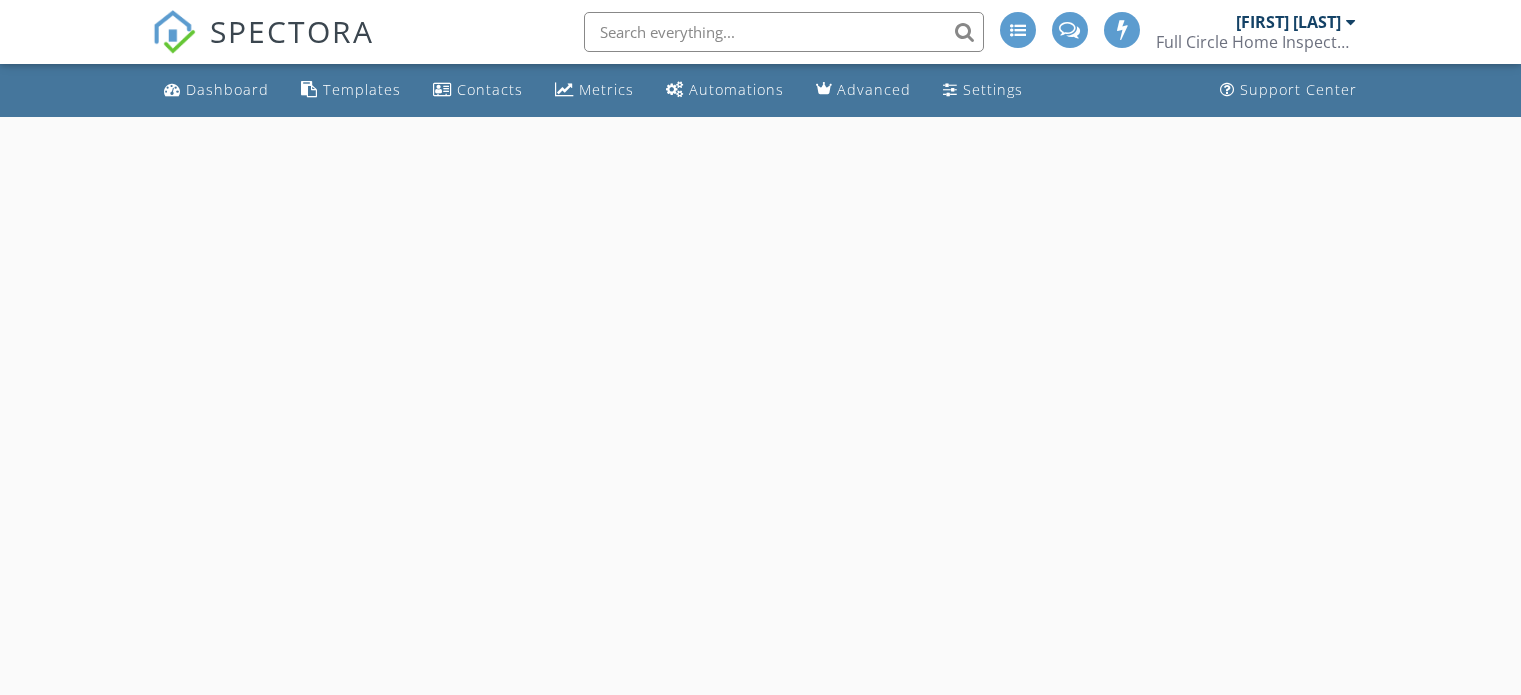 scroll, scrollTop: 0, scrollLeft: 0, axis: both 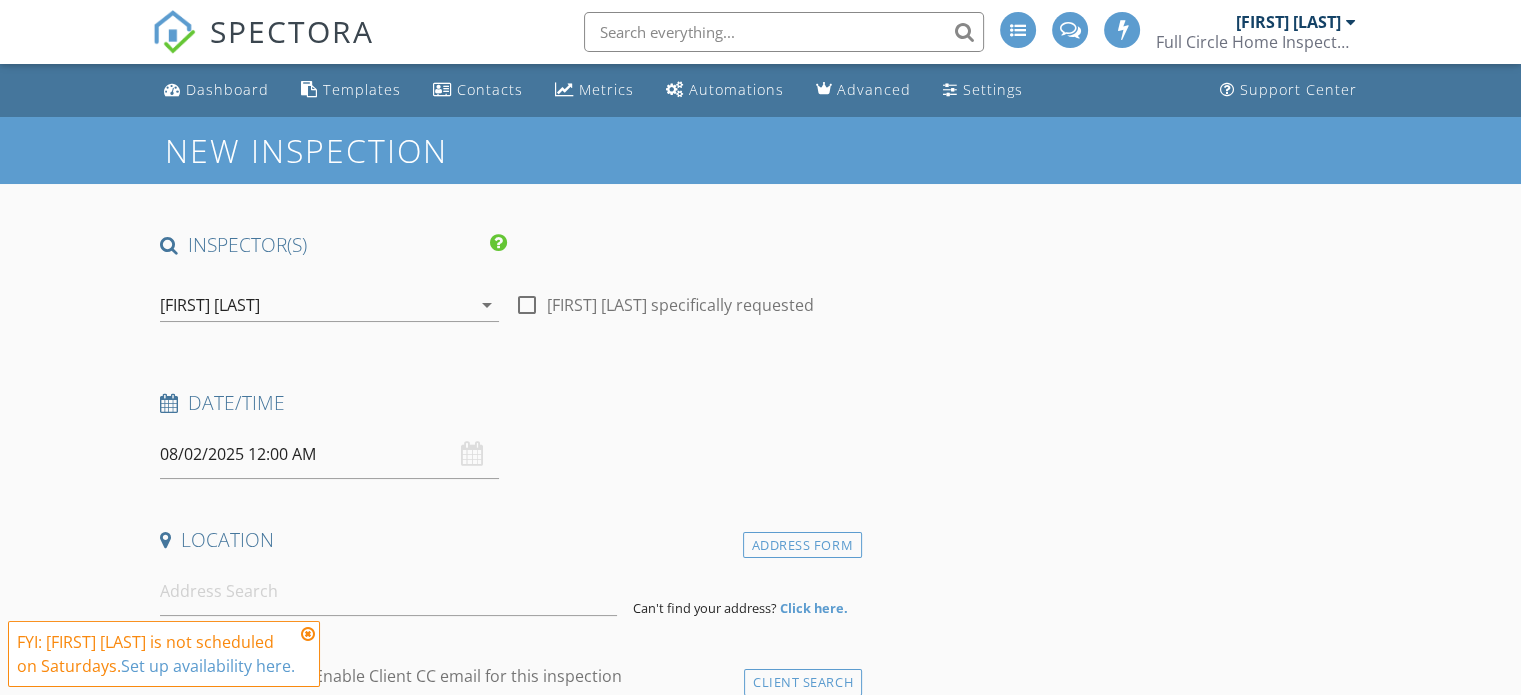 click on "arrow_drop_down" at bounding box center [487, 305] 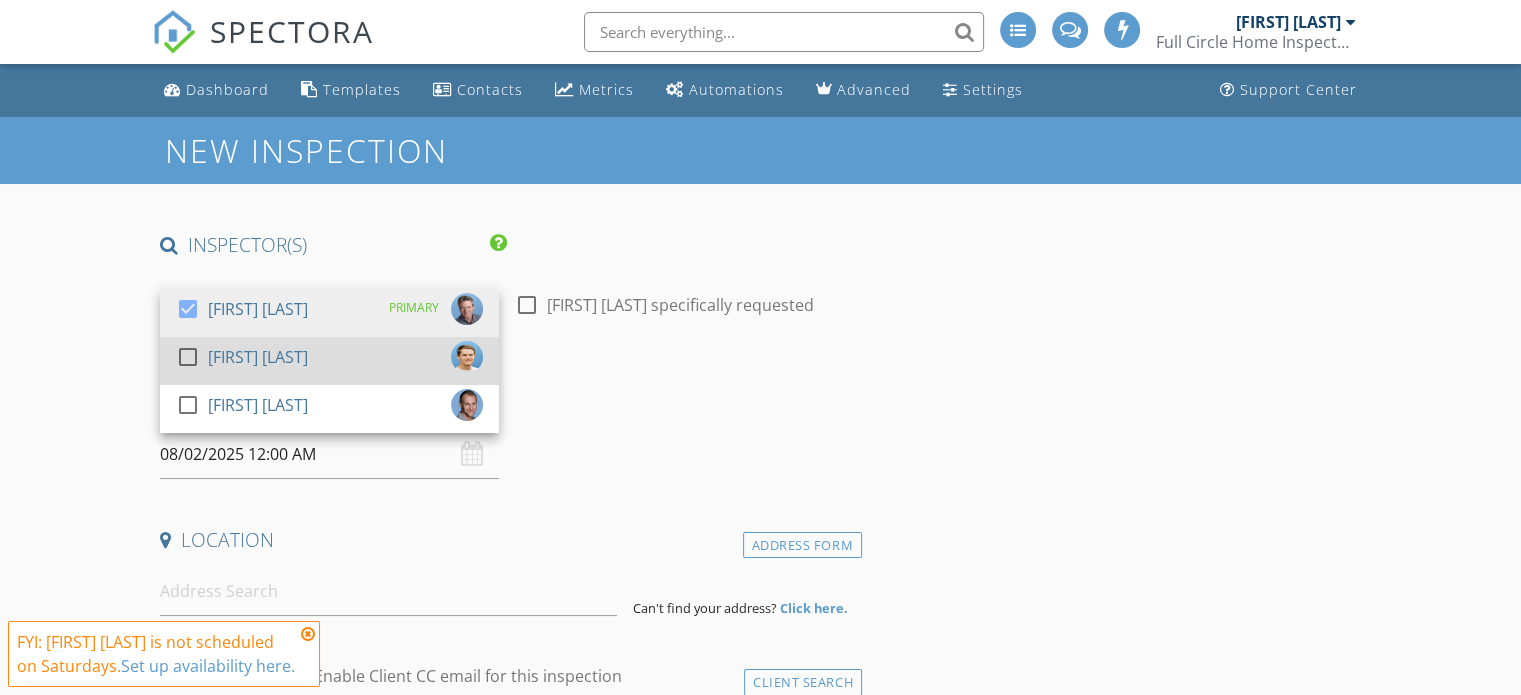 click at bounding box center [188, 357] 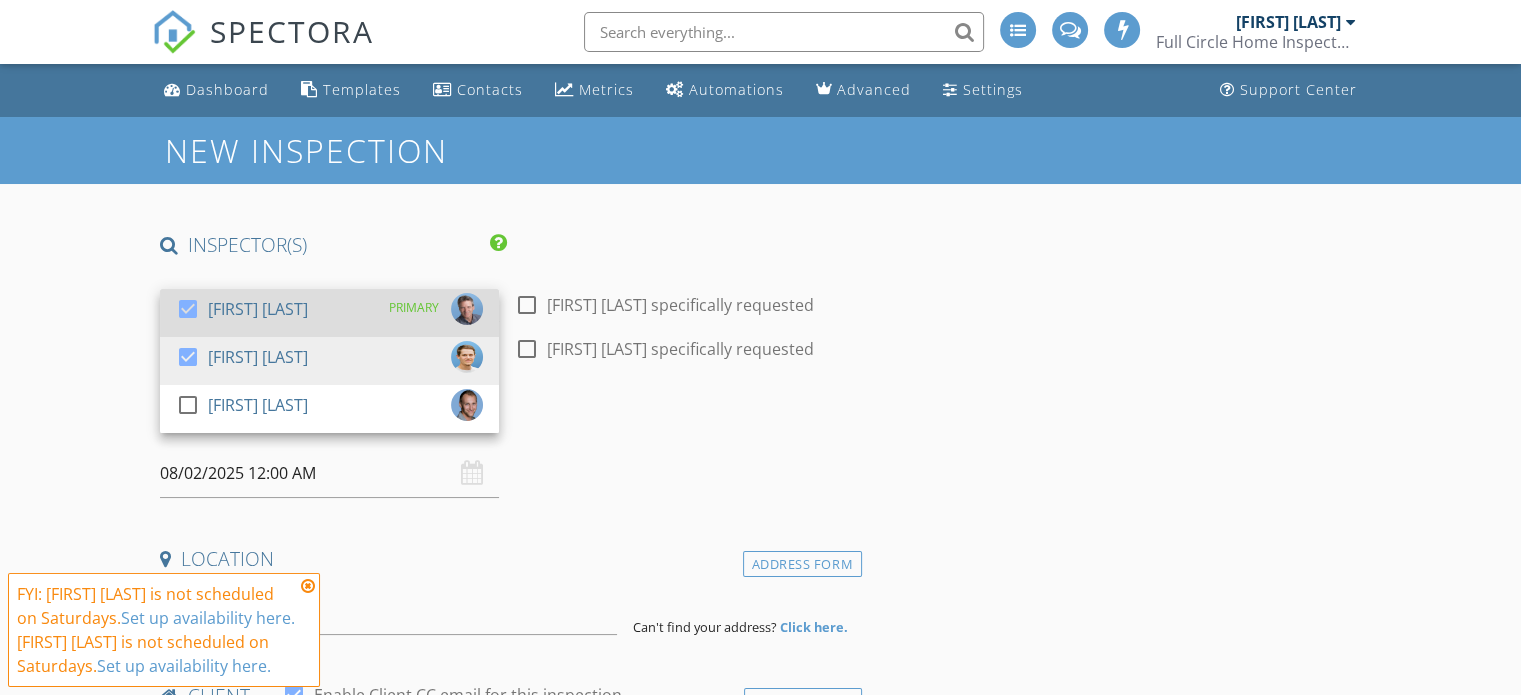 click at bounding box center [188, 309] 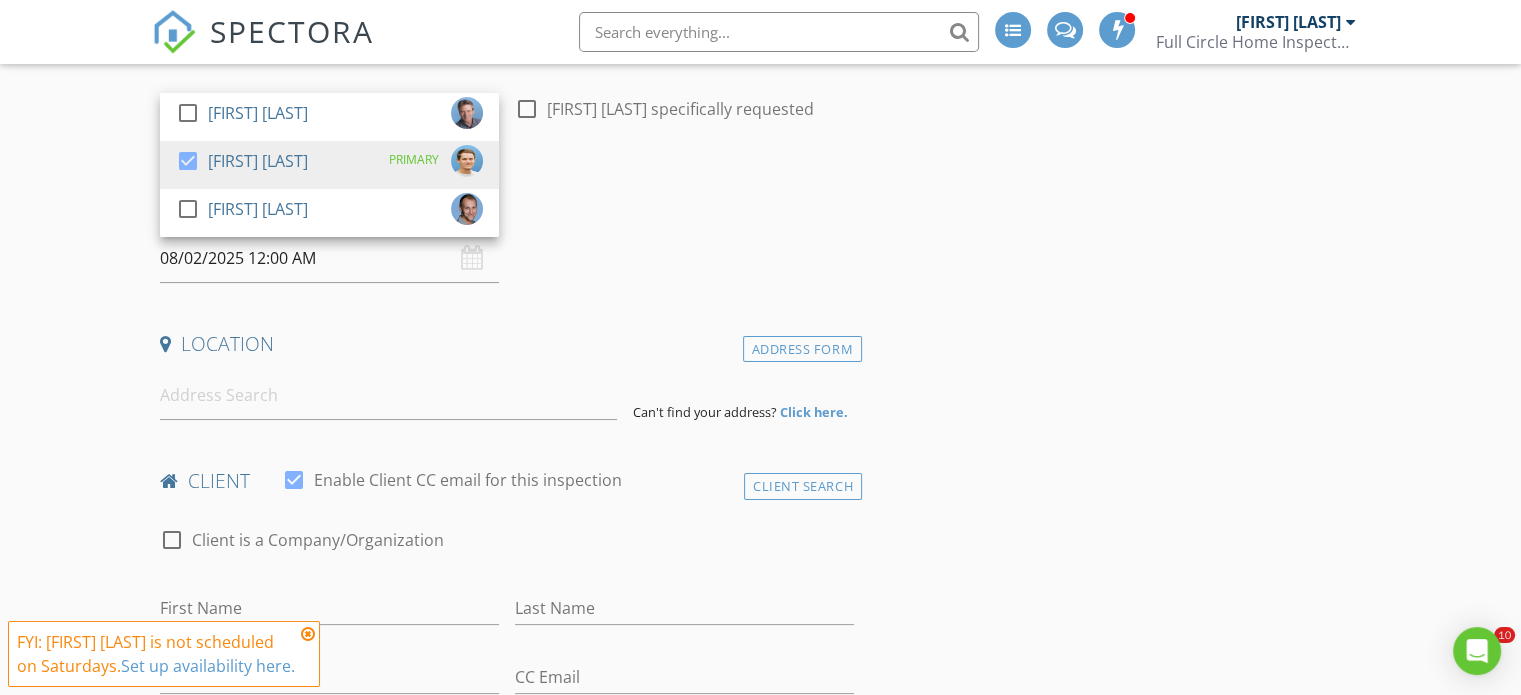 scroll, scrollTop: 198, scrollLeft: 0, axis: vertical 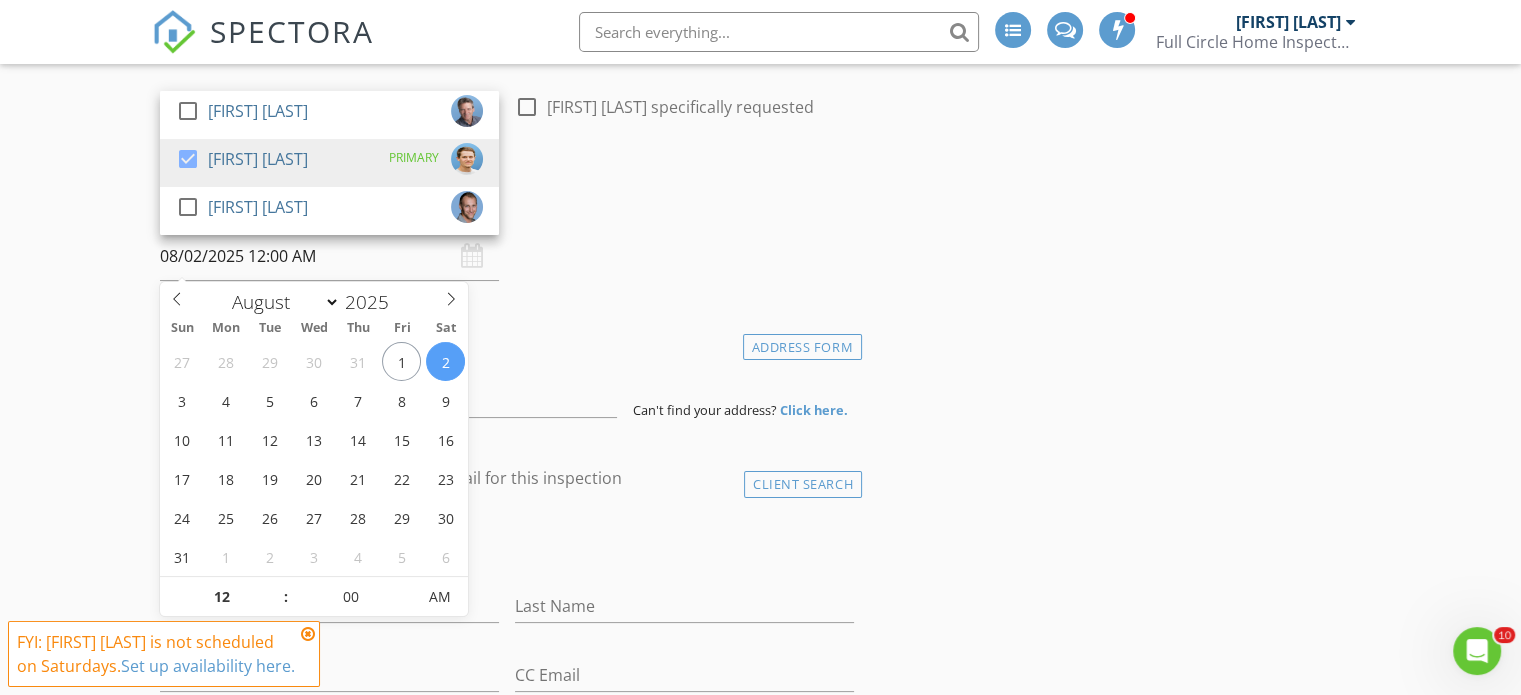 click on "08/02/2025 12:00 AM" at bounding box center (329, 256) 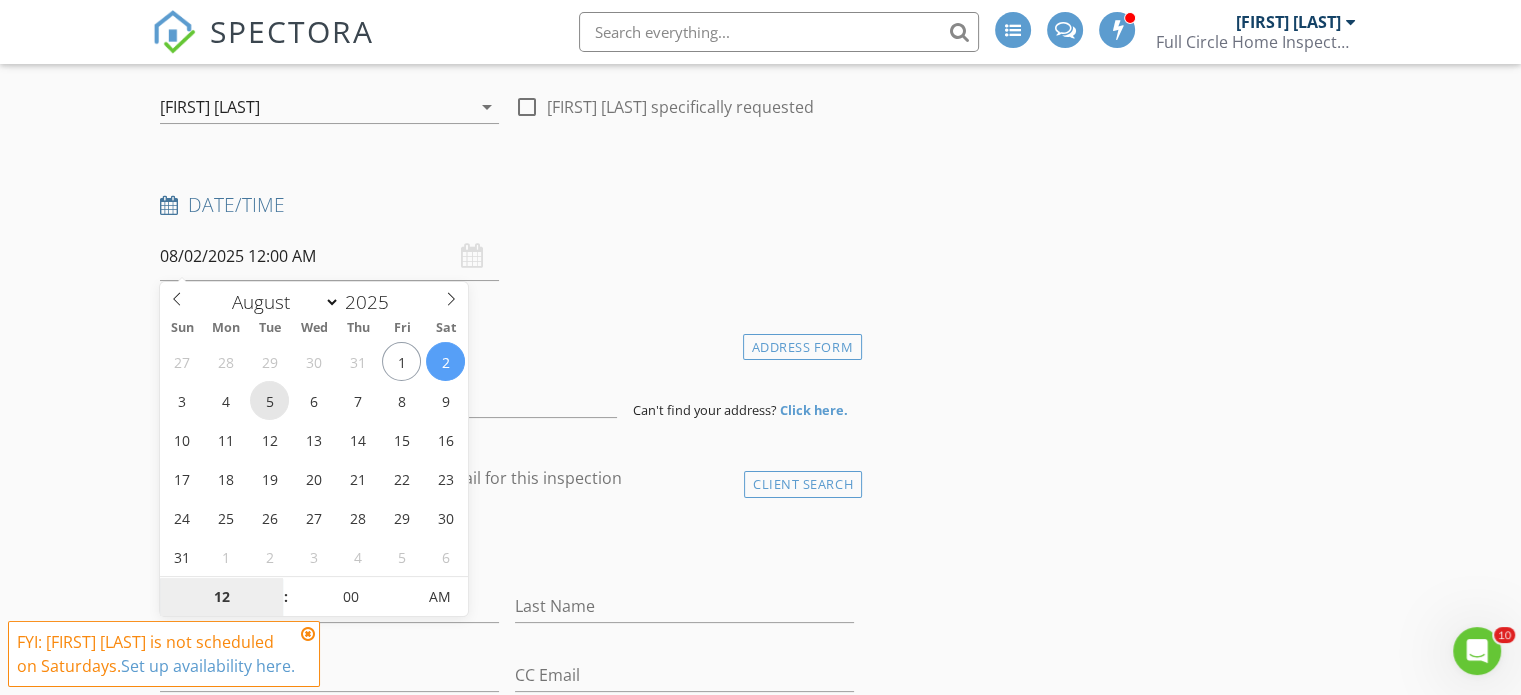 type on "08/05/2025 12:00 AM" 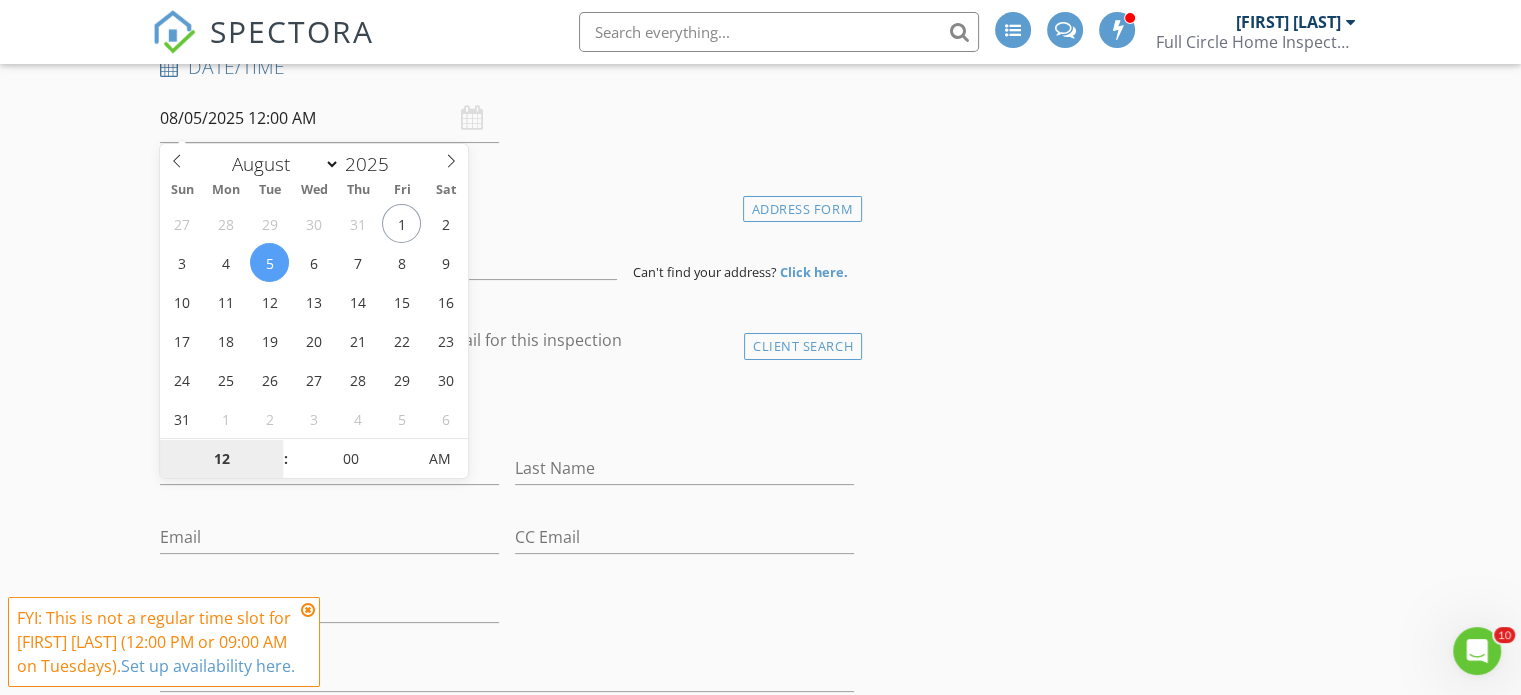 scroll, scrollTop: 348, scrollLeft: 0, axis: vertical 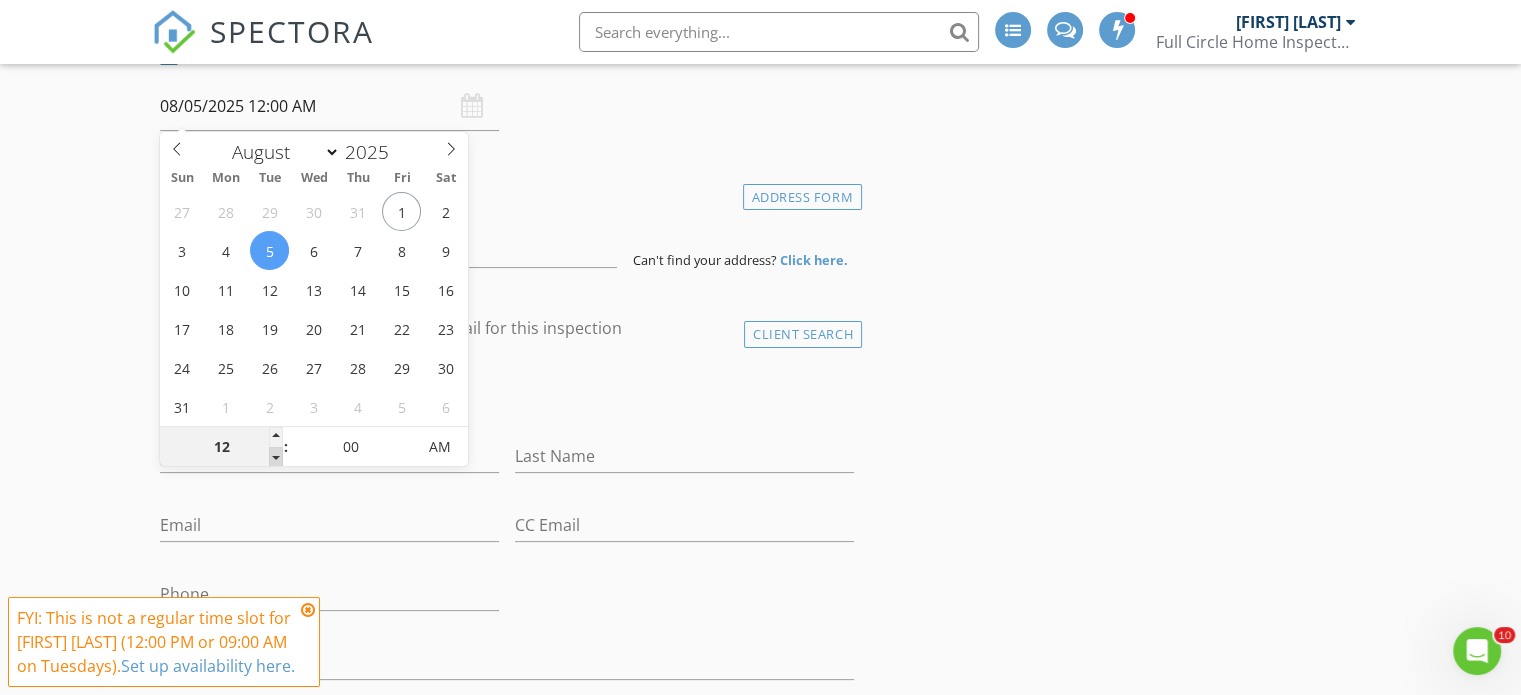 type on "11" 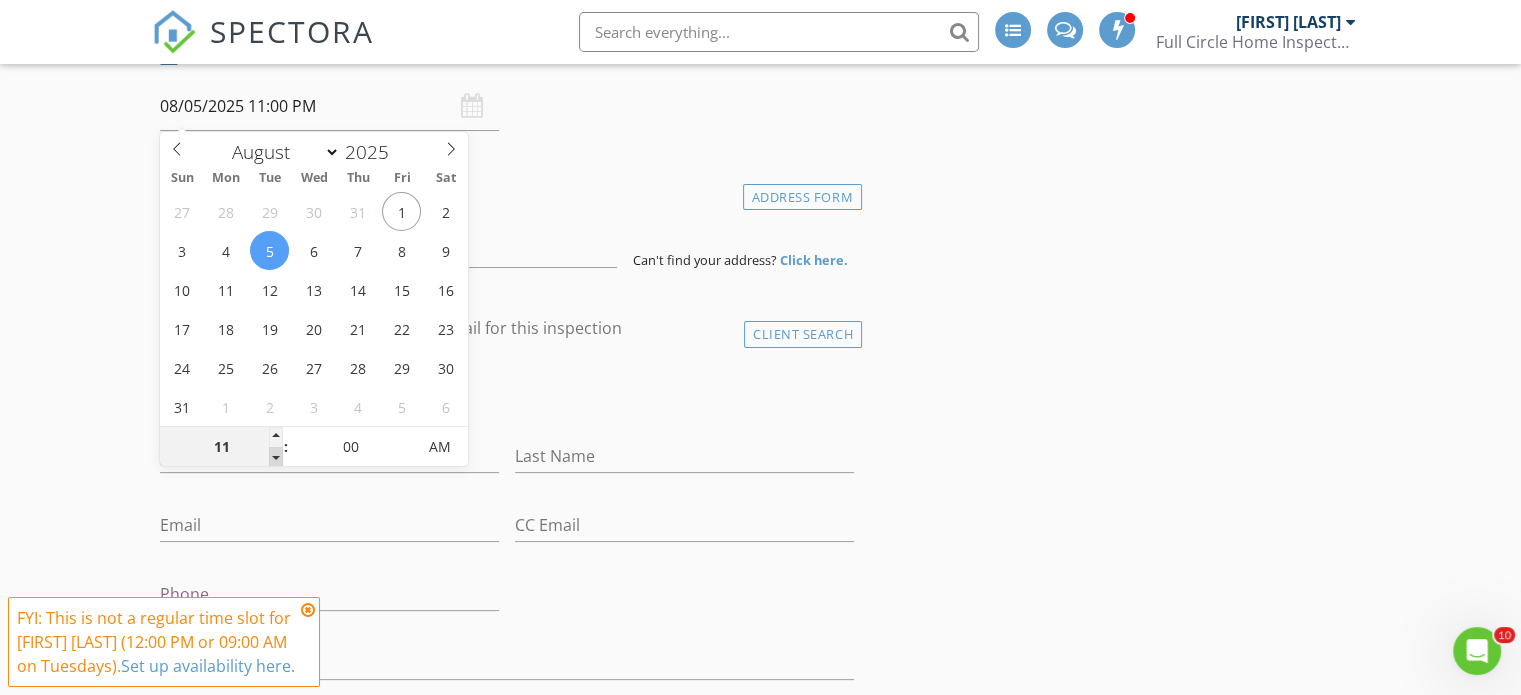 click at bounding box center (276, 457) 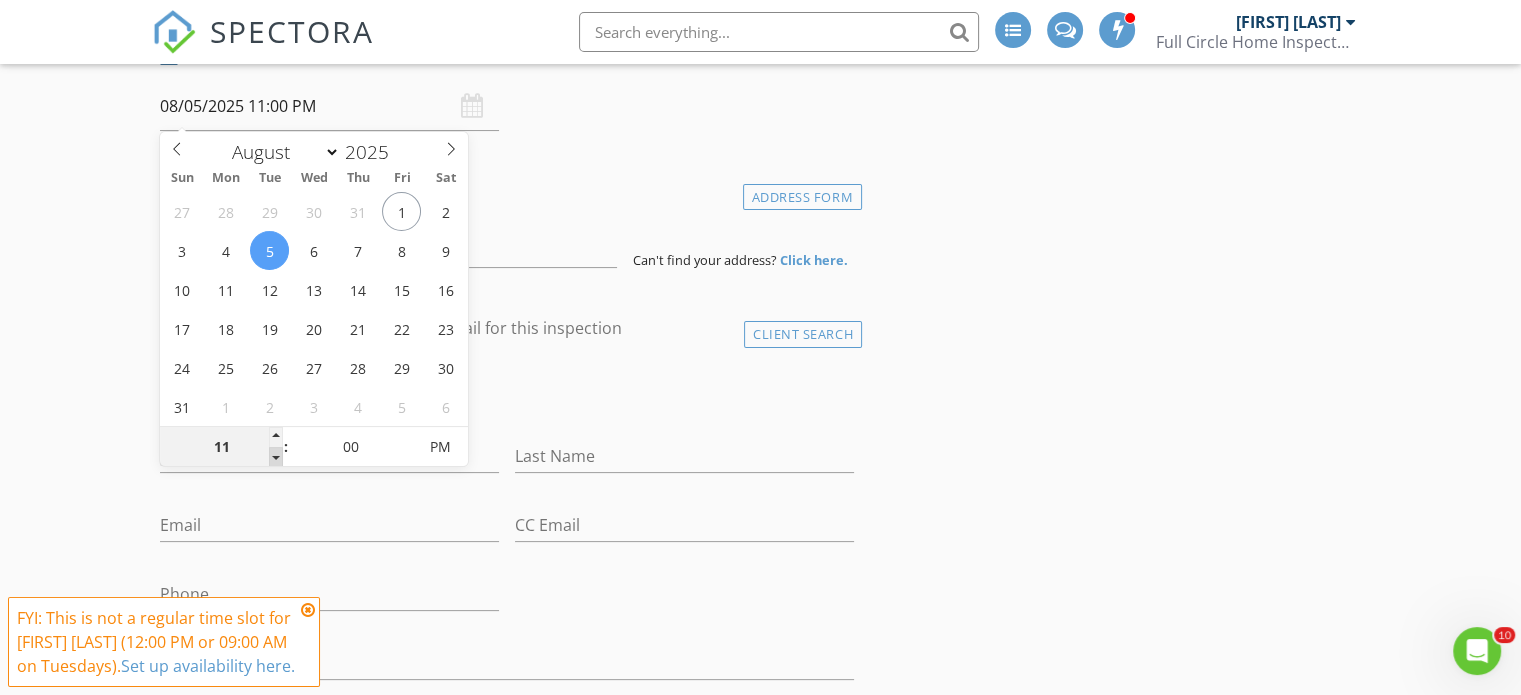 type on "10" 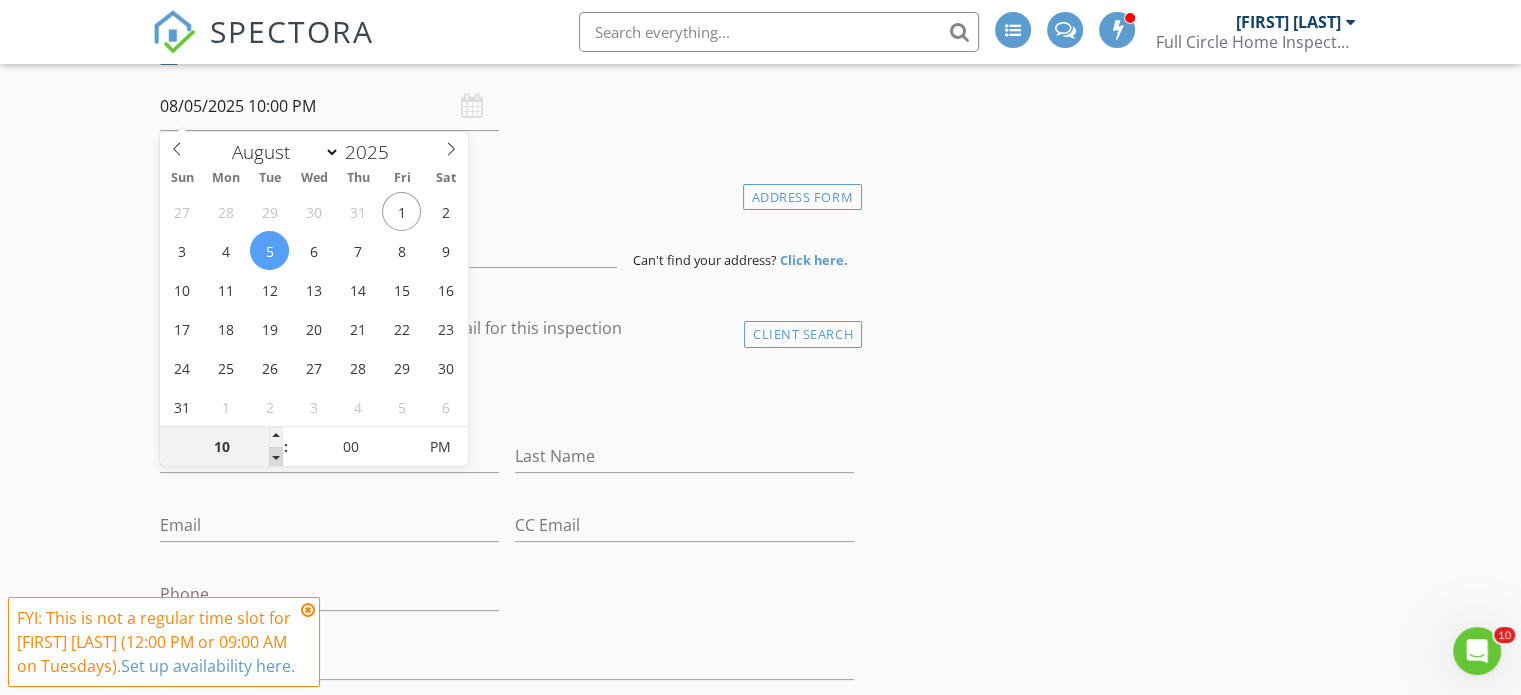 click at bounding box center (276, 457) 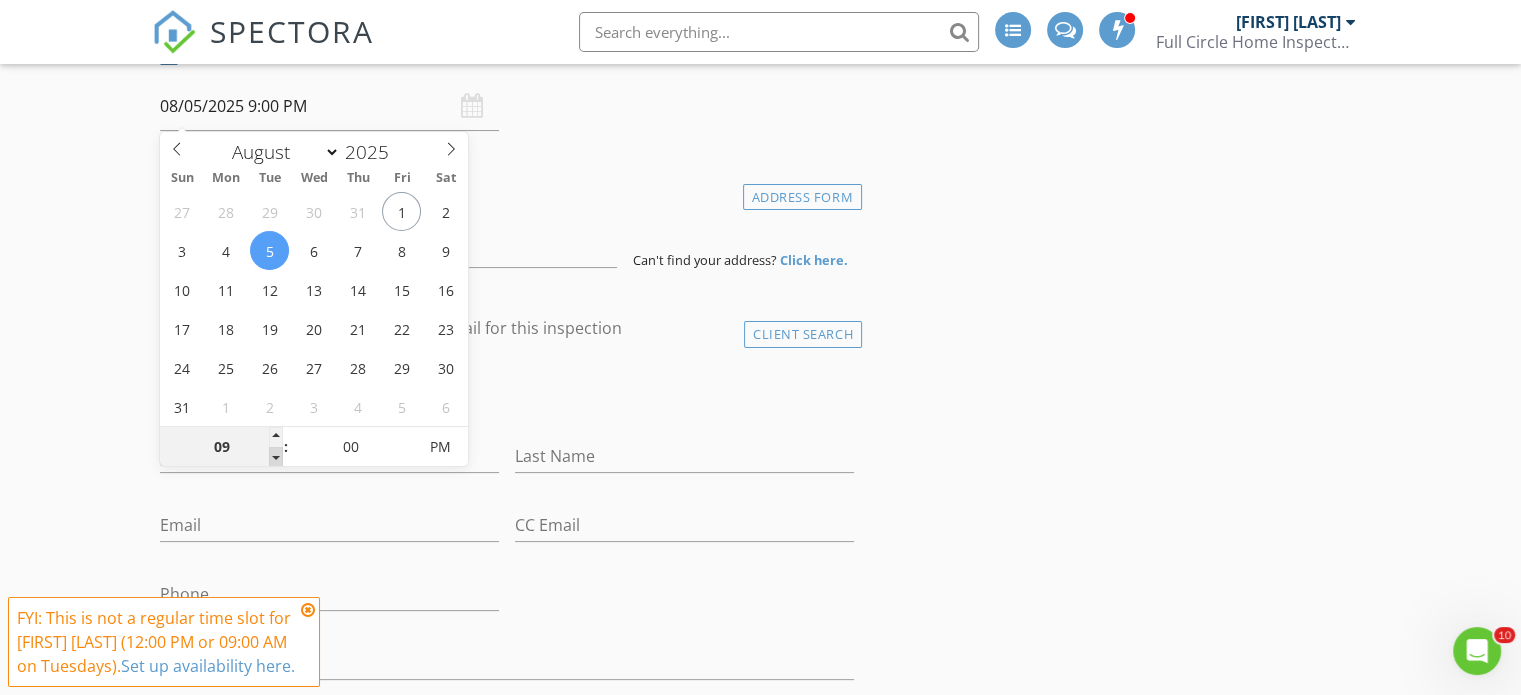 click at bounding box center (276, 457) 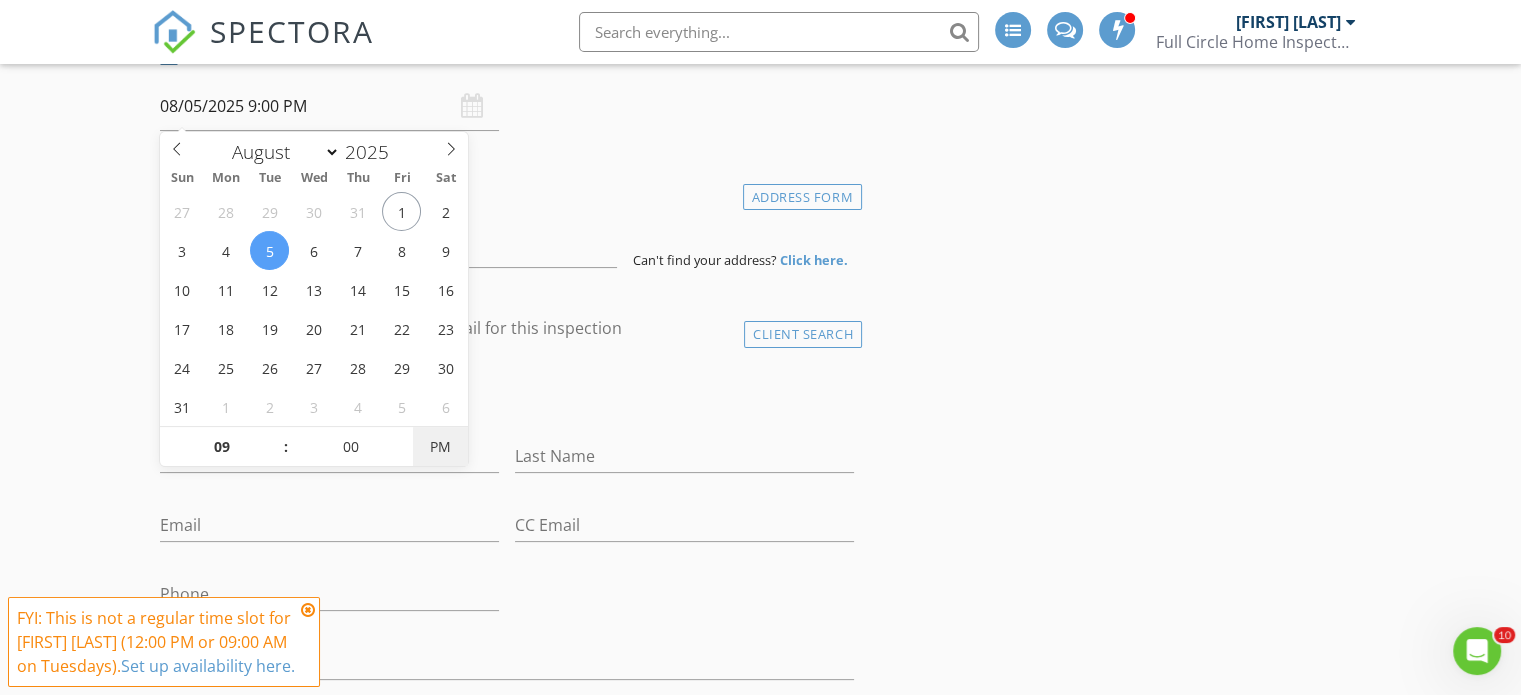 type on "08/05/2025 9:00 AM" 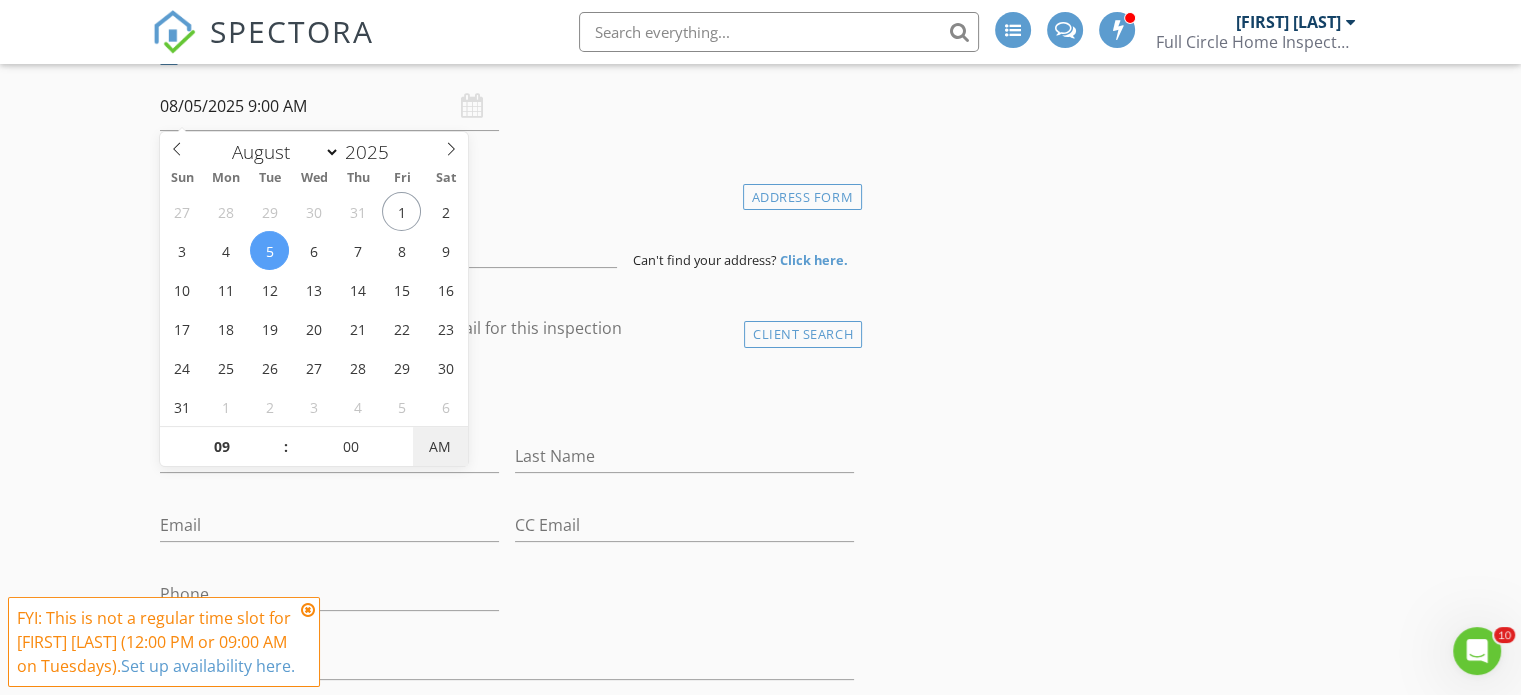 click on "AM" at bounding box center [440, 447] 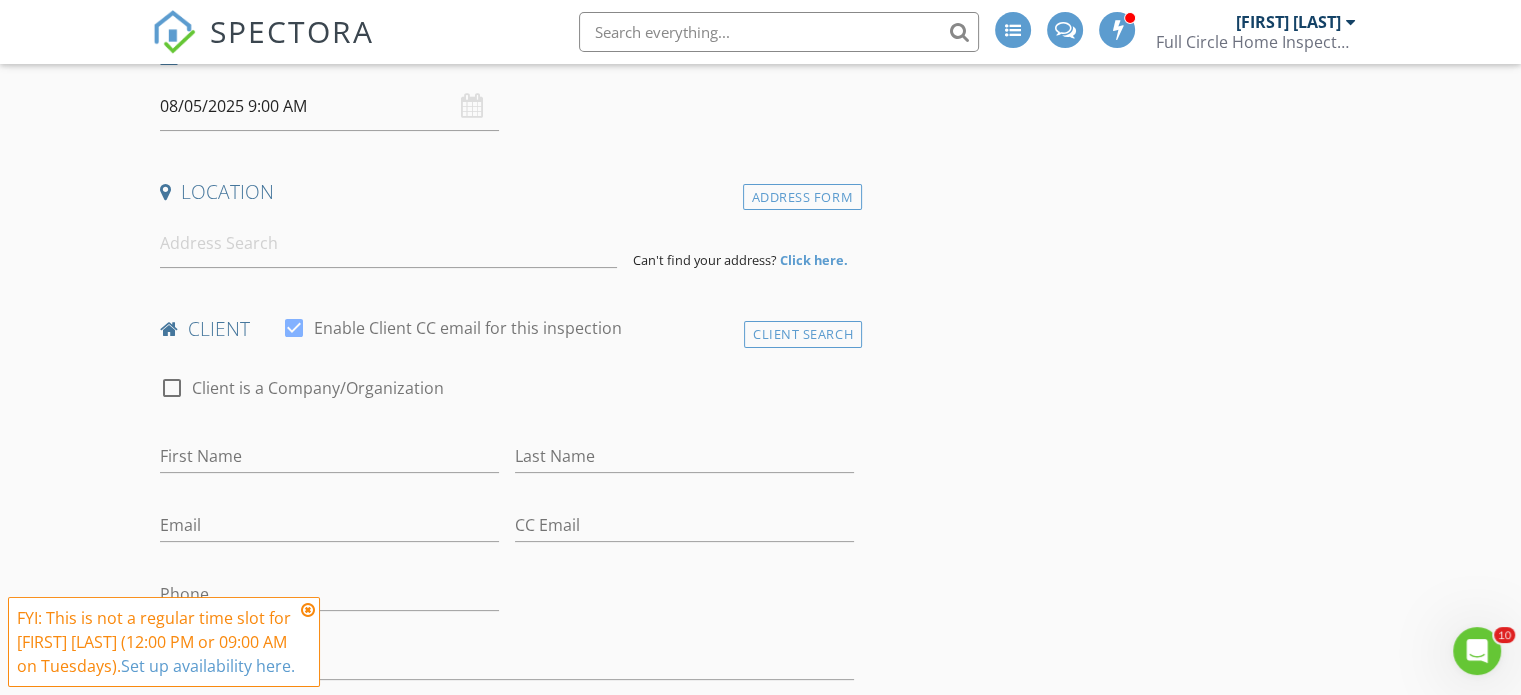 click on "check_box_outline_blank Client is a Company/Organization" at bounding box center (507, 398) 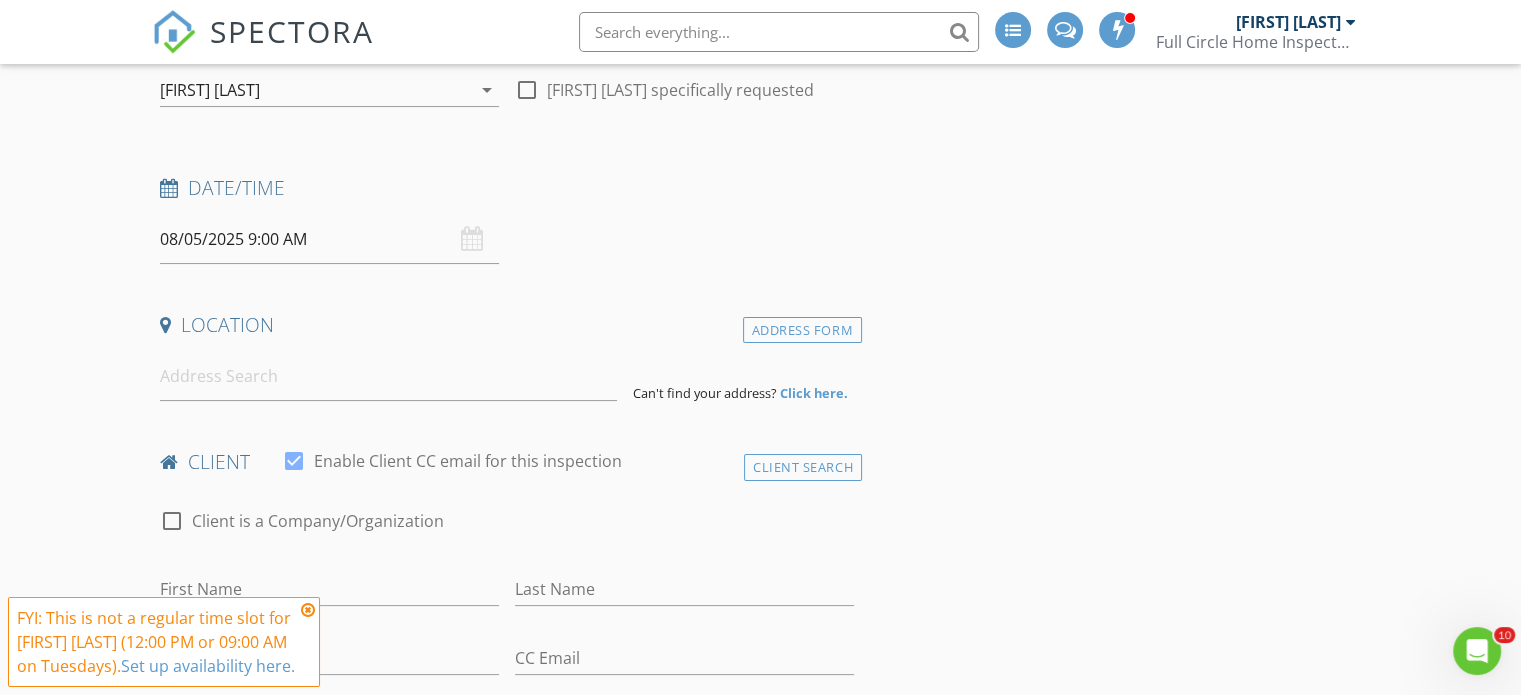 scroll, scrollTop: 212, scrollLeft: 0, axis: vertical 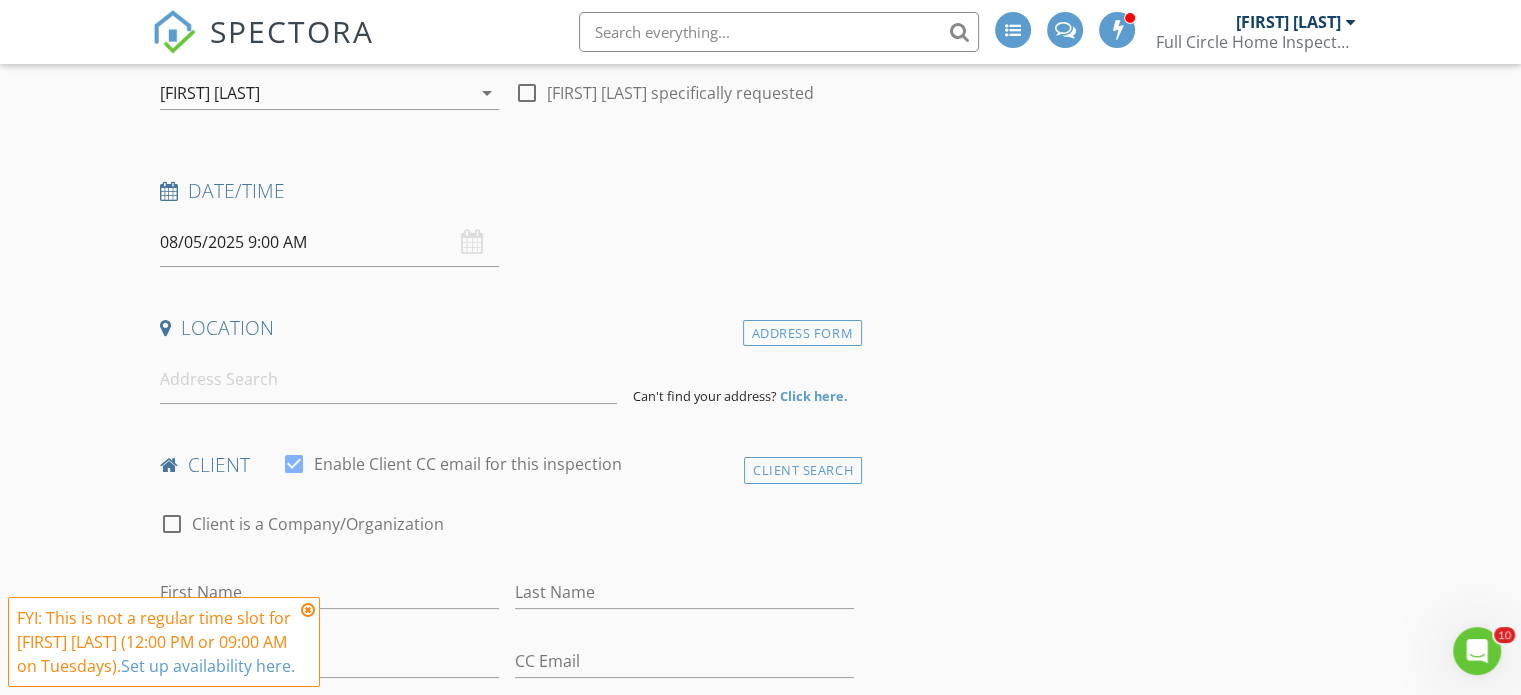 click at bounding box center (308, 610) 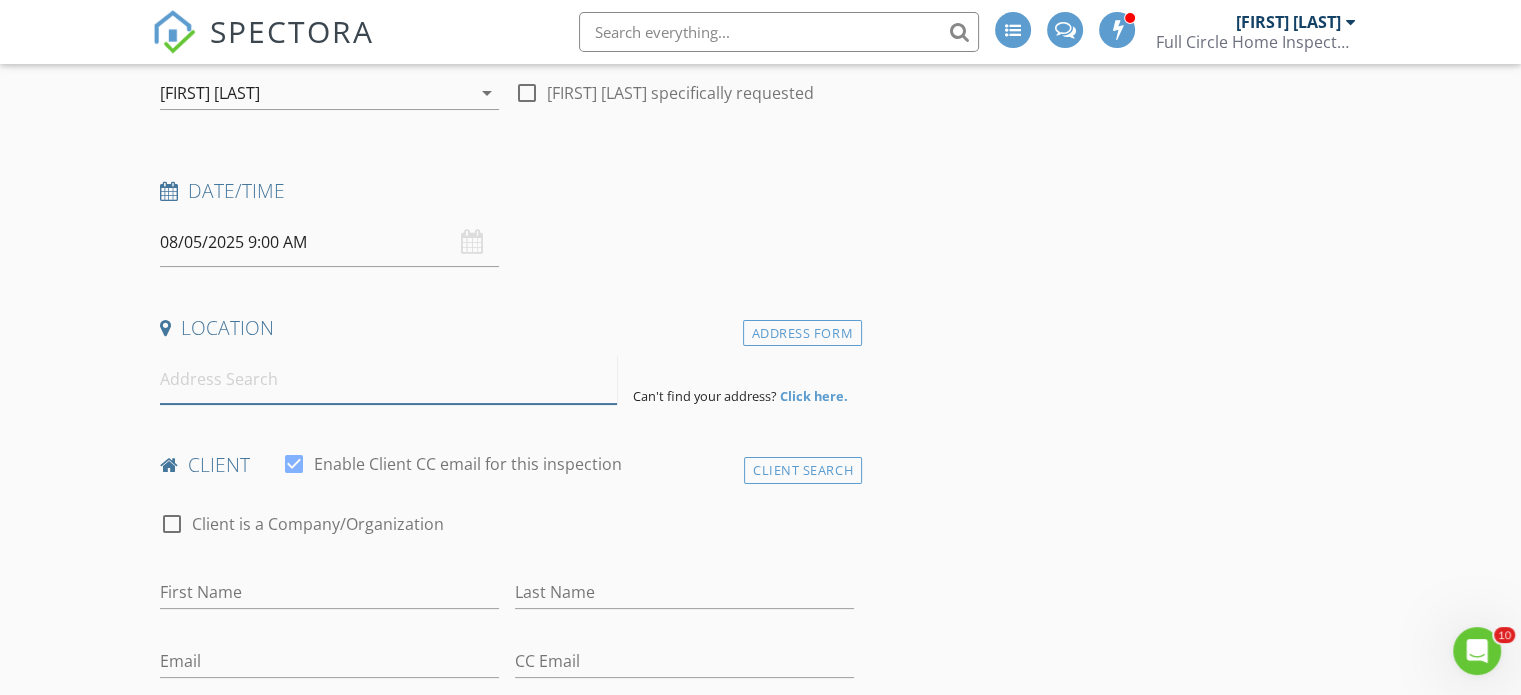 click at bounding box center (388, 379) 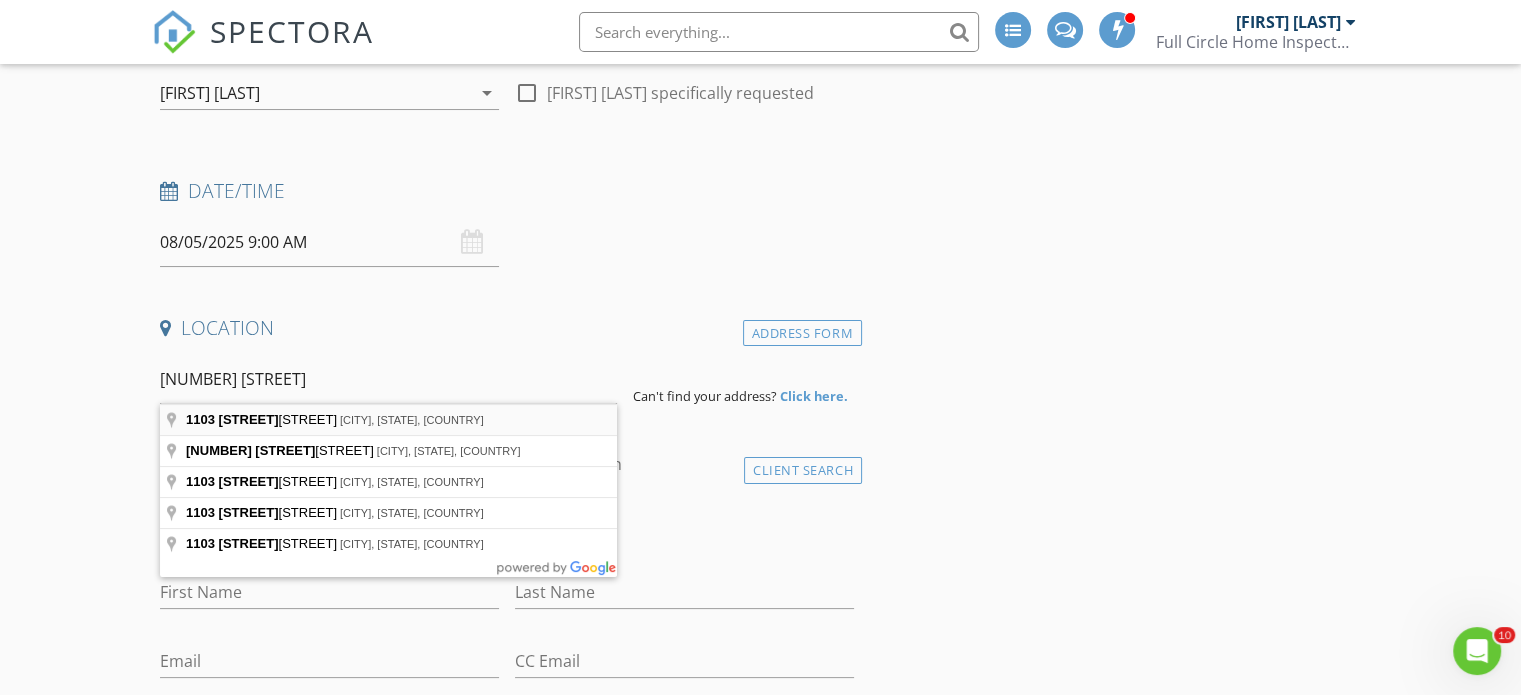 type on "1103 Monterey Lane, Lady Lake, FL, USA" 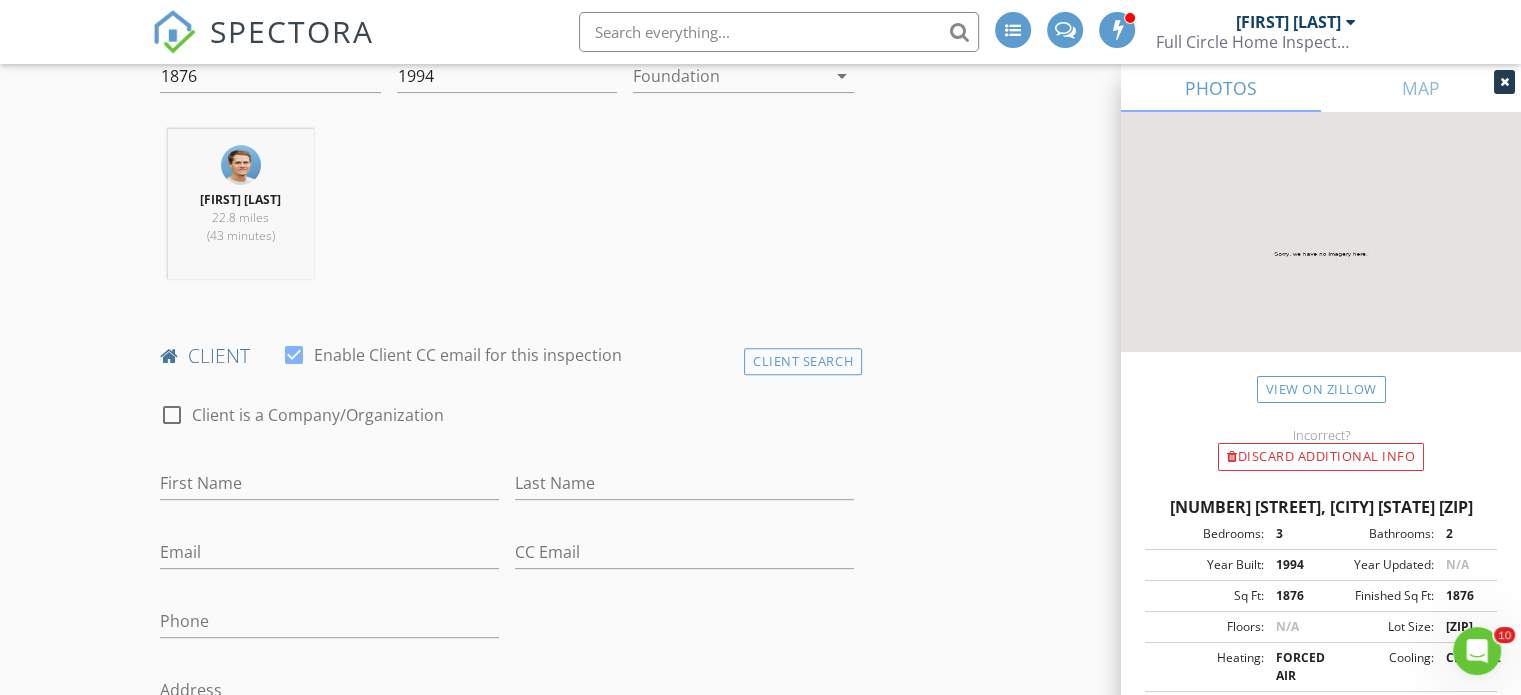 scroll, scrollTop: 732, scrollLeft: 0, axis: vertical 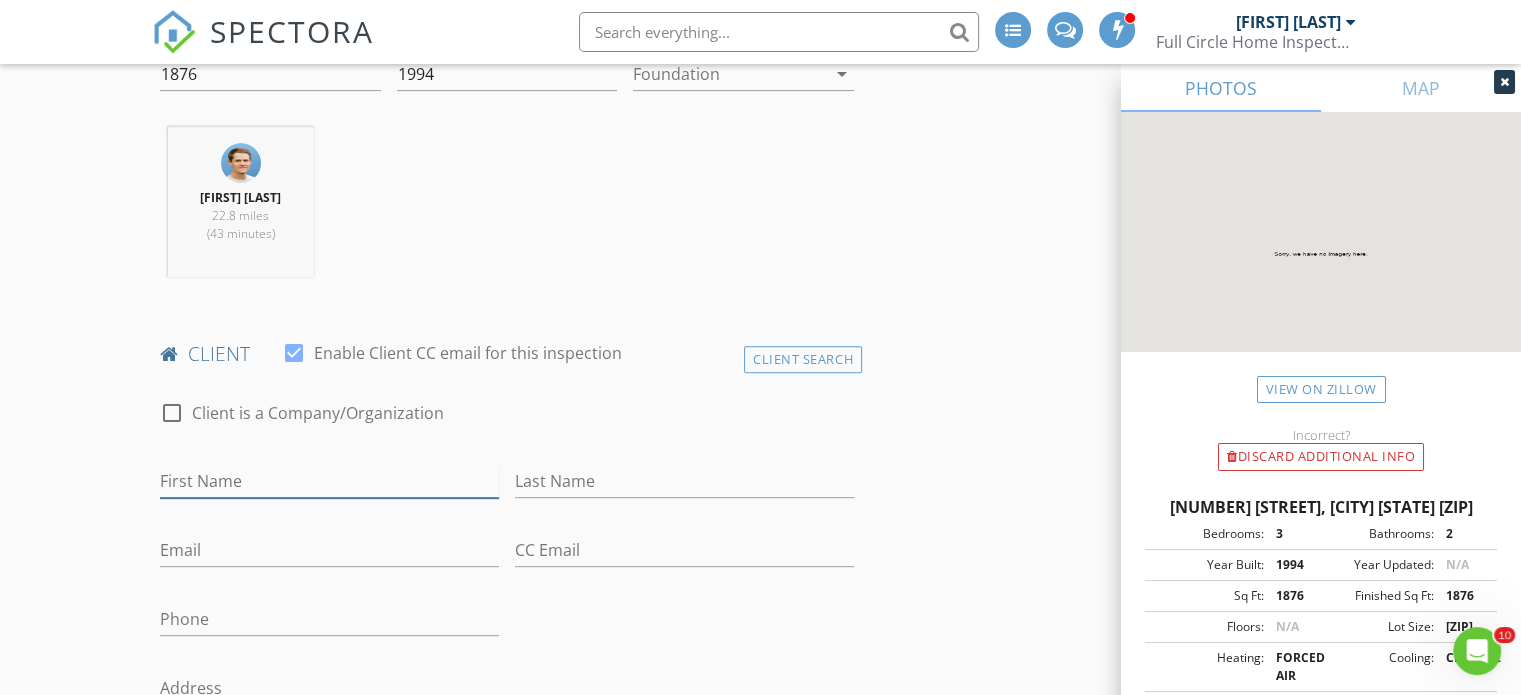 click on "First Name" at bounding box center (329, 481) 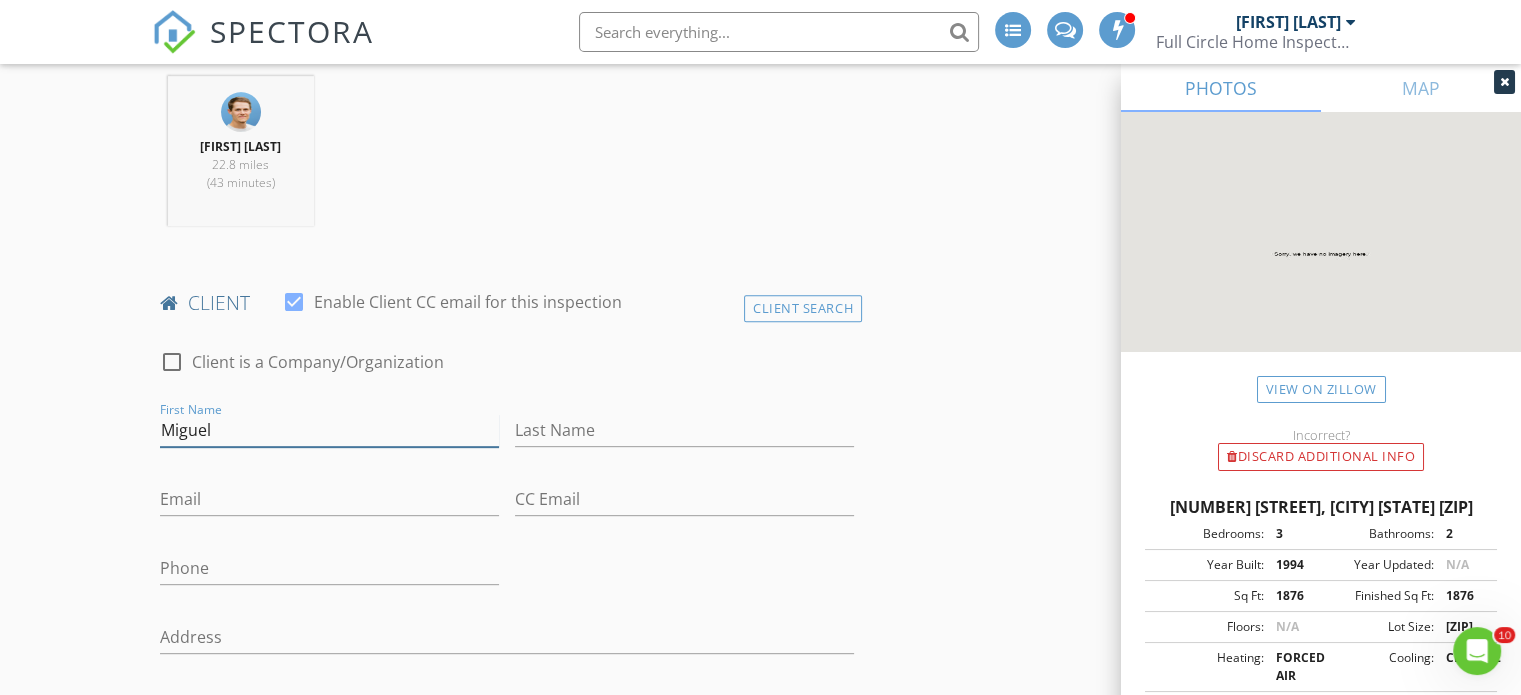 scroll, scrollTop: 900, scrollLeft: 0, axis: vertical 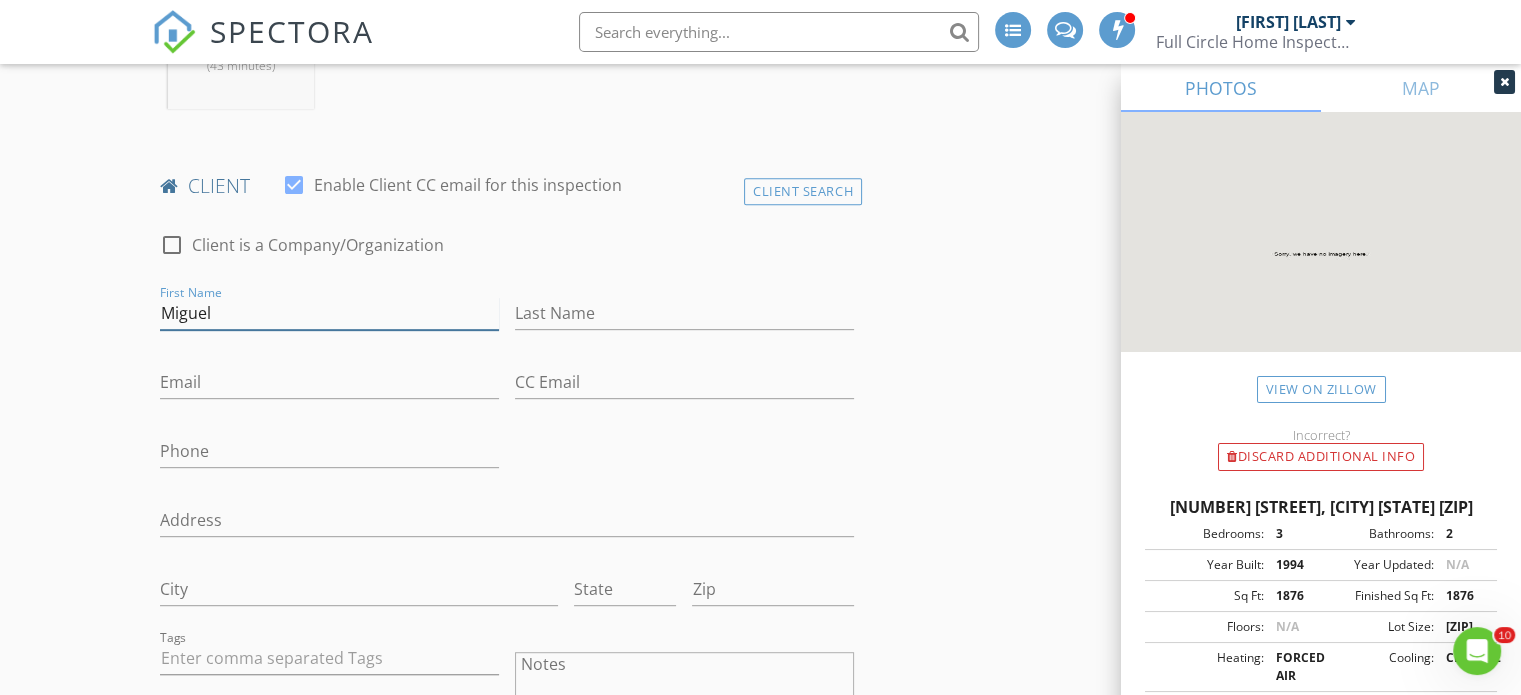 type on "Miguel" 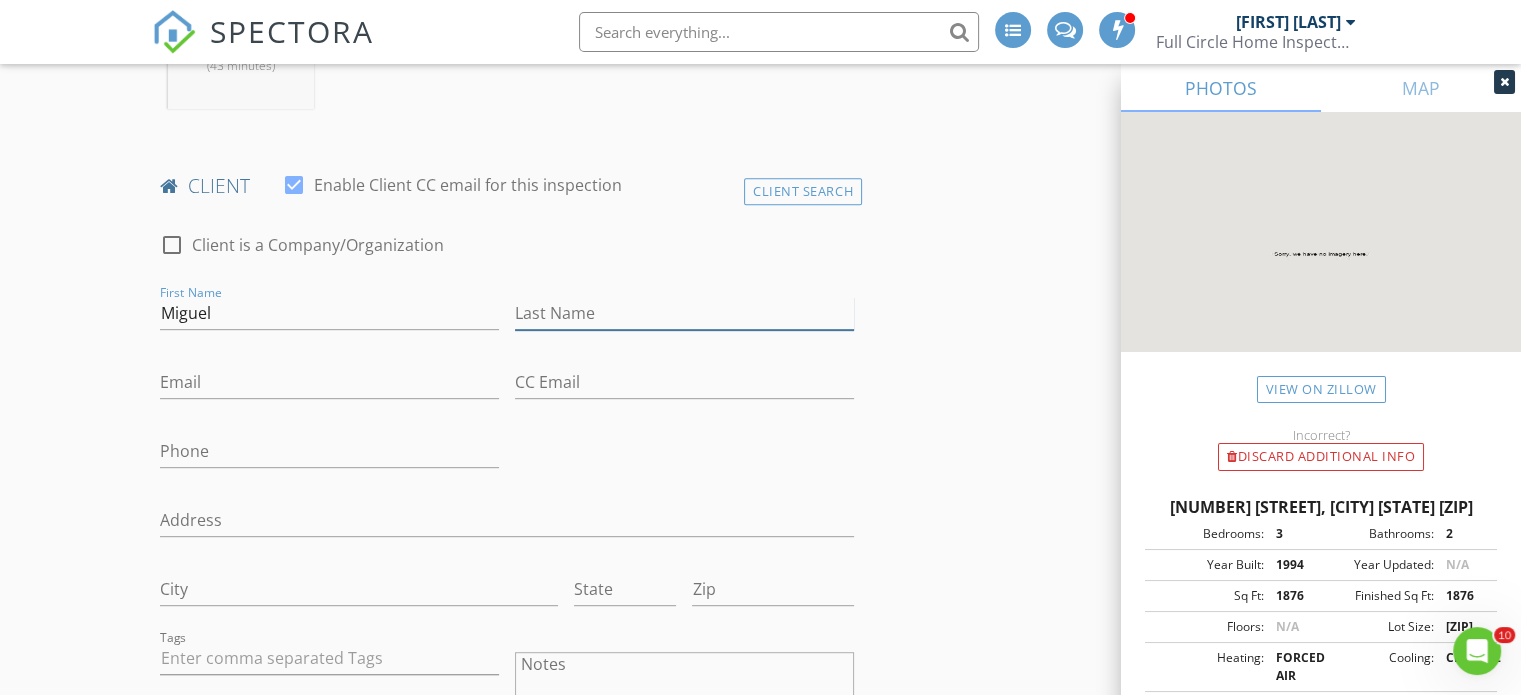 click on "Last Name" at bounding box center (684, 313) 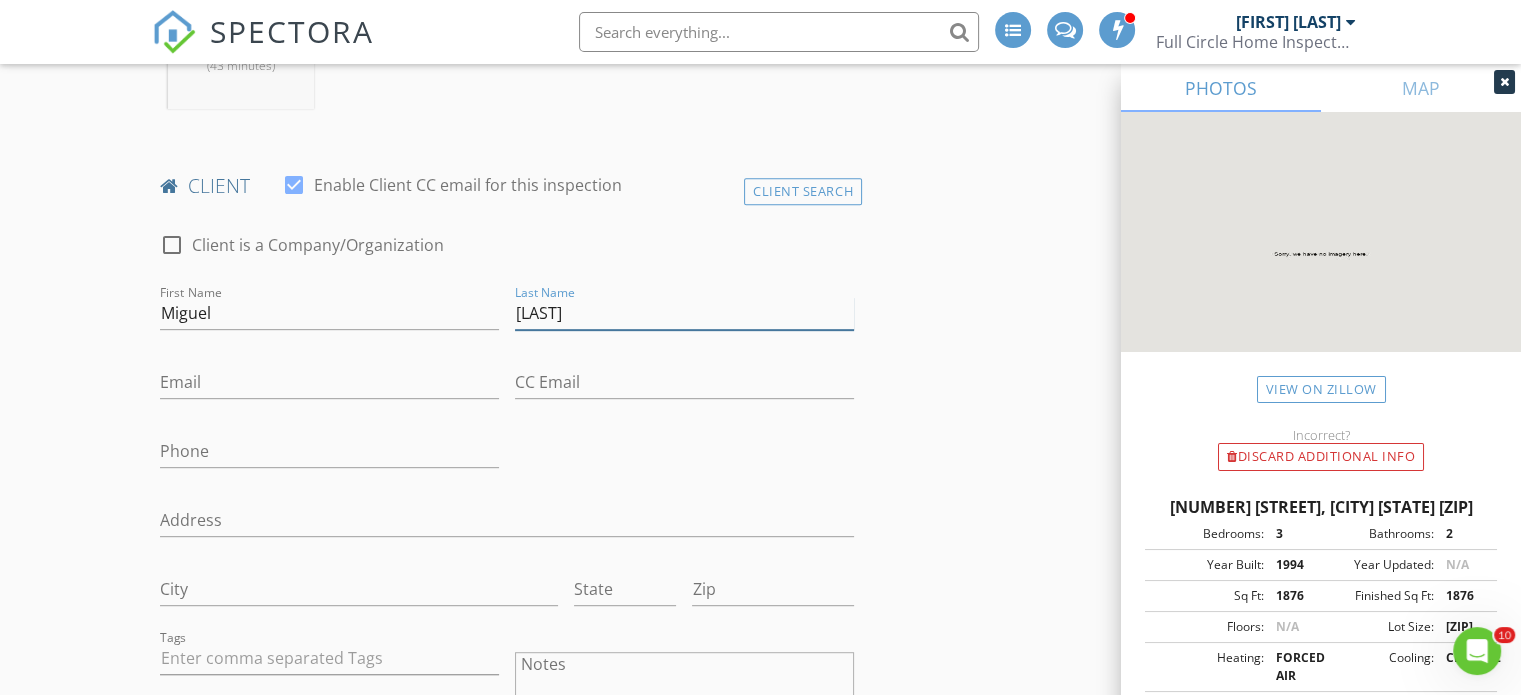 type on "Crame" 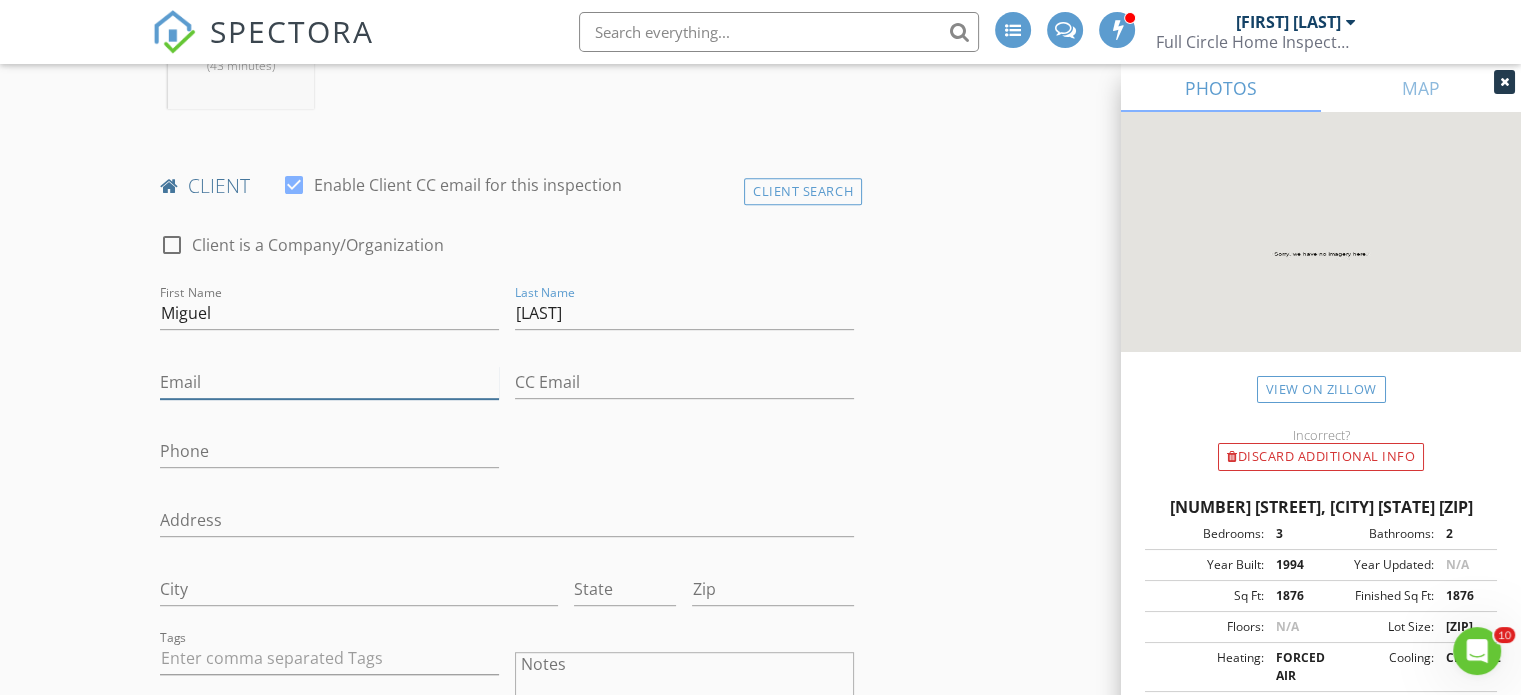 click on "Email" at bounding box center [329, 382] 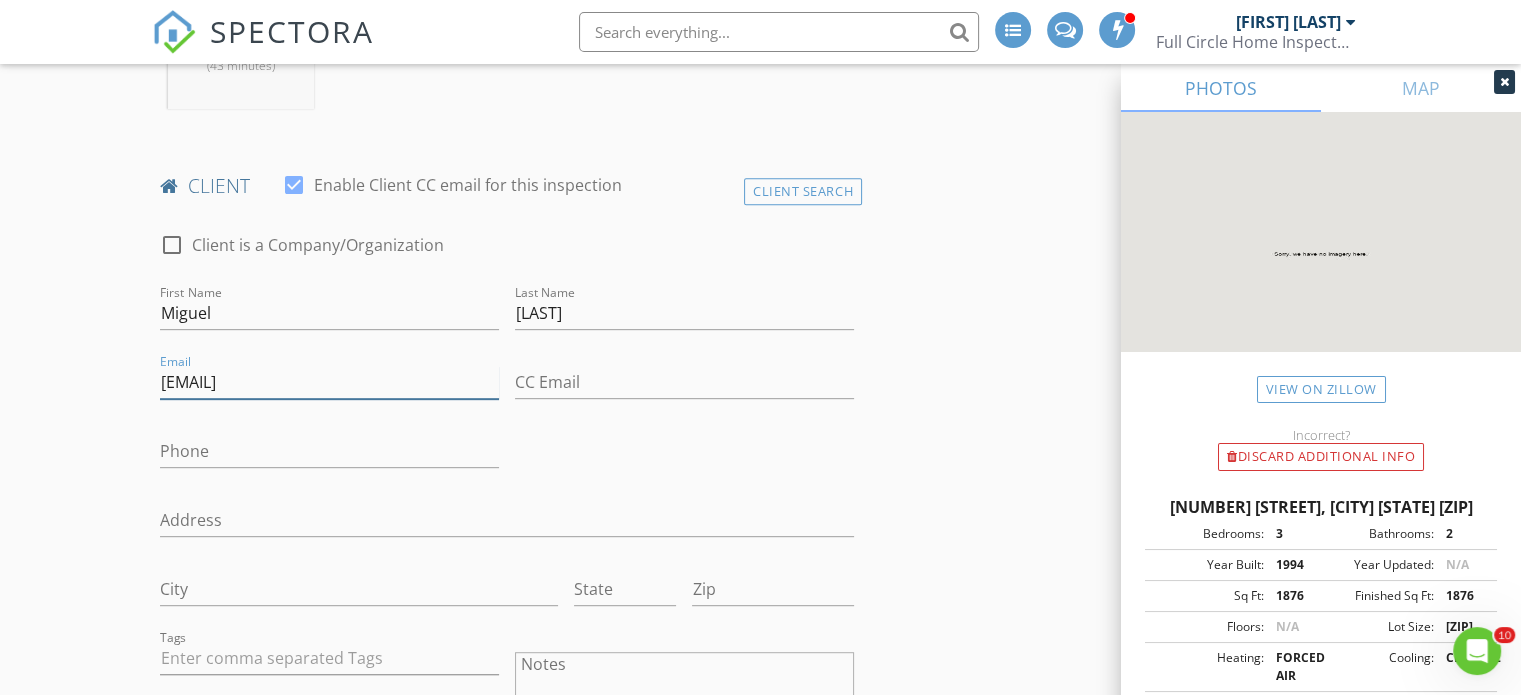 type on "miguelcrame1@hotmail.com" 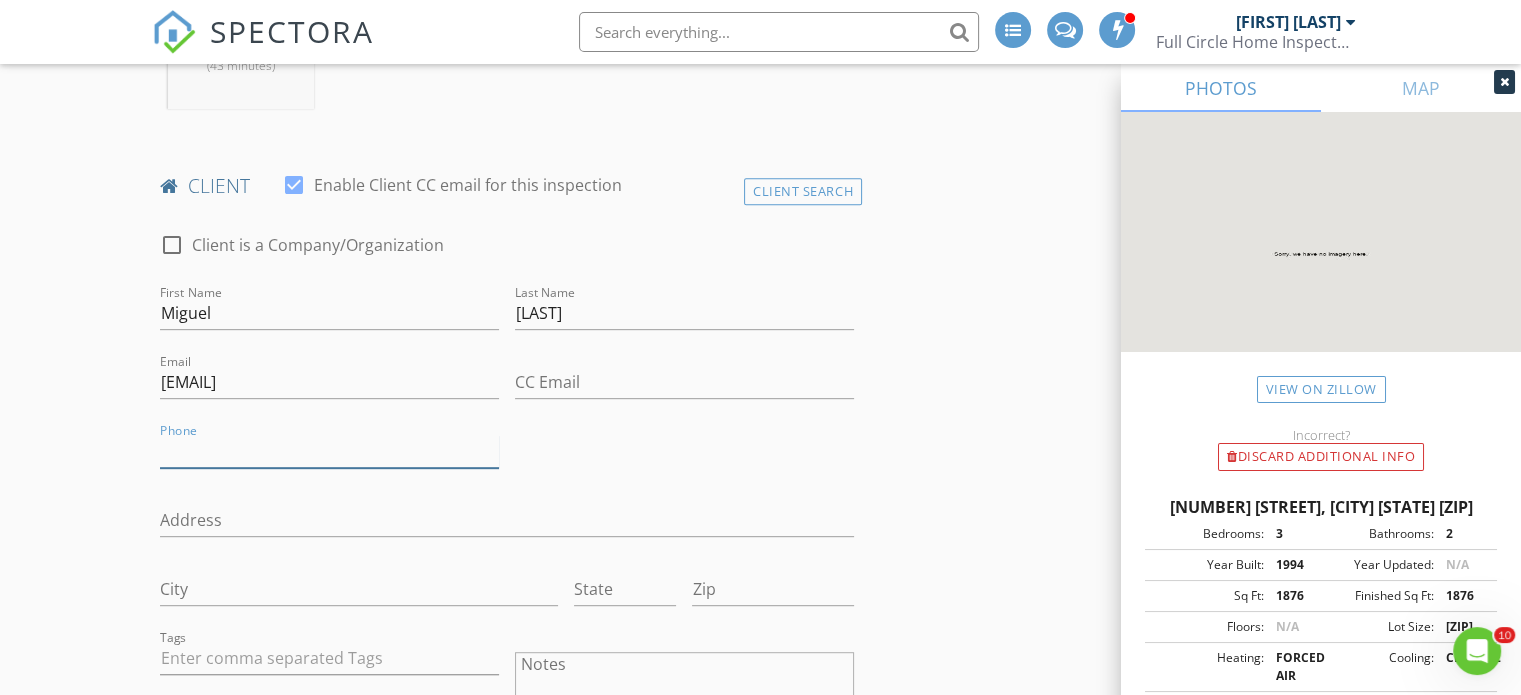 click on "Phone" at bounding box center [329, 451] 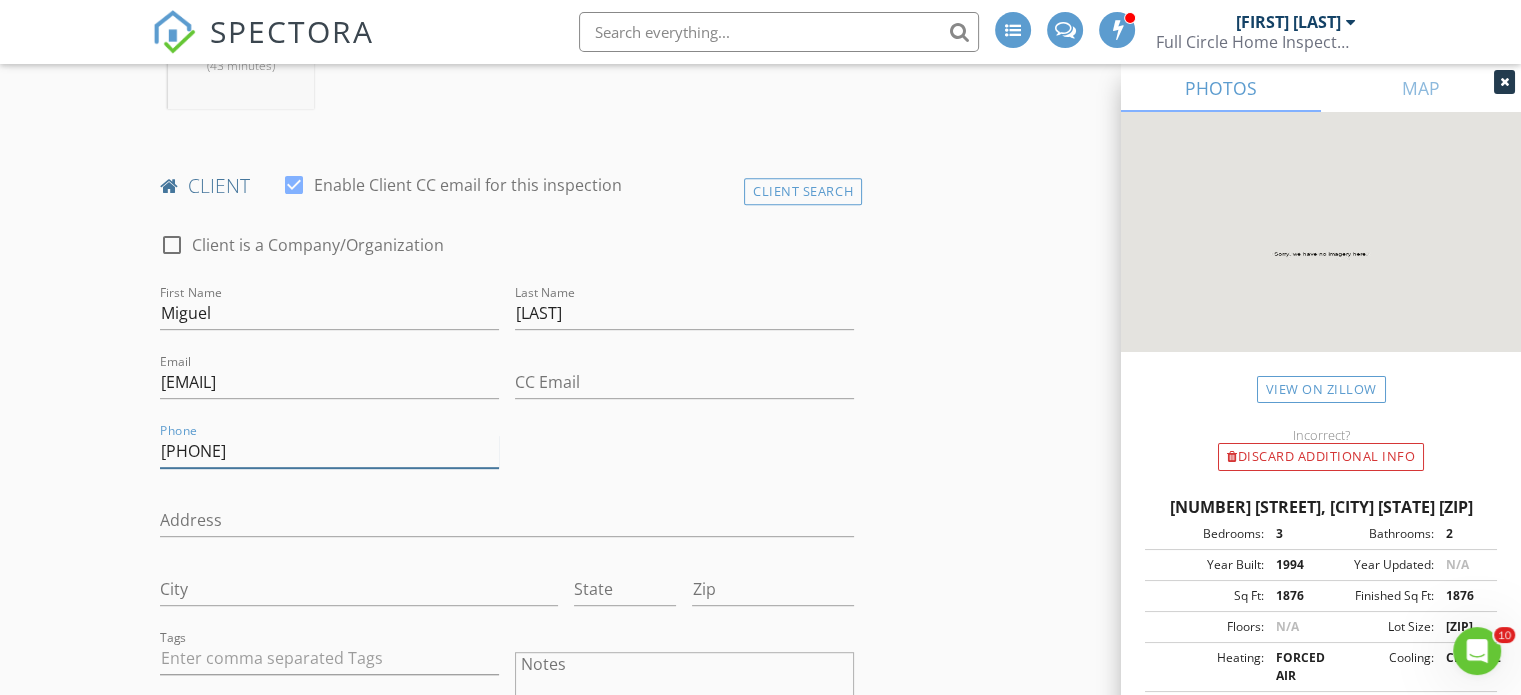 type on "480-225-5186" 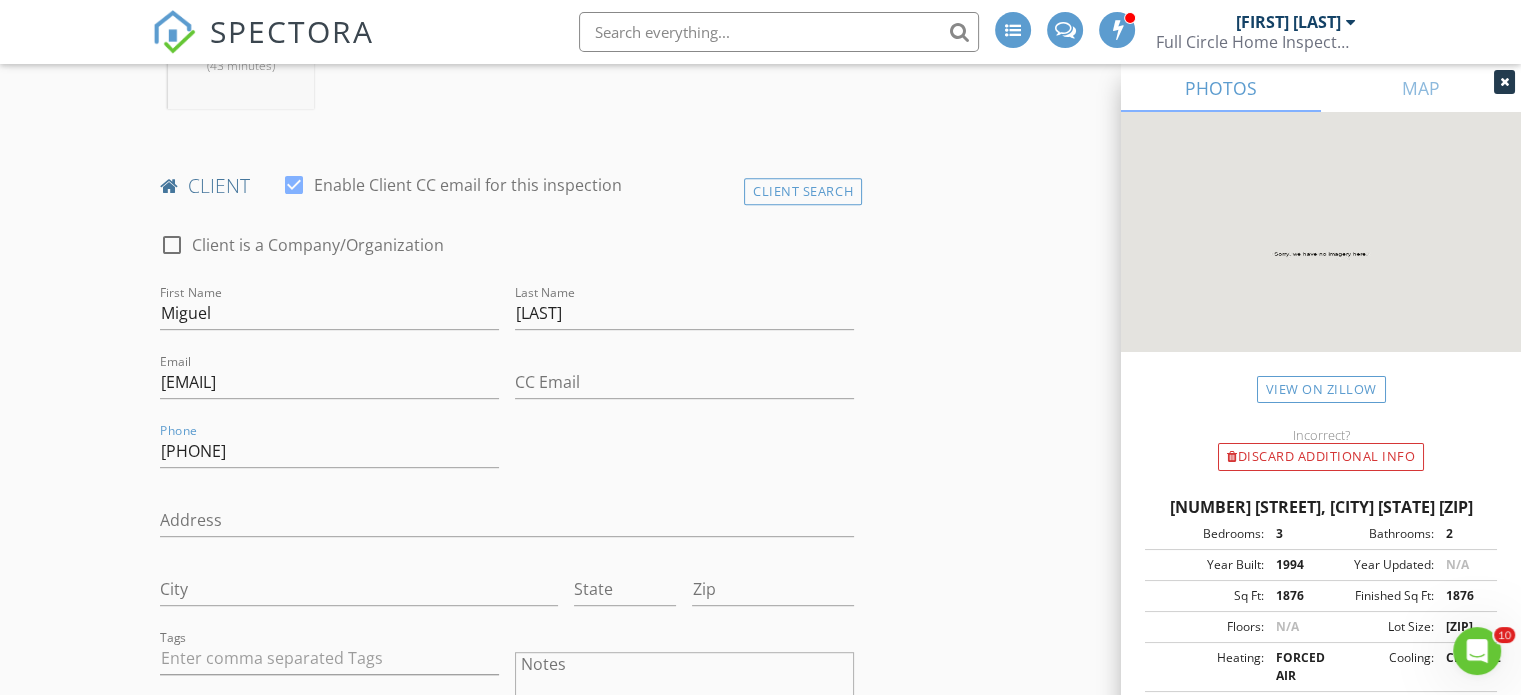 click on "New Inspection
INSPECTOR(S)
check_box_outline_blank   Jim Reynolds     check_box   Taylor Reynolds   PRIMARY   check_box_outline_blank   Alex Bruhl     Taylor Reynolds arrow_drop_down   check_box_outline_blank Taylor Reynolds specifically requested
Date/Time
08/05/2025 9:00 AM
Location
Address Search       Address 1103 Monterey Ln   Unit   City Lady Lake   State FL   Zip 32159   County Lake     Square Feet 1876   Year Built 1994   Foundation arrow_drop_down     Taylor Reynolds     22.8 miles     (43 minutes)
client
check_box Enable Client CC email for this inspection   Client Search     check_box_outline_blank Client is a Company/Organization     First Name Miguel   Last Name Crame   Email miguelcrame1@hotmail.com   CC Email   Phone 480-225-5186   Address   City   State   Zip     Tags         Notes   Private Notes          check_box_outline_blank" at bounding box center [760, 1296] 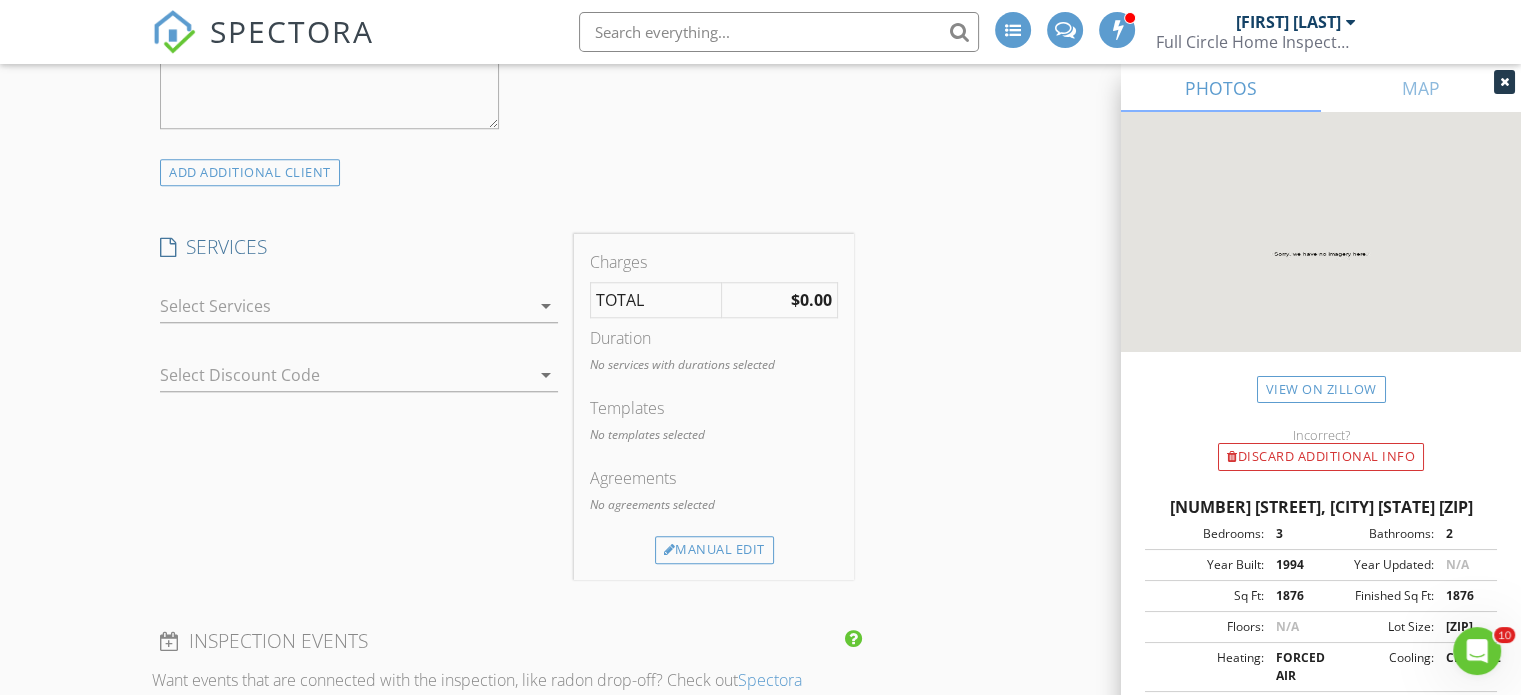 scroll, scrollTop: 1738, scrollLeft: 0, axis: vertical 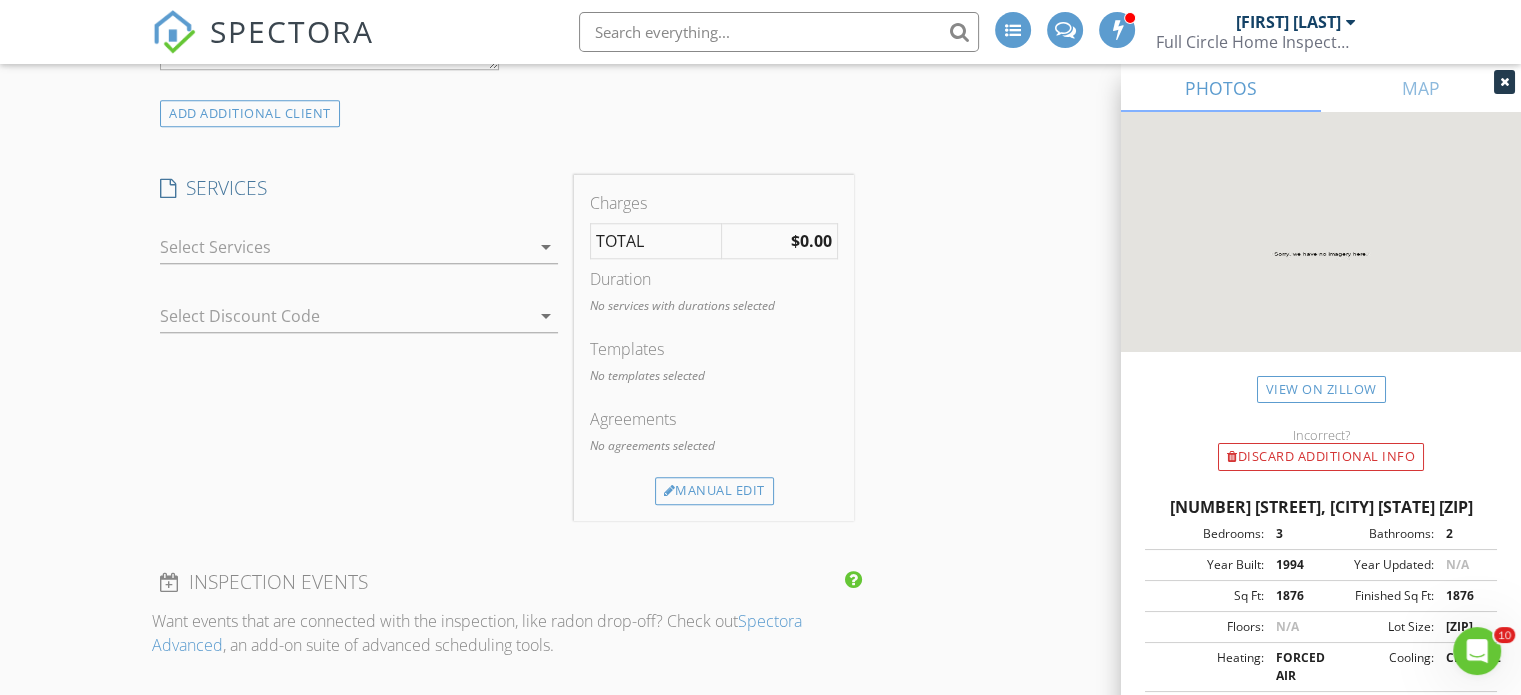click on "arrow_drop_down" at bounding box center [546, 247] 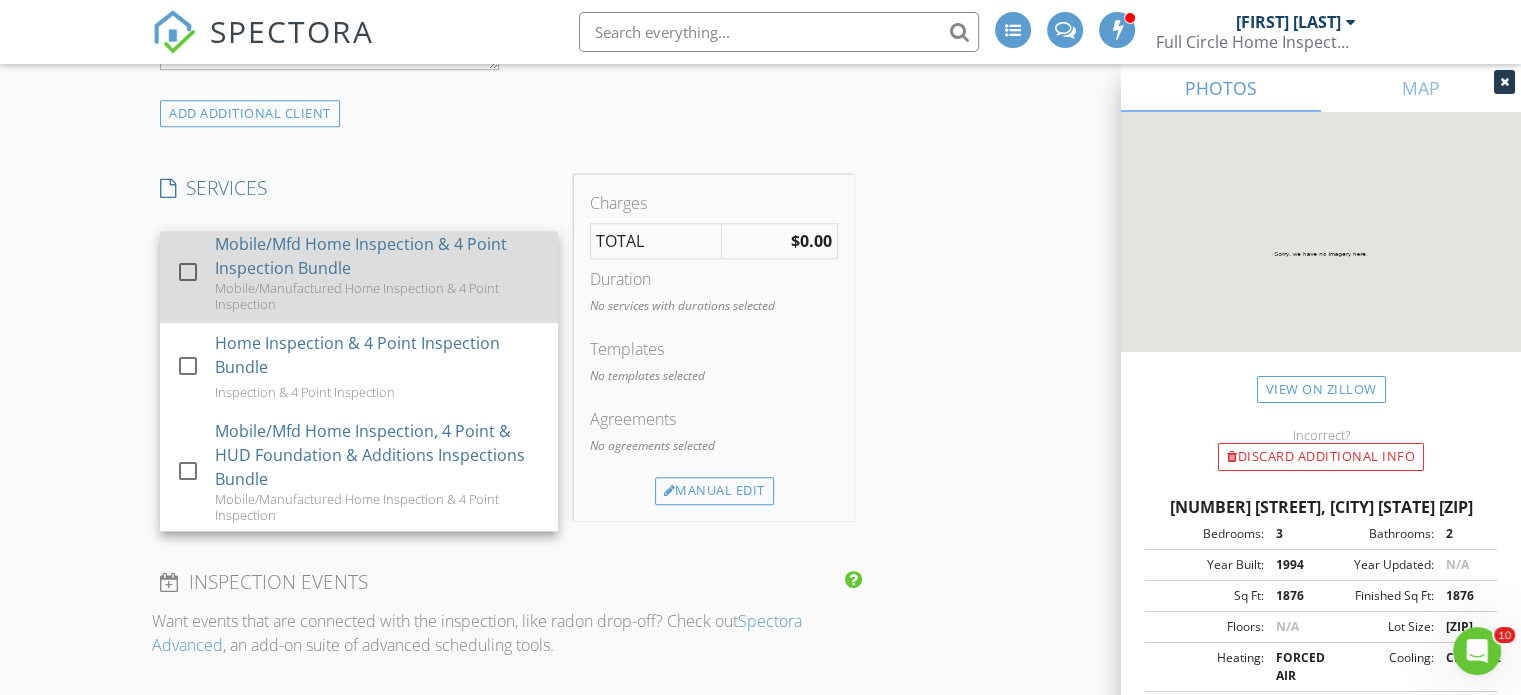scroll, scrollTop: 96, scrollLeft: 0, axis: vertical 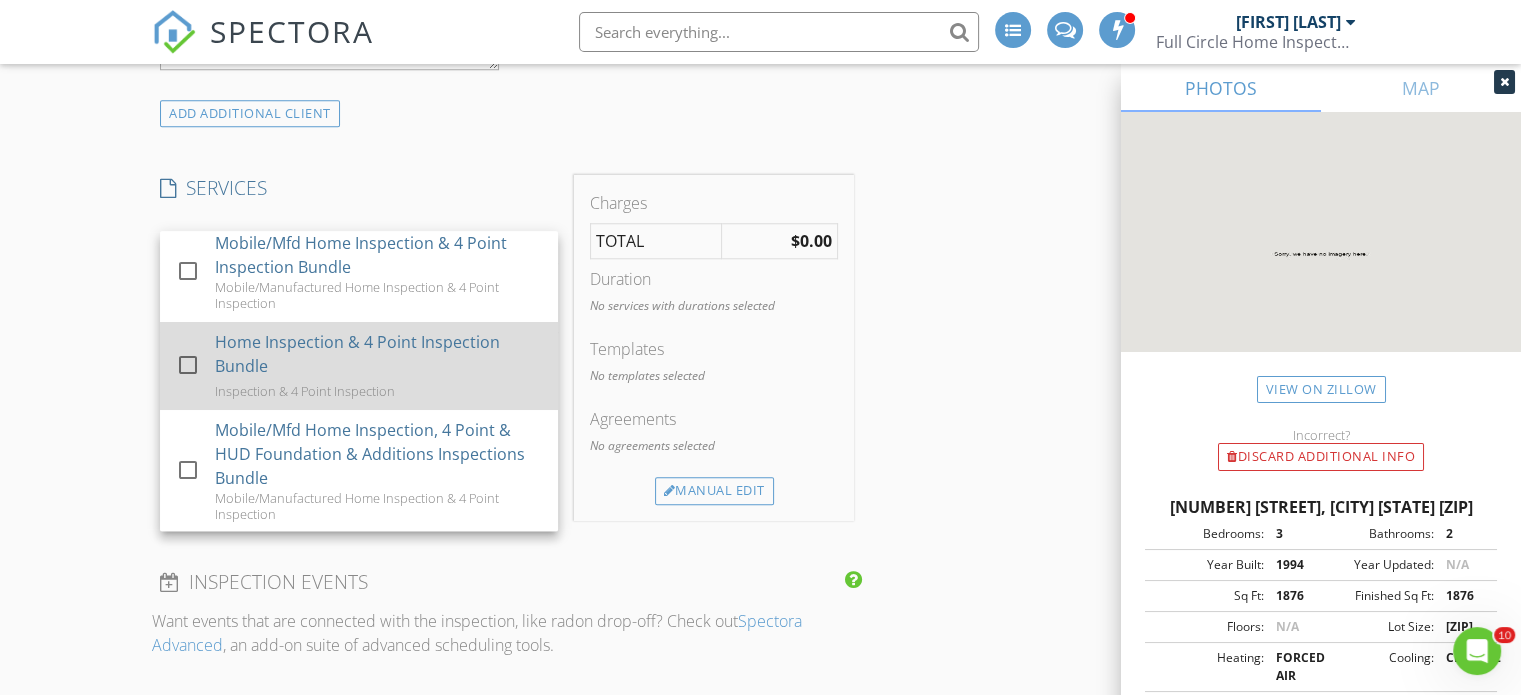 click at bounding box center (188, 365) 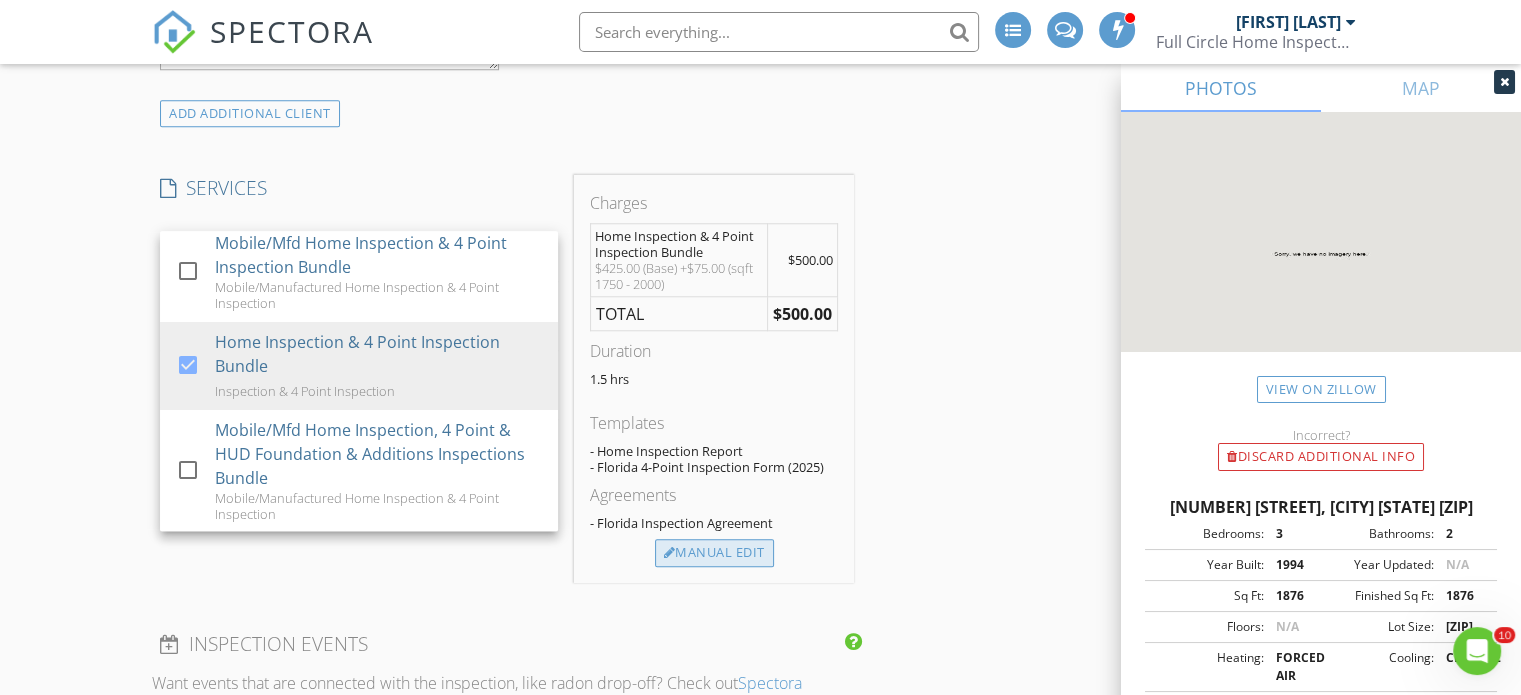 click on "Manual Edit" at bounding box center (714, 553) 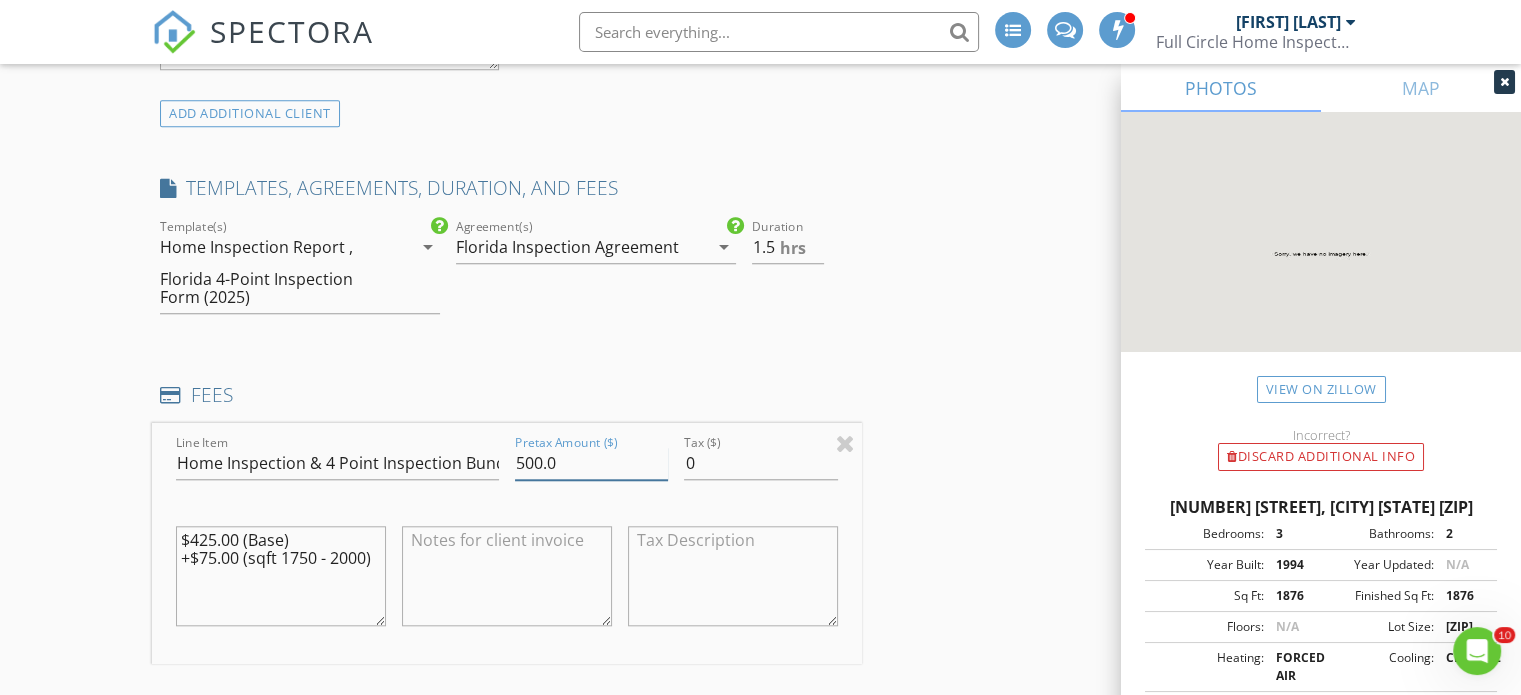 click on "500.0" at bounding box center [591, 463] 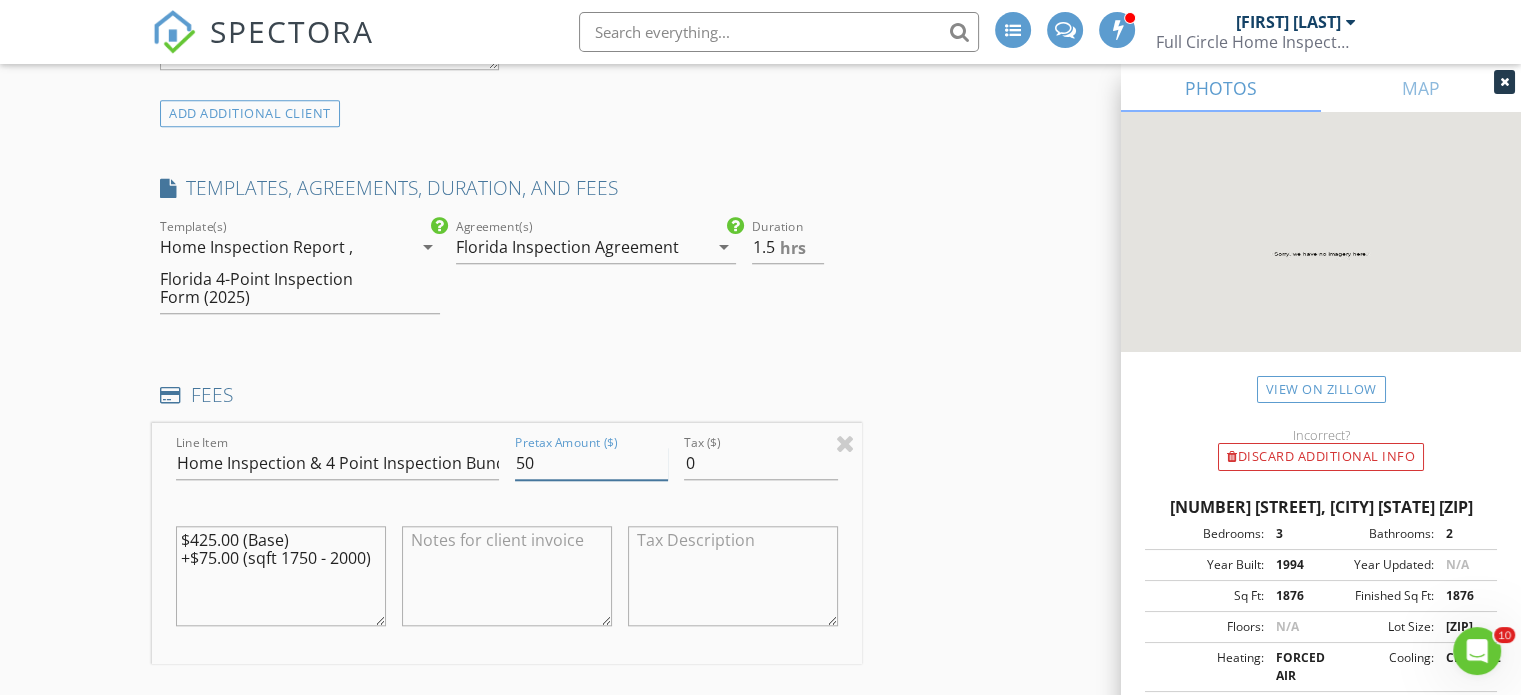 type on "5" 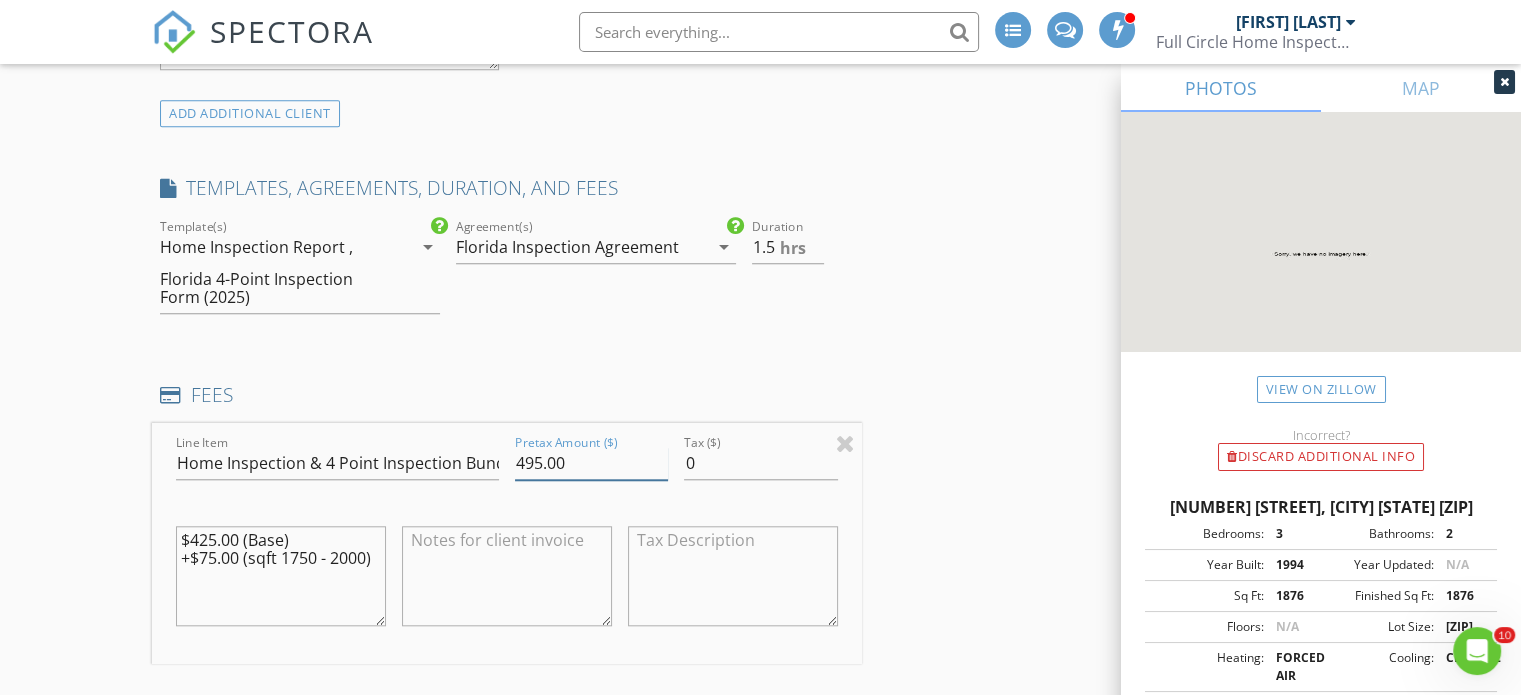 type on "495.00" 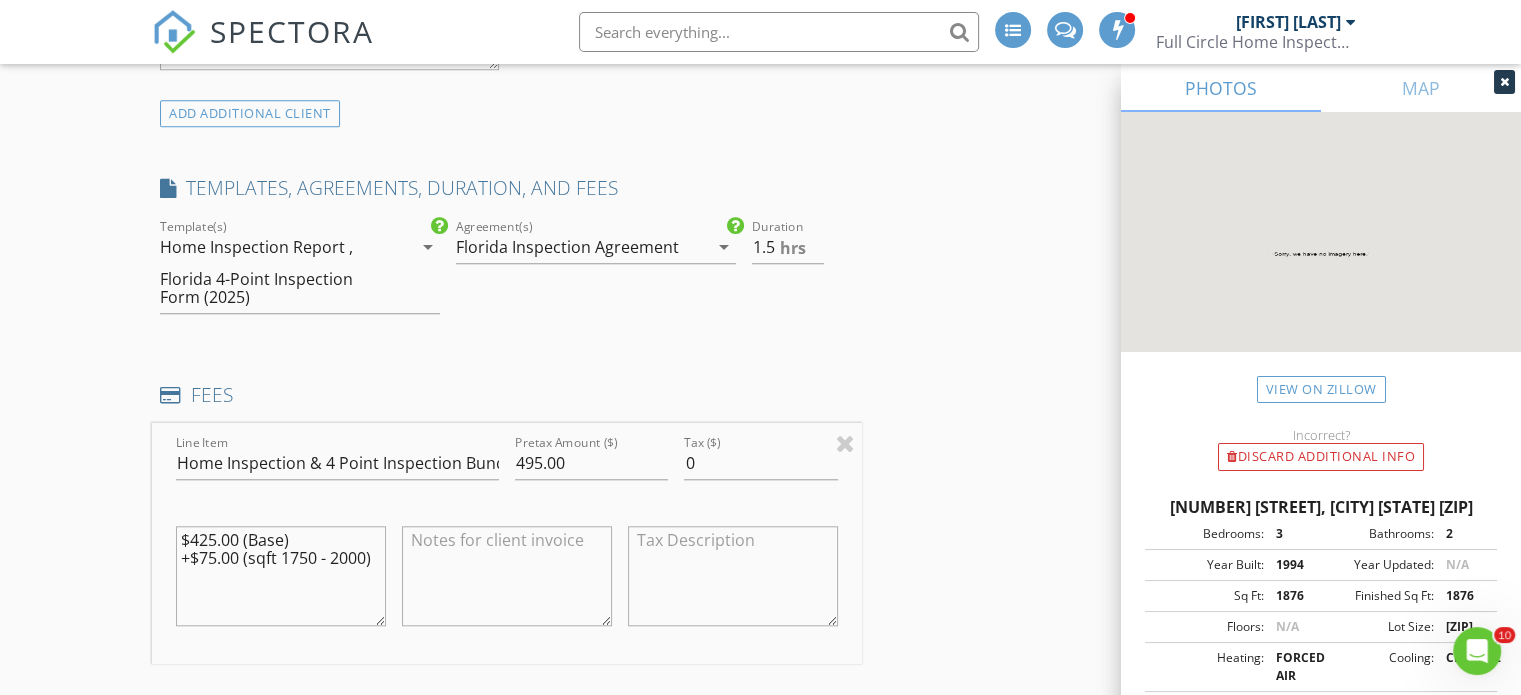 click on "INSPECTOR(S)
check_box_outline_blank   Jim Reynolds     check_box   Taylor Reynolds   PRIMARY   check_box_outline_blank   Alex Bruhl     Taylor Reynolds arrow_drop_down   check_box_outline_blank Taylor Reynolds specifically requested
Date/Time
08/05/2025 9:00 AM
Location
Address Search       Address 1103 Monterey Ln   Unit   City Lady Lake   State FL   Zip 32159   County Lake     Square Feet 1876   Year Built 1994   Foundation arrow_drop_down     Taylor Reynolds     22.8 miles     (43 minutes)
client
check_box Enable Client CC email for this inspection   Client Search     check_box_outline_blank Client is a Company/Organization     First Name Miguel   Last Name Crame   Email miguelcrame1@hotmail.com   CC Email   Phone 480-225-5186   Address   City   State   Zip     Tags         Notes   Private Notes
SERVICES" at bounding box center (760, 626) 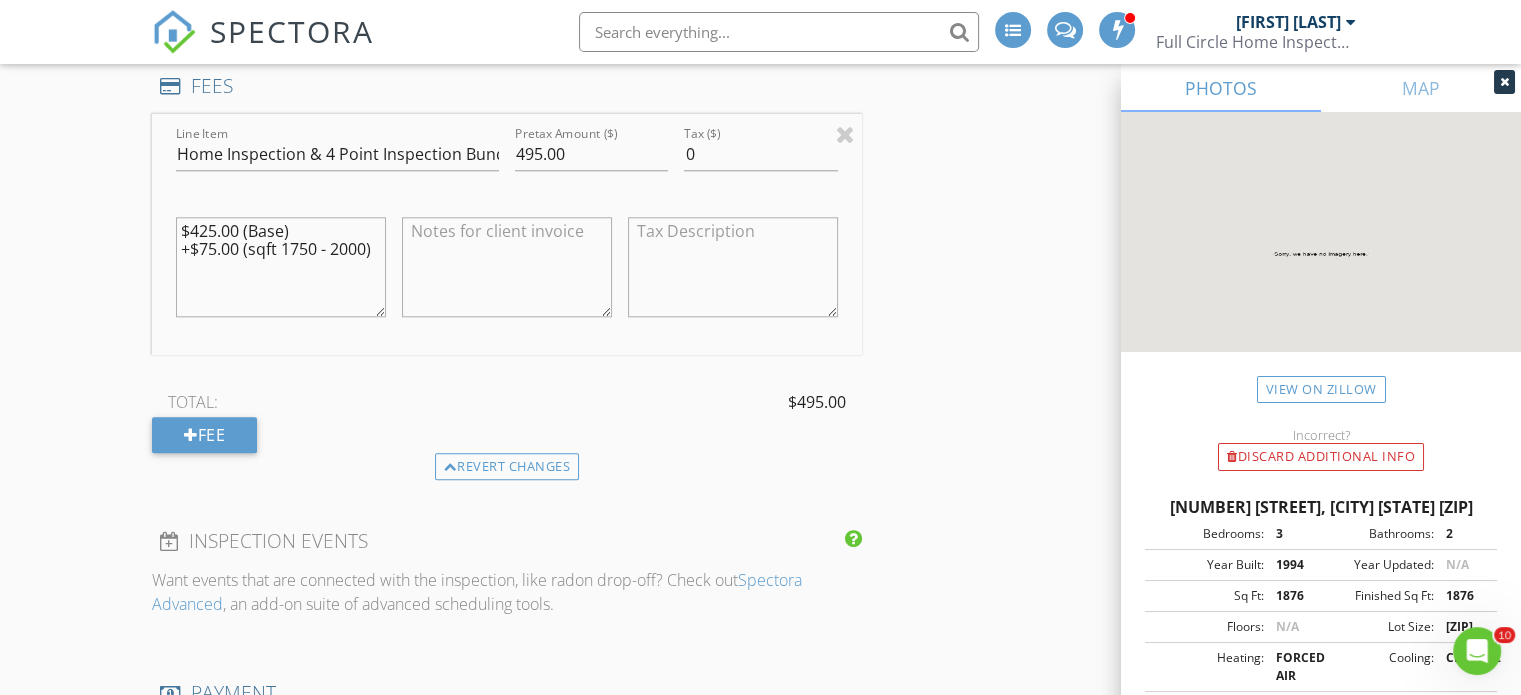 scroll, scrollTop: 2102, scrollLeft: 0, axis: vertical 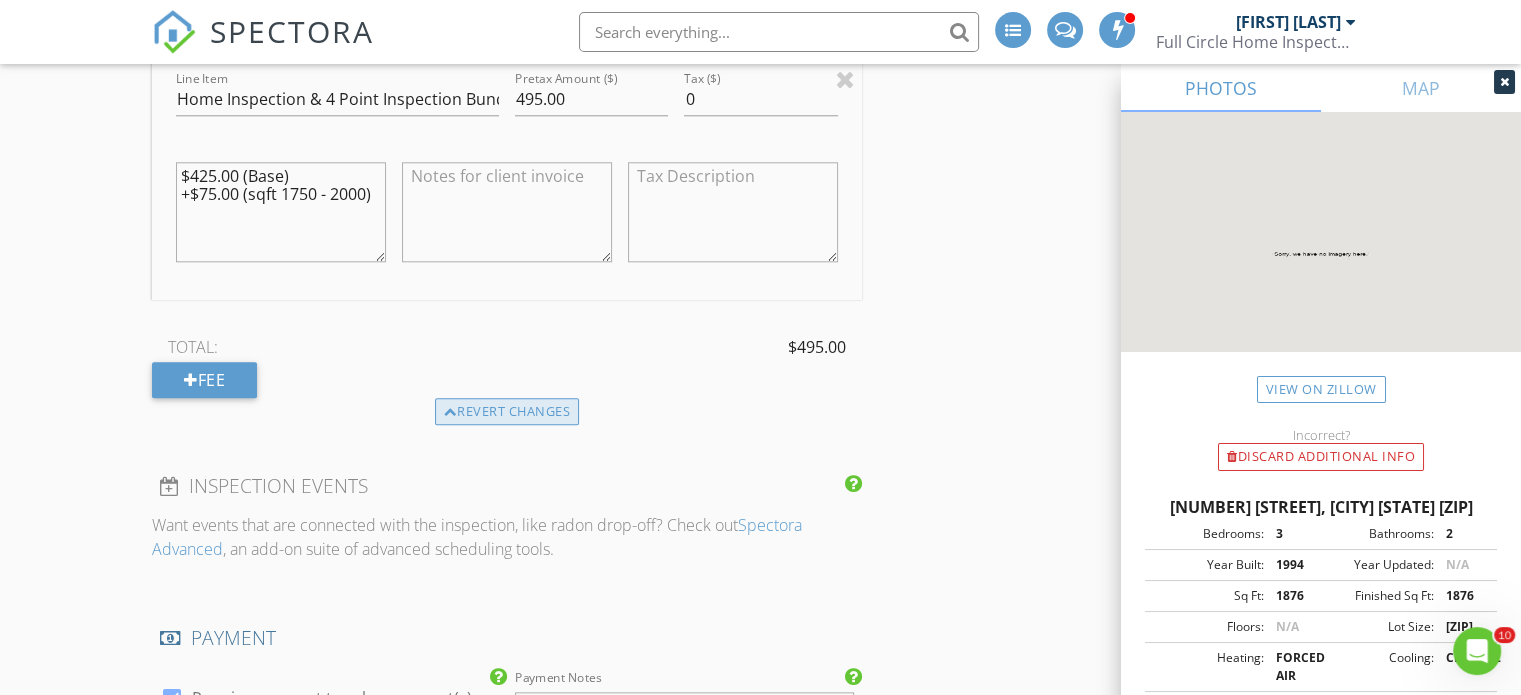 click on "Revert changes" at bounding box center [507, 412] 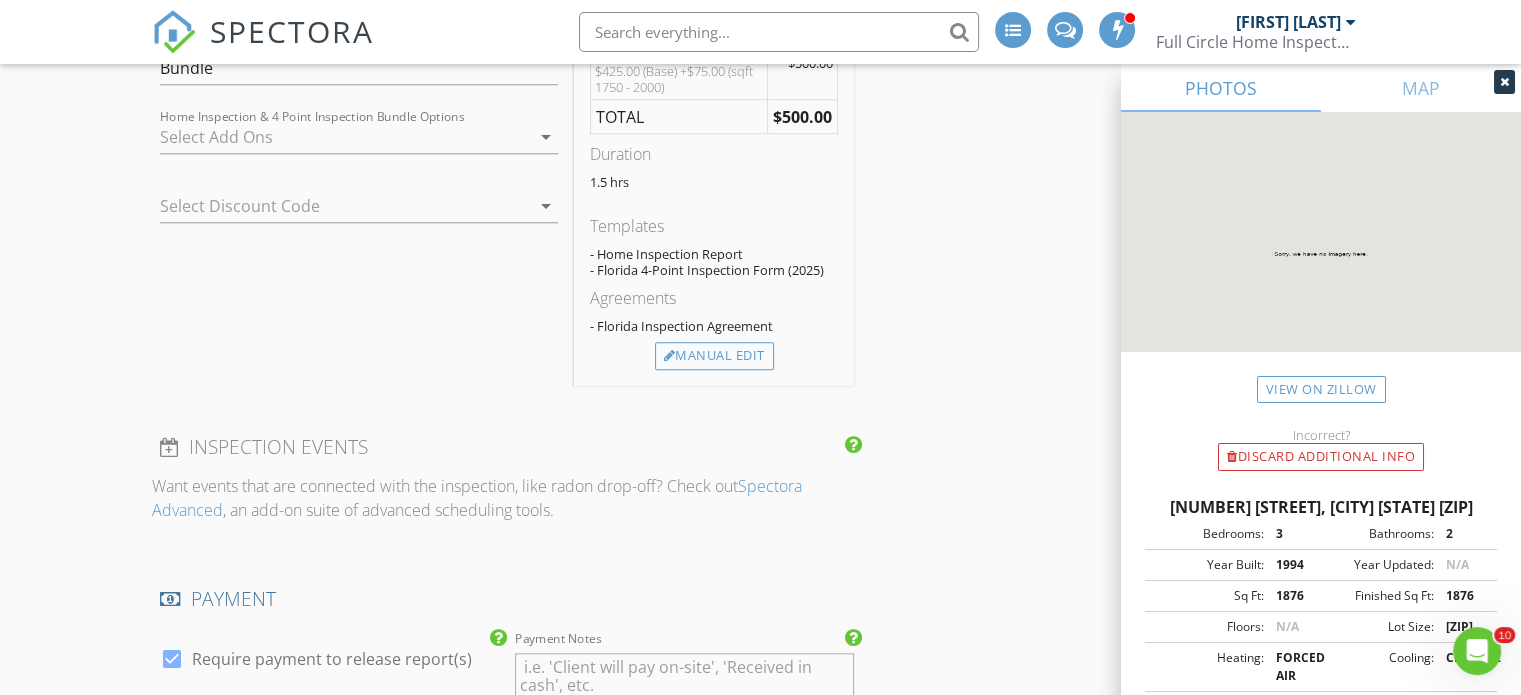 scroll, scrollTop: 1756, scrollLeft: 0, axis: vertical 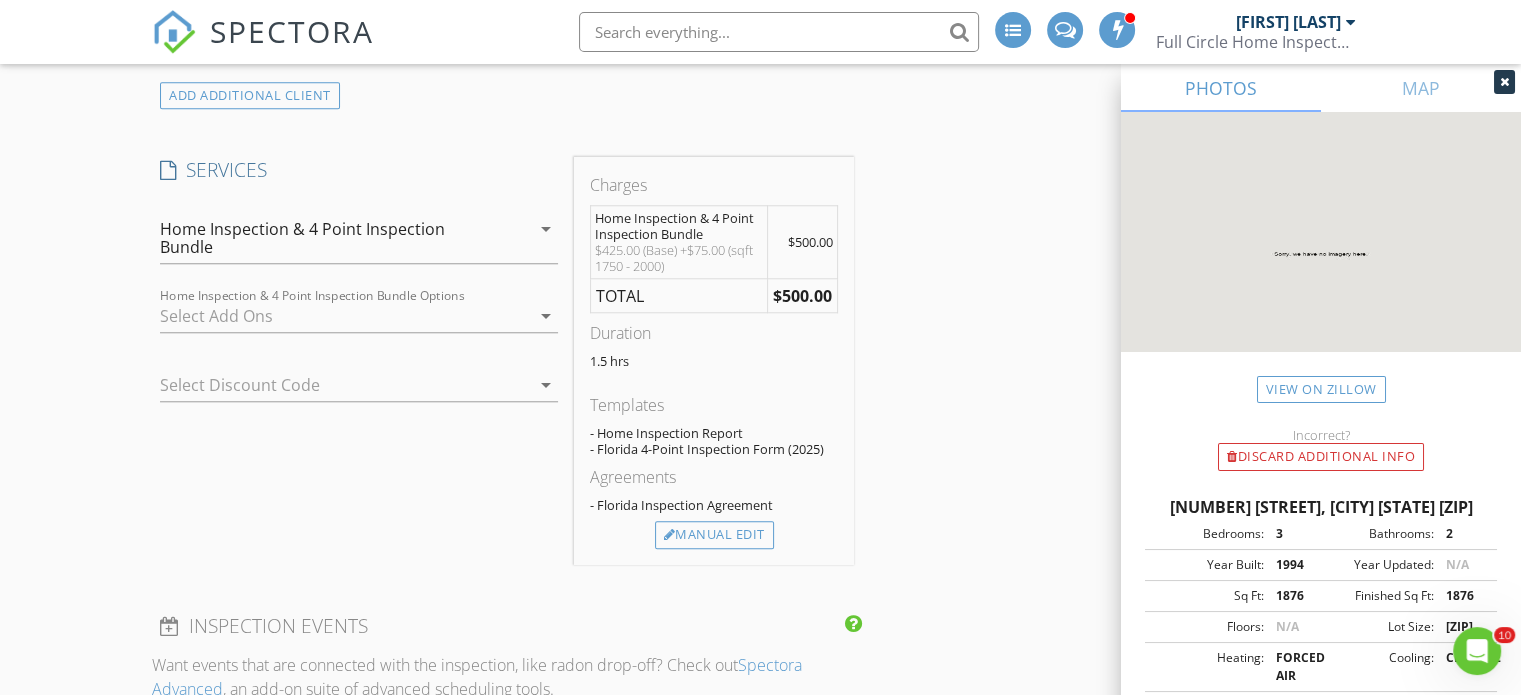 click on "arrow_drop_down" at bounding box center (546, 385) 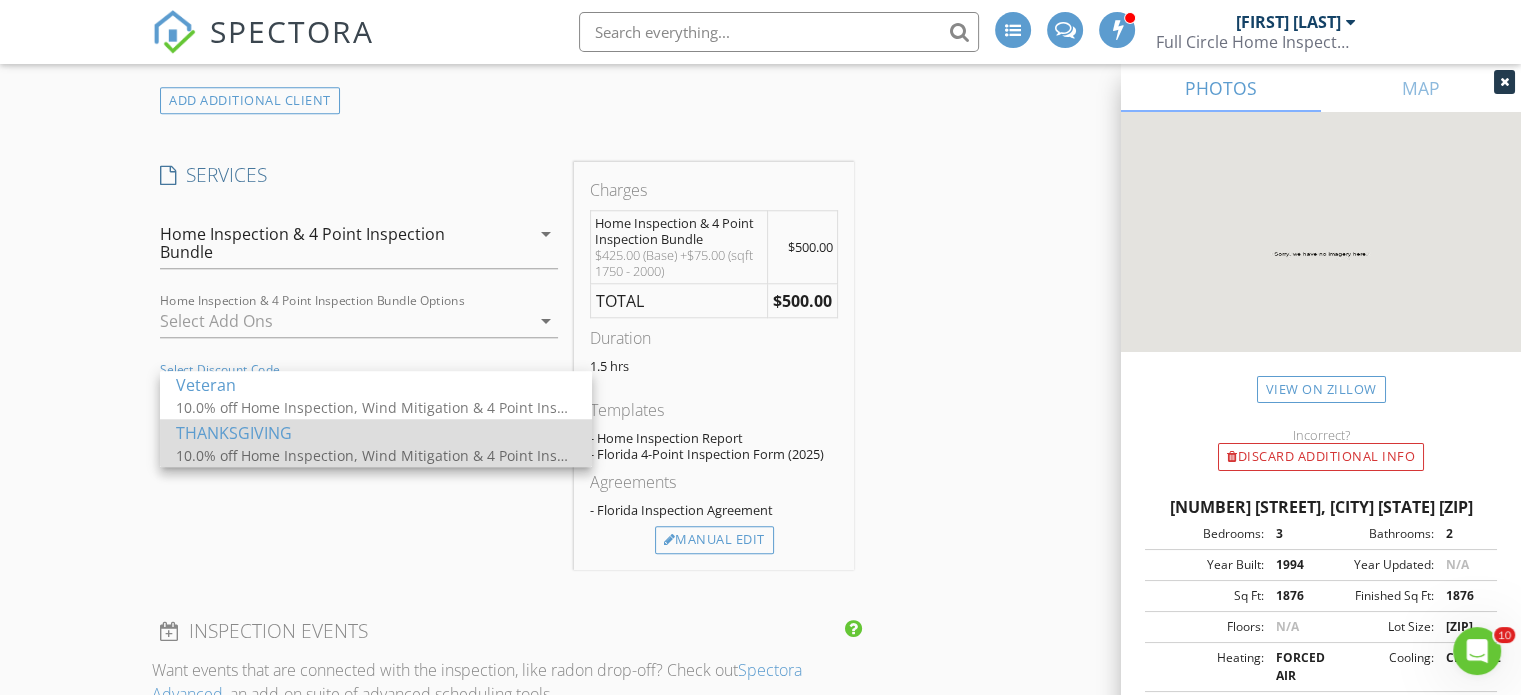 scroll, scrollTop: 1748, scrollLeft: 0, axis: vertical 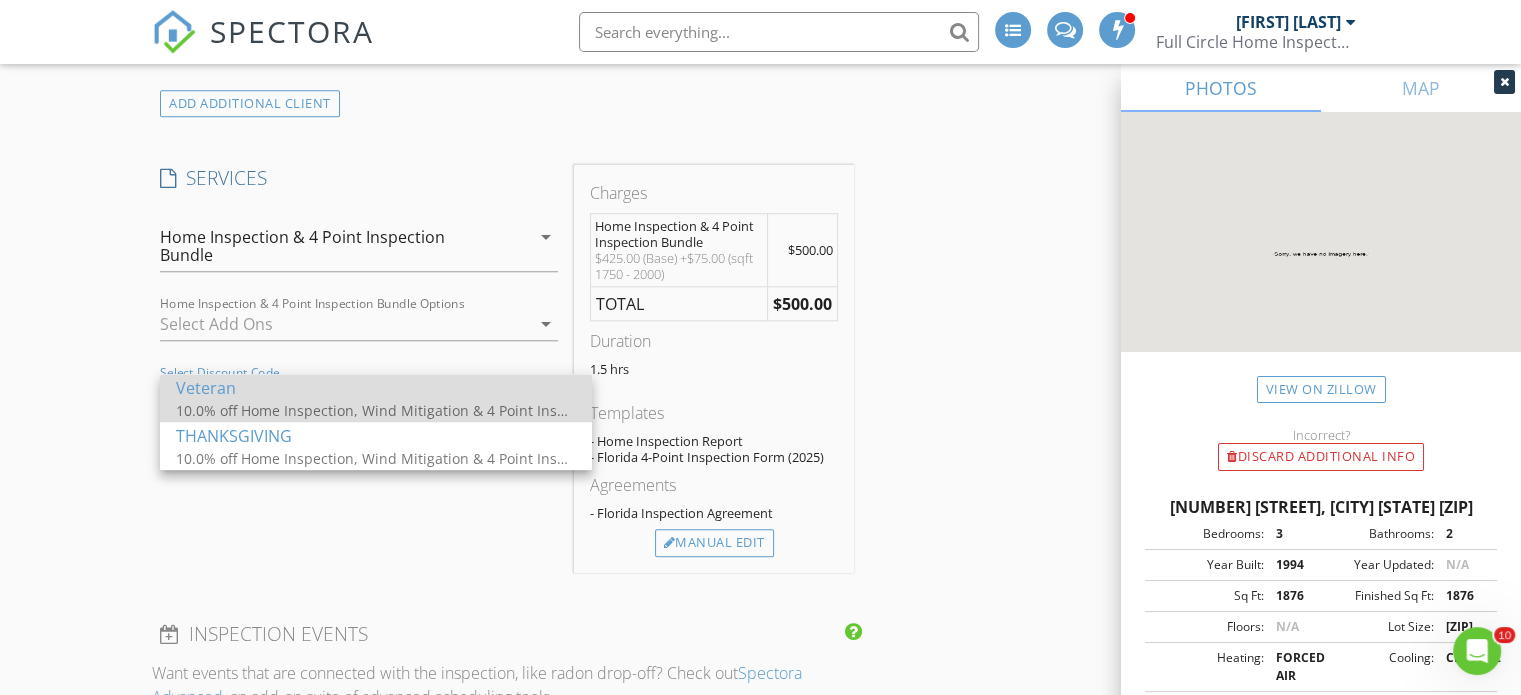 click on "Veteran" at bounding box center [376, 388] 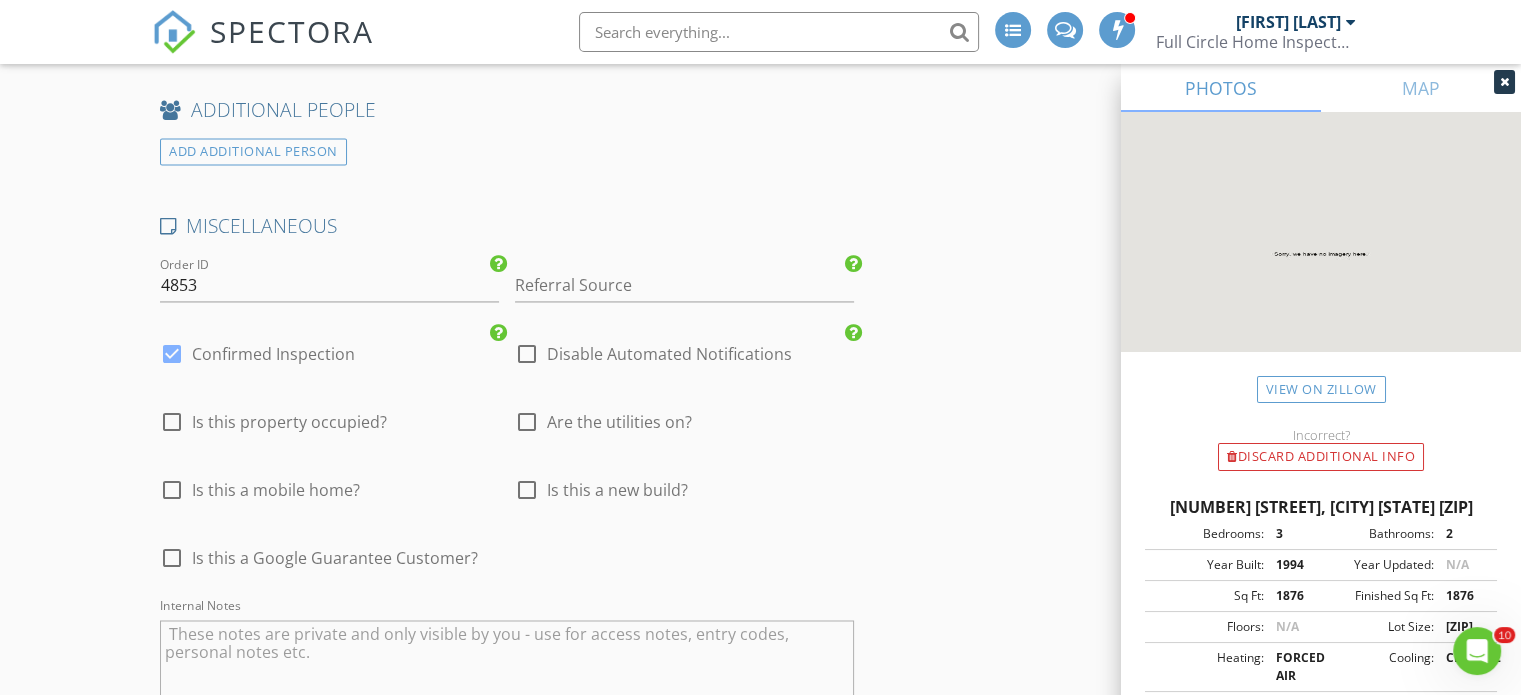scroll, scrollTop: 3128, scrollLeft: 0, axis: vertical 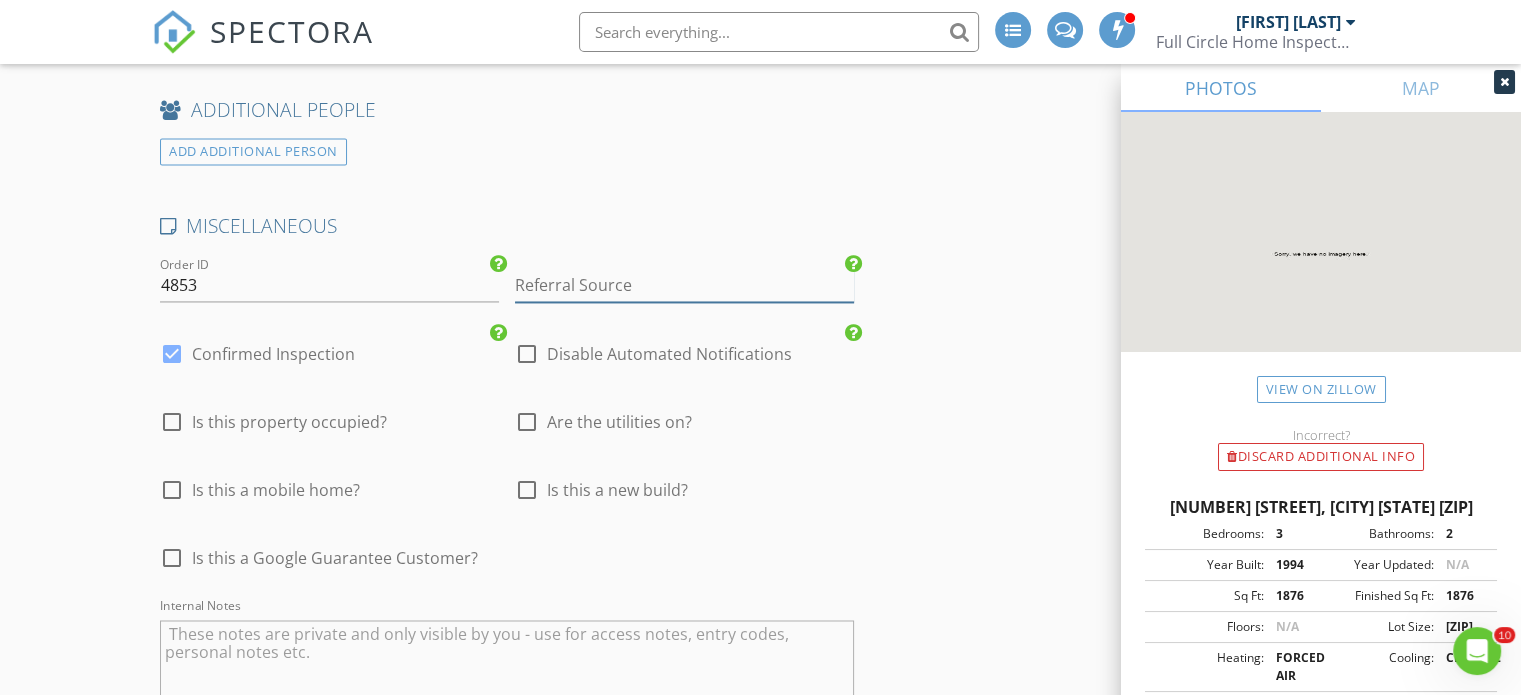 click at bounding box center [684, 285] 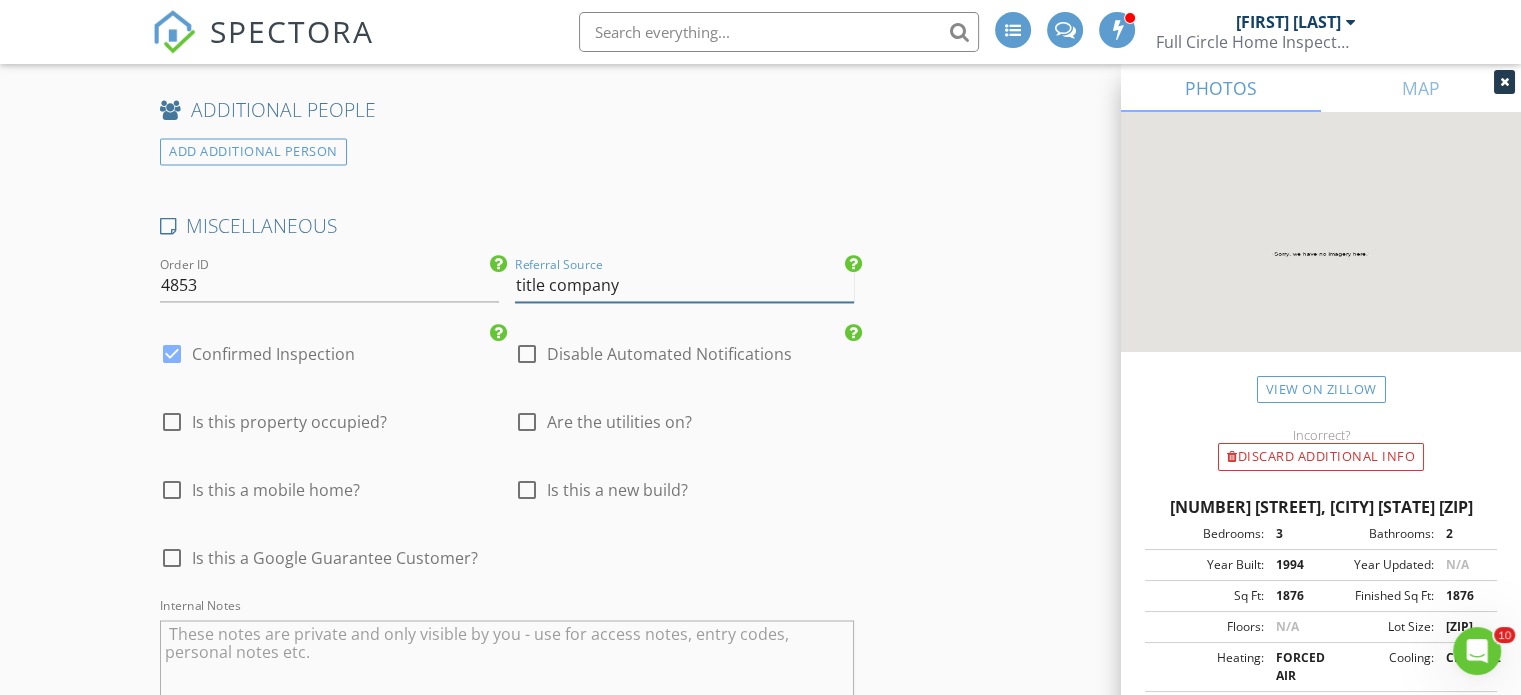type on "title company" 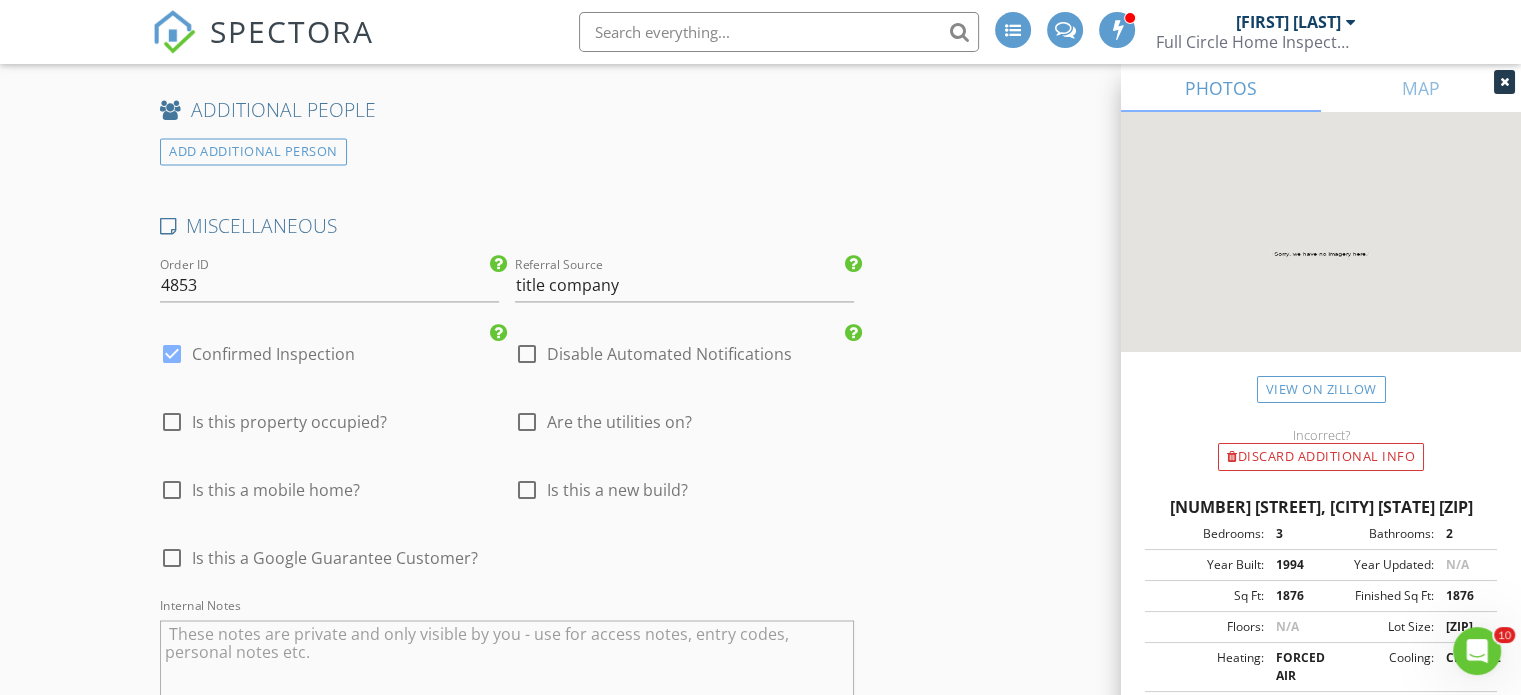 click on "INSPECTOR(S)
check_box_outline_blank   Jim Reynolds     check_box   Taylor Reynolds   PRIMARY   check_box_outline_blank   Alex Bruhl     Taylor Reynolds arrow_drop_down   check_box_outline_blank Taylor Reynolds specifically requested
Date/Time
08/05/2025 9:00 AM
Location
Address Search       Address 1103 Monterey Ln   Unit   City Lady Lake   State FL   Zip 32159   County Lake     Square Feet 1876   Year Built 1994   Foundation arrow_drop_down     Taylor Reynolds     22.8 miles     (43 minutes)
client
check_box Enable Client CC email for this inspection   Client Search     check_box_outline_blank Client is a Company/Organization     First Name Miguel   Last Name Crame   Email miguelcrame1@hotmail.com   CC Email   Phone 480-225-5186   Address   City   State   Zip     Tags         Notes   Private Notes
SERVICES" at bounding box center [760, -859] 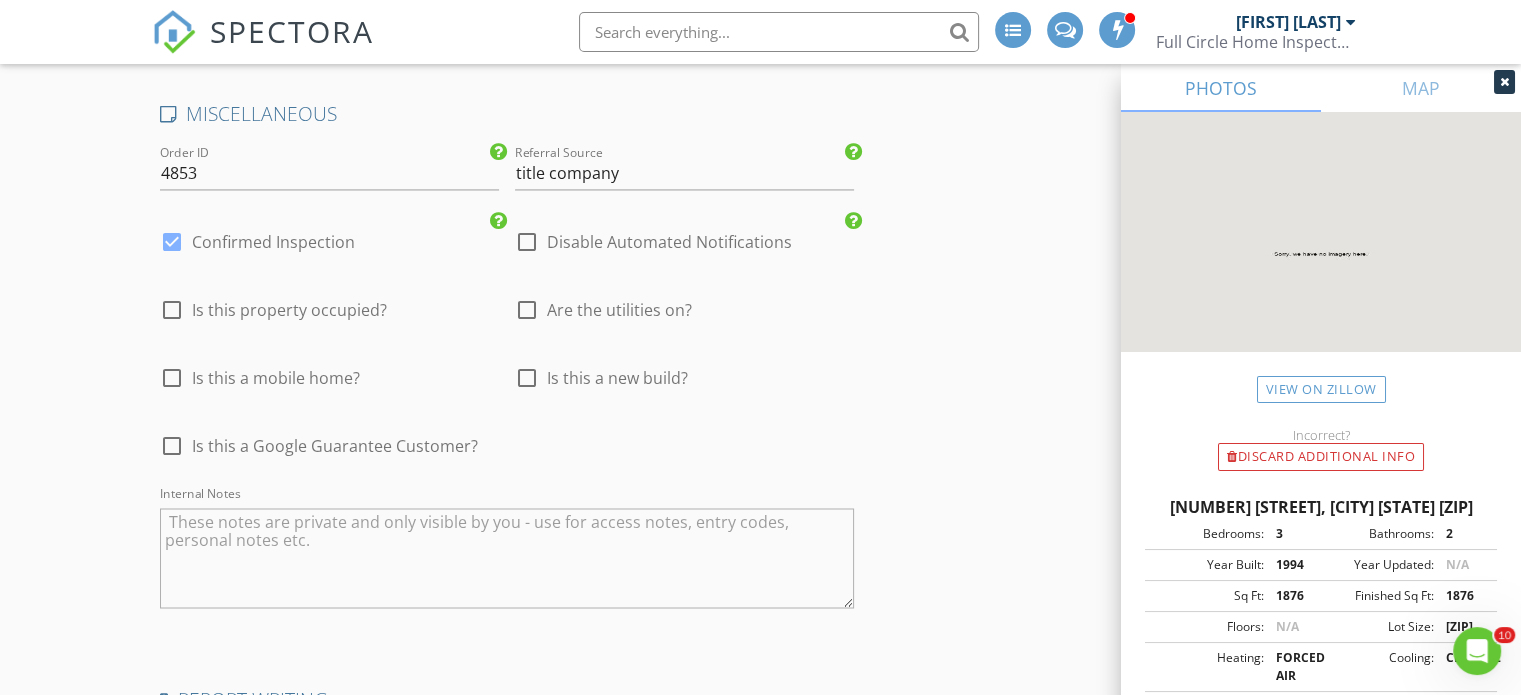 scroll, scrollTop: 3308, scrollLeft: 0, axis: vertical 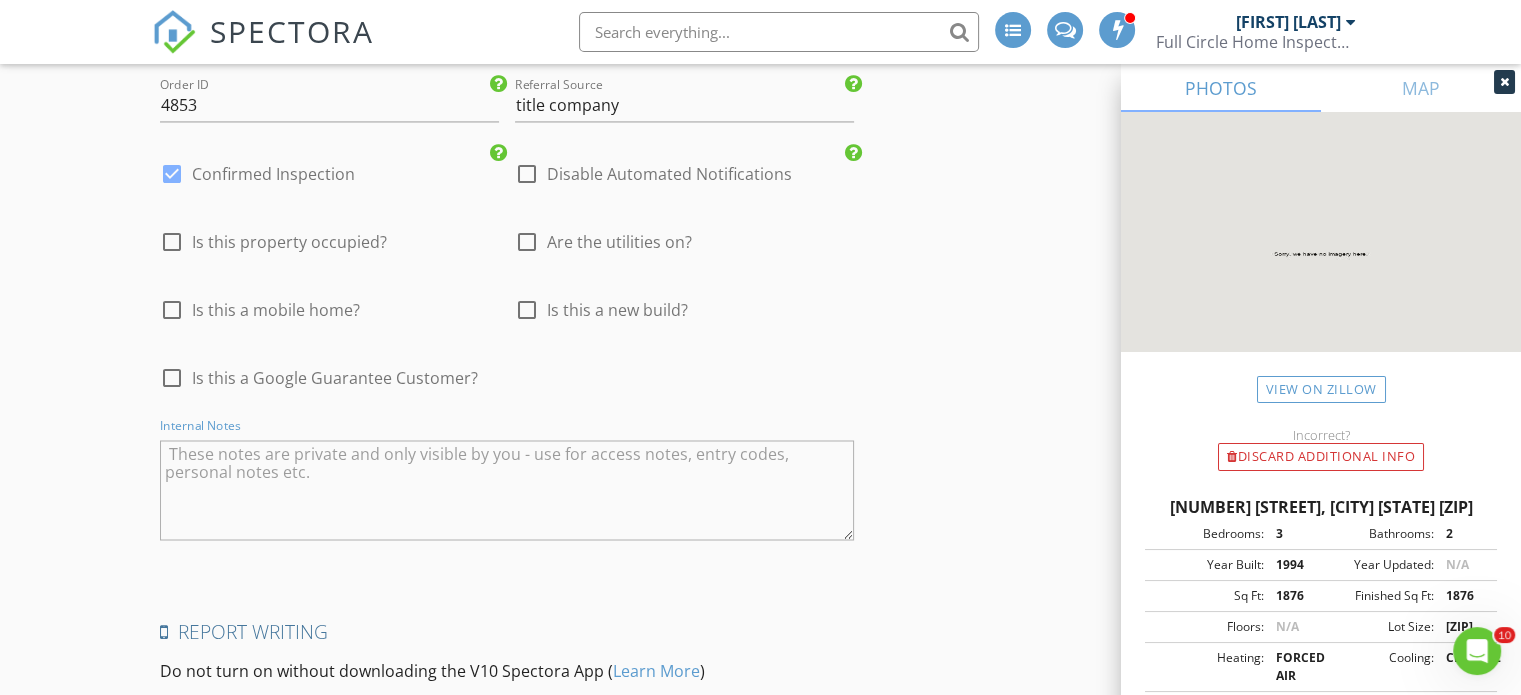 click at bounding box center [507, 490] 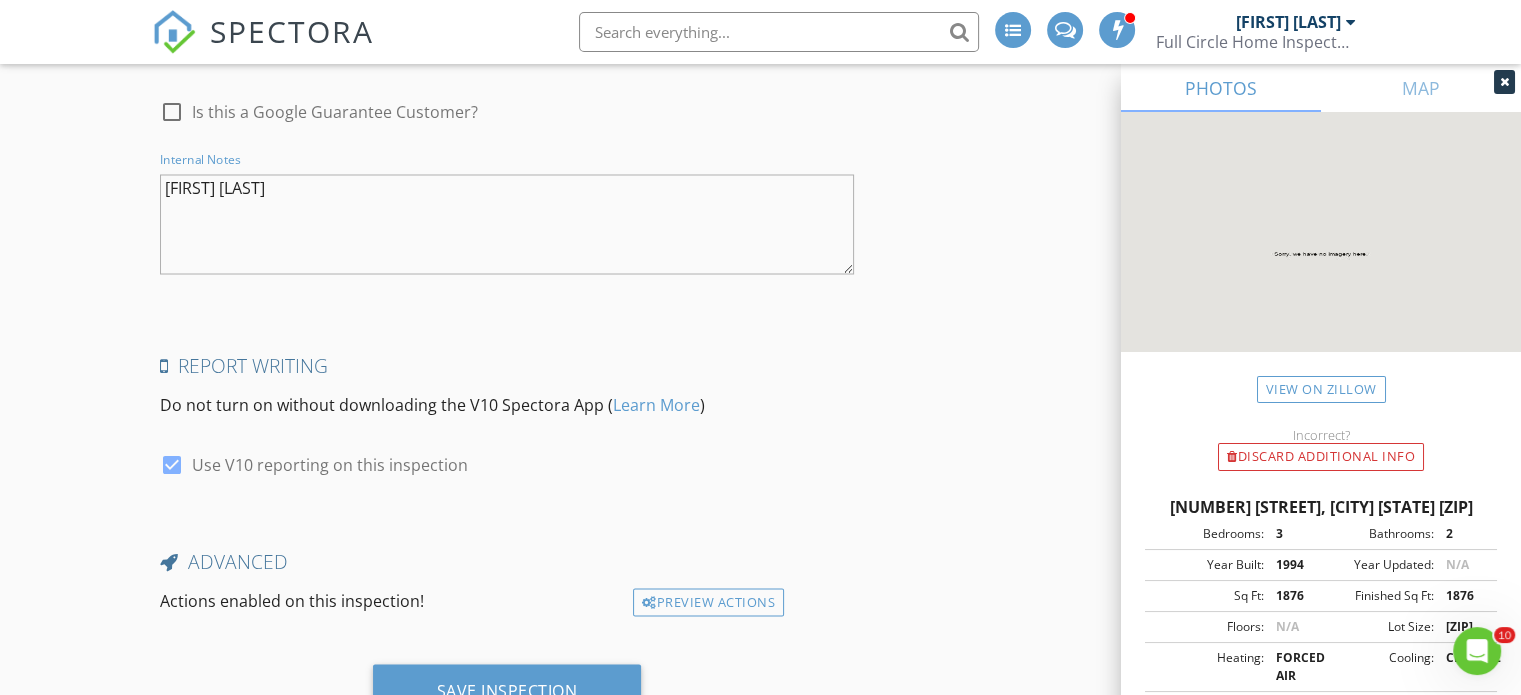 scroll, scrollTop: 3667, scrollLeft: 0, axis: vertical 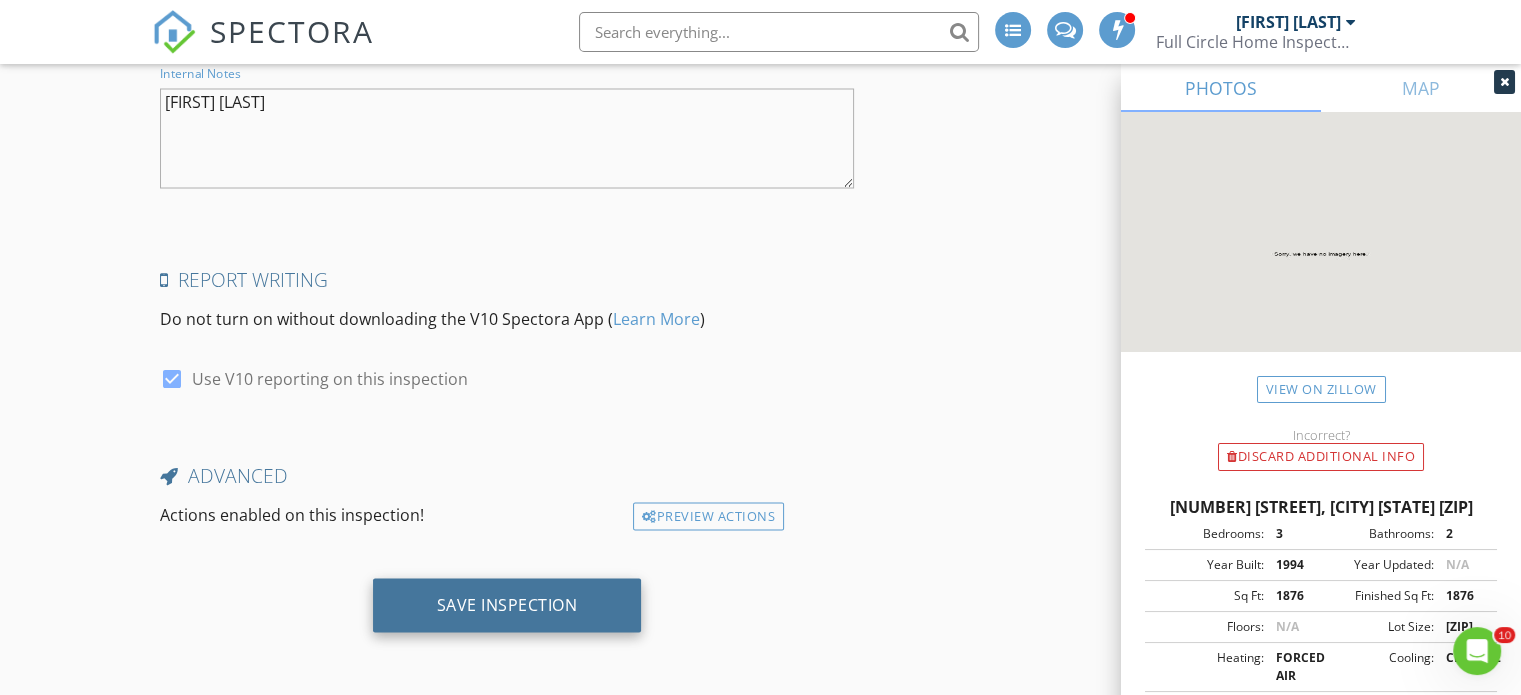 type on "newer roof, for sale by owner, buyer not coming," 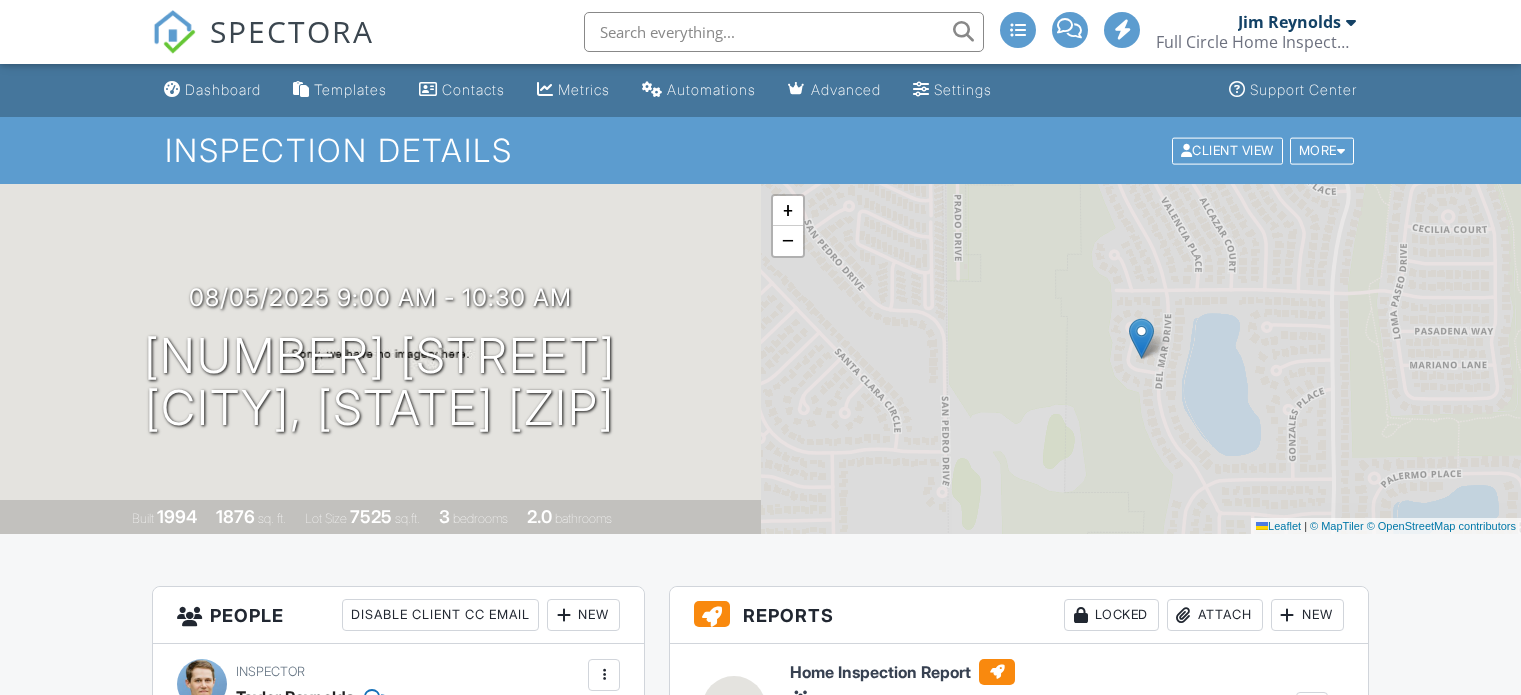 scroll, scrollTop: 0, scrollLeft: 0, axis: both 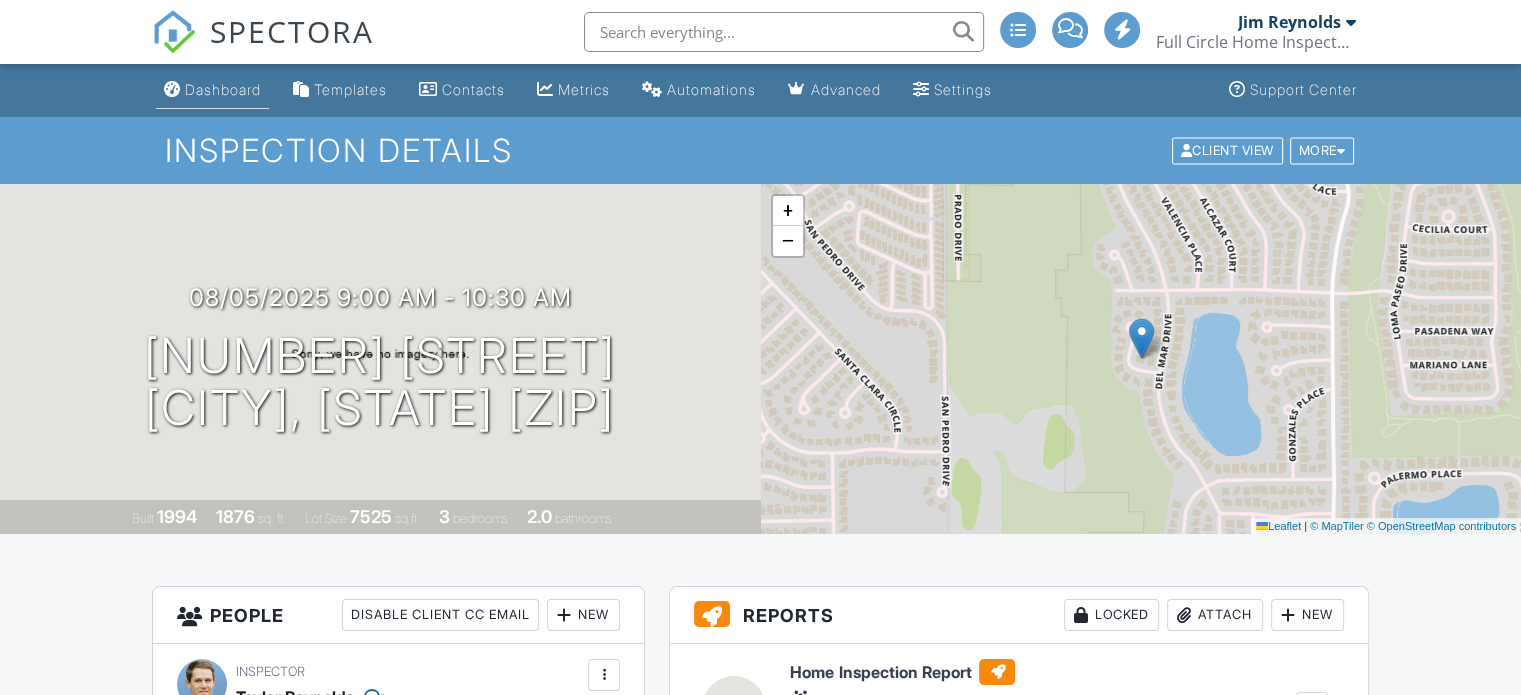 click on "Dashboard" at bounding box center (223, 89) 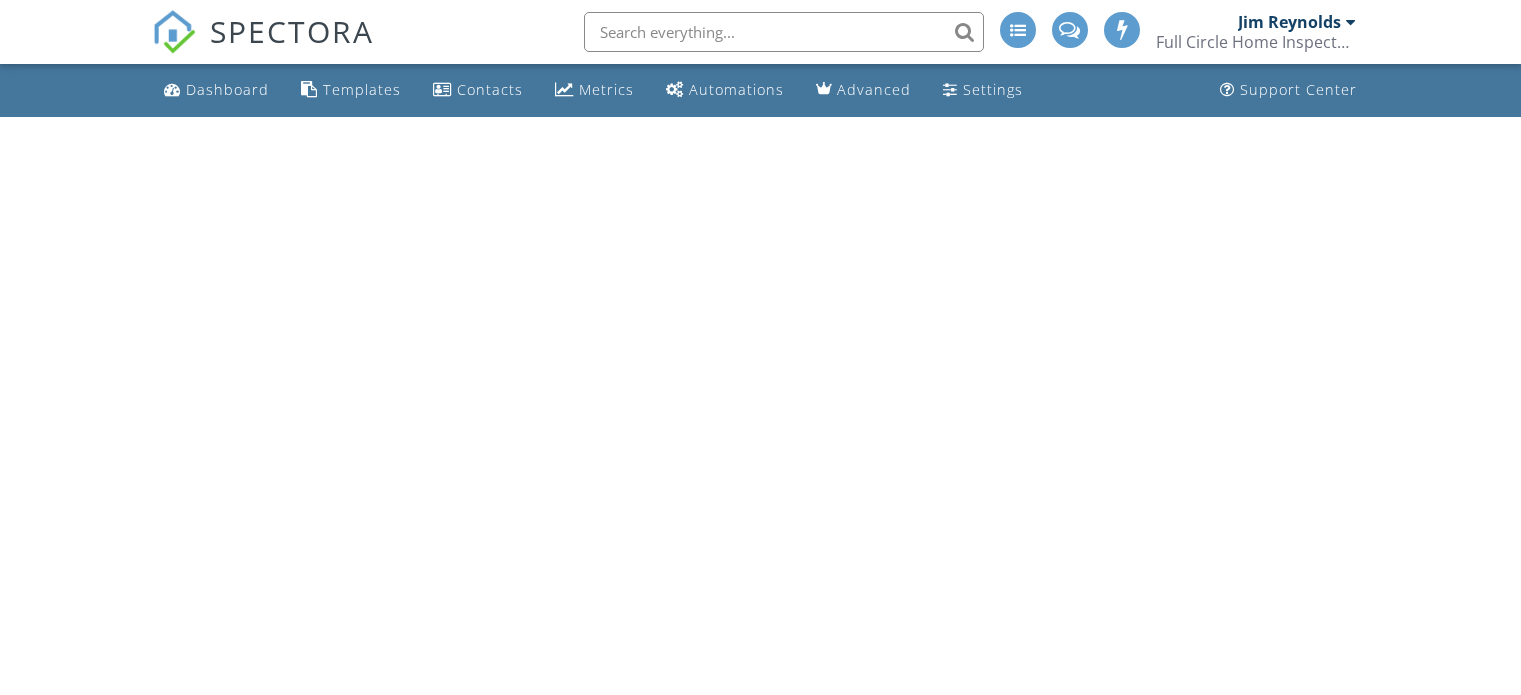 scroll, scrollTop: 0, scrollLeft: 0, axis: both 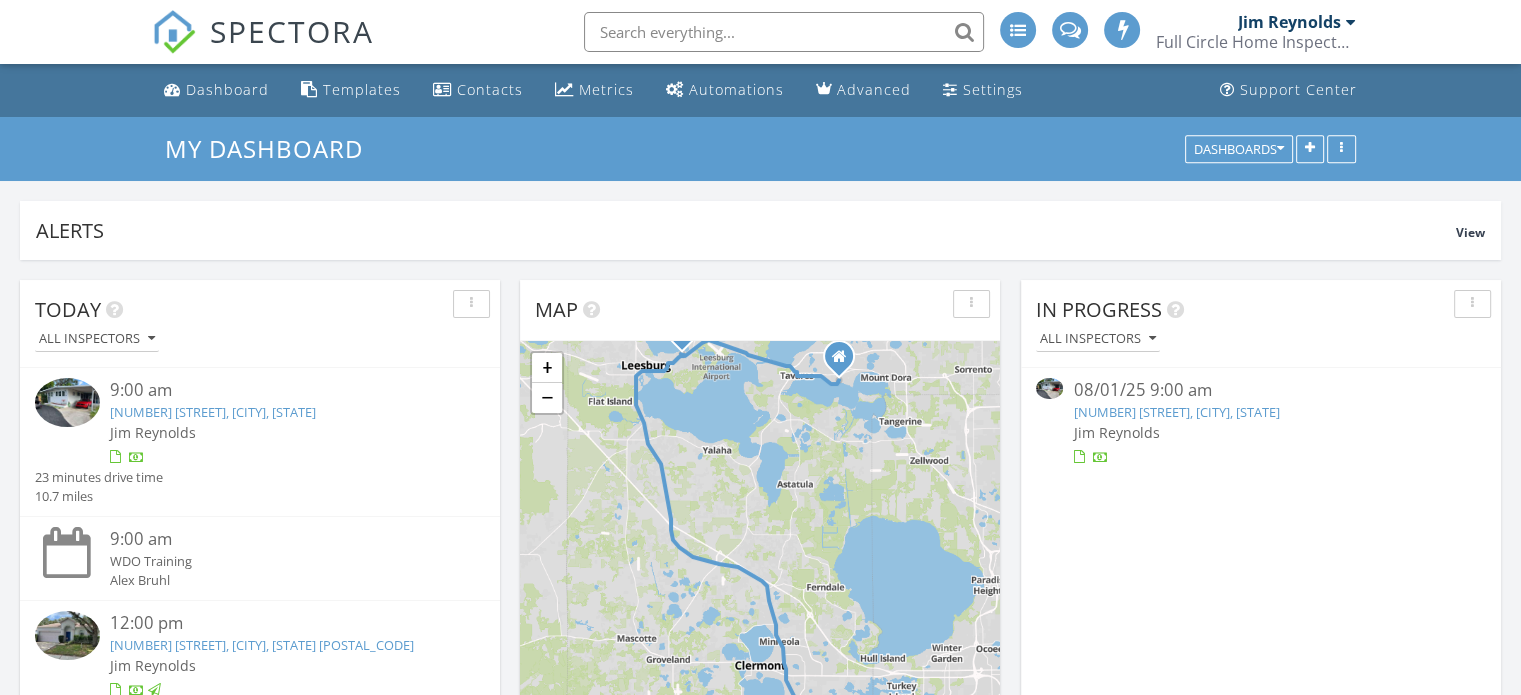 click on "118 Tropical Ln, Leesburg, FL 34748" at bounding box center (1176, 412) 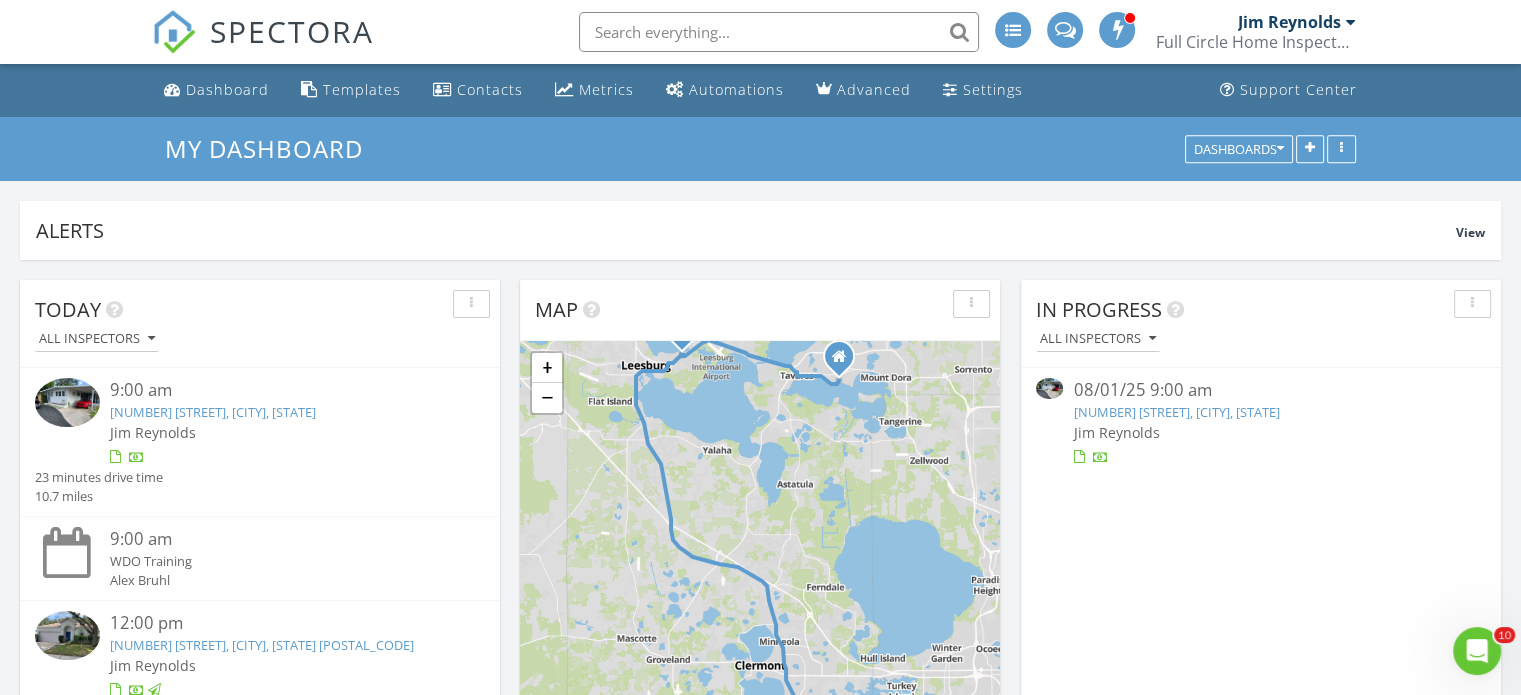 scroll, scrollTop: 0, scrollLeft: 0, axis: both 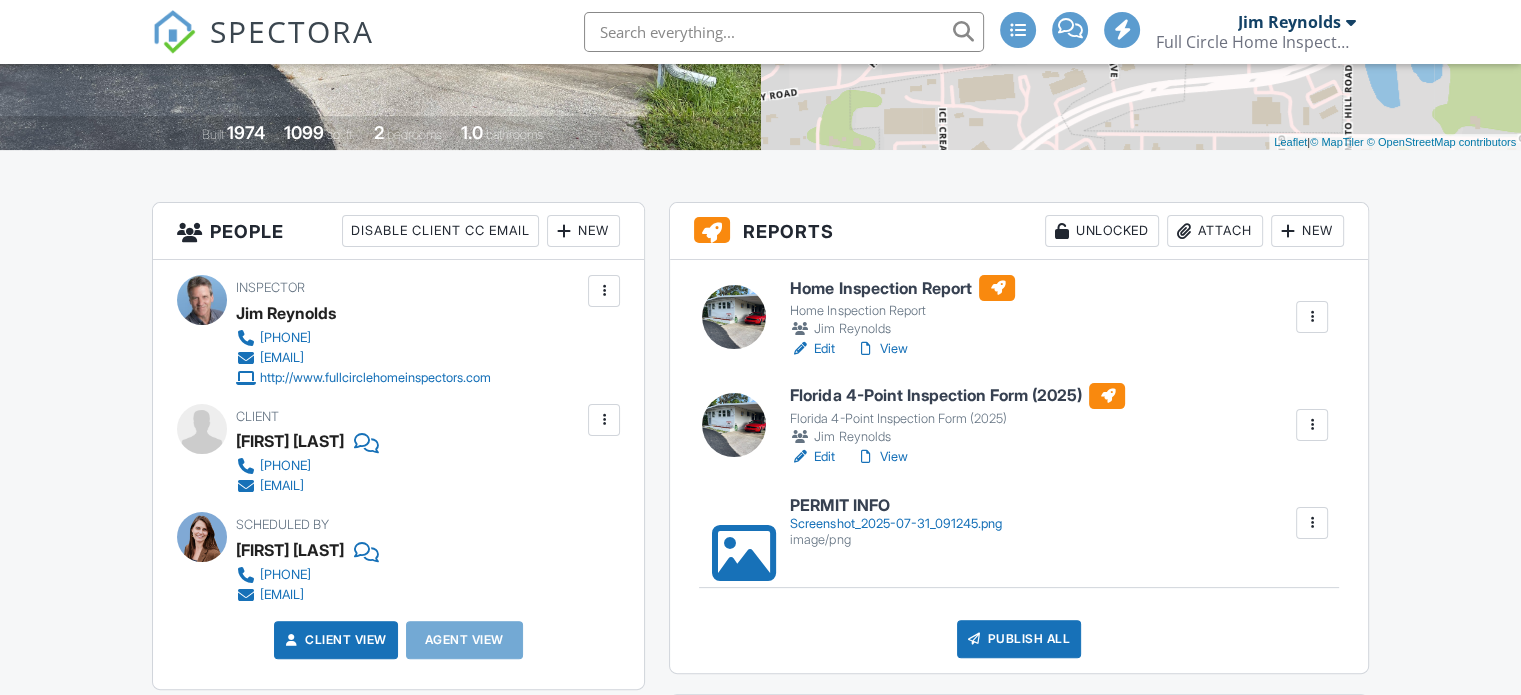 click on "Florida 4-Point Inspection Form (2025)" at bounding box center (957, 396) 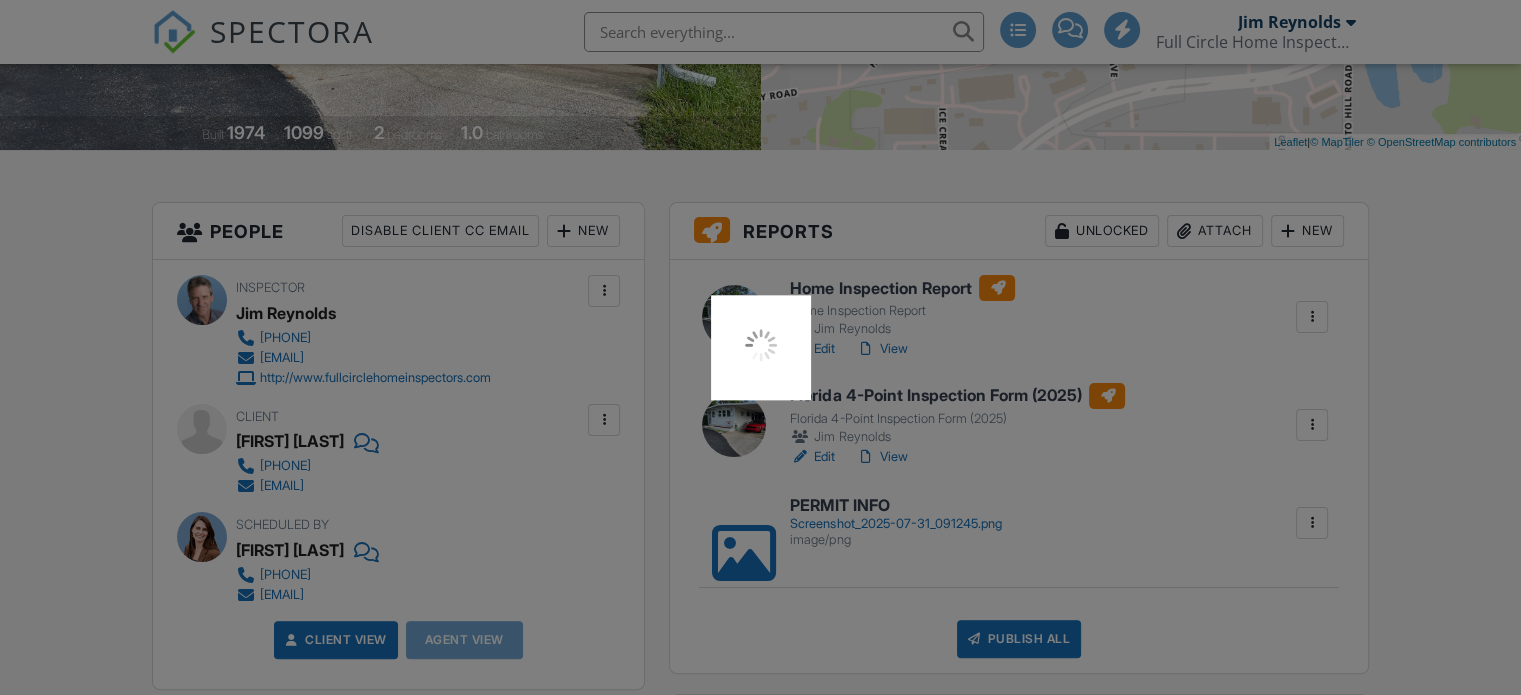 scroll, scrollTop: 384, scrollLeft: 0, axis: vertical 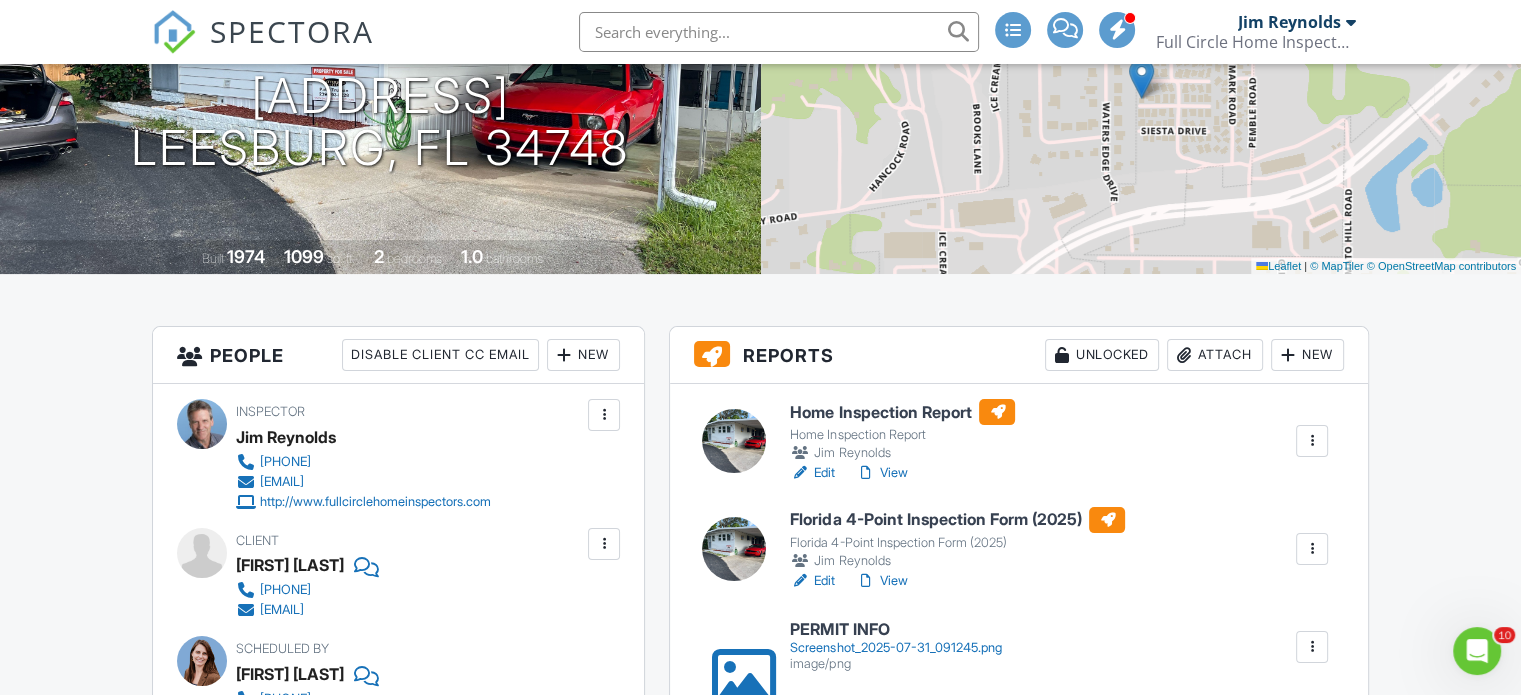 click on "Home Inspection Report" at bounding box center [902, 412] 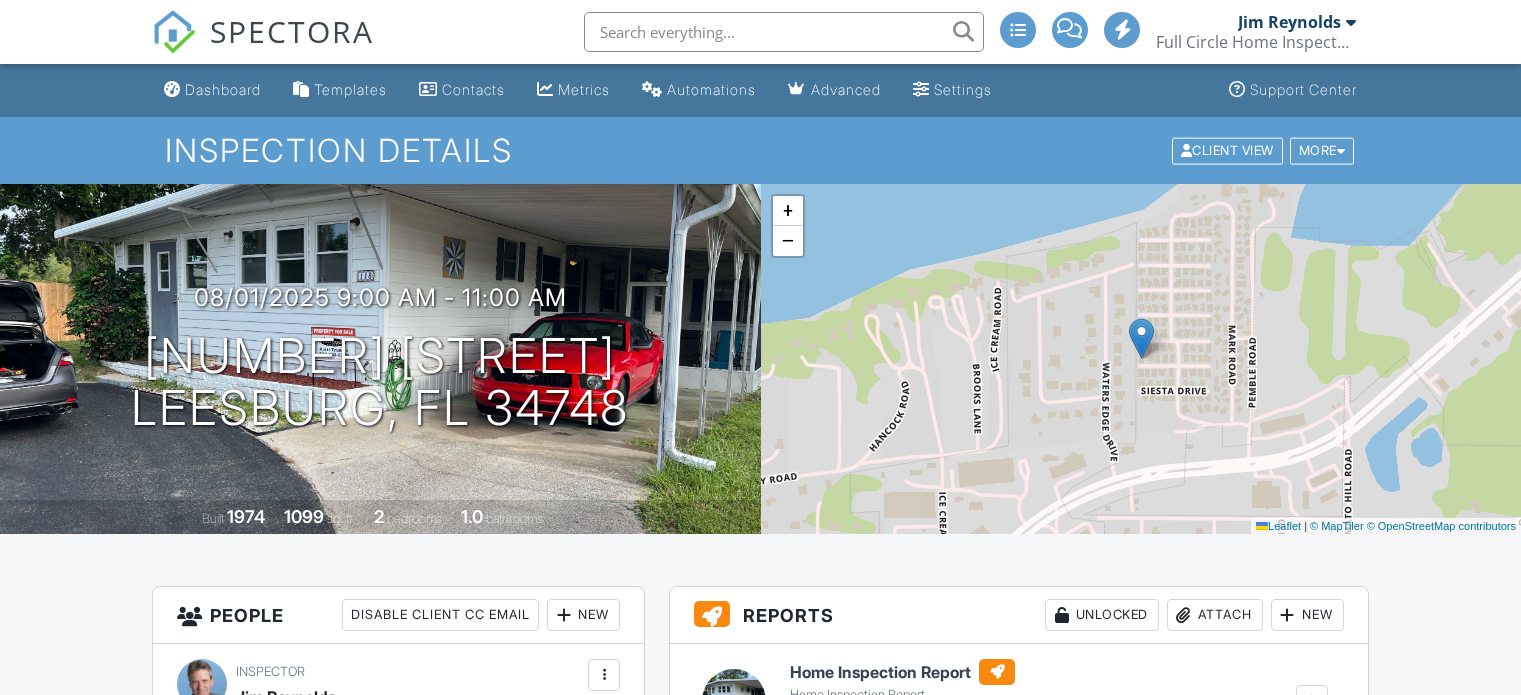 scroll, scrollTop: 0, scrollLeft: 0, axis: both 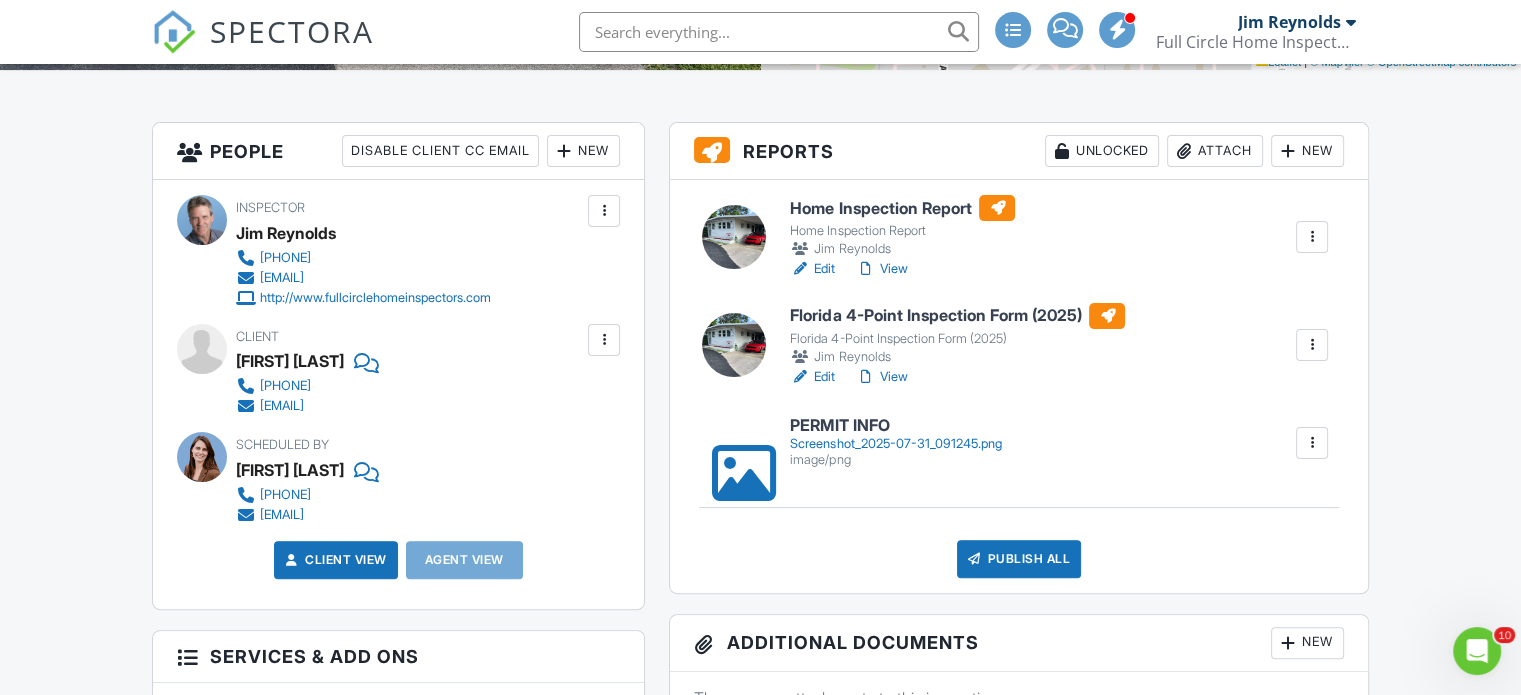 click on "Screenshot_2025-07-31_091245.png" at bounding box center [895, 444] 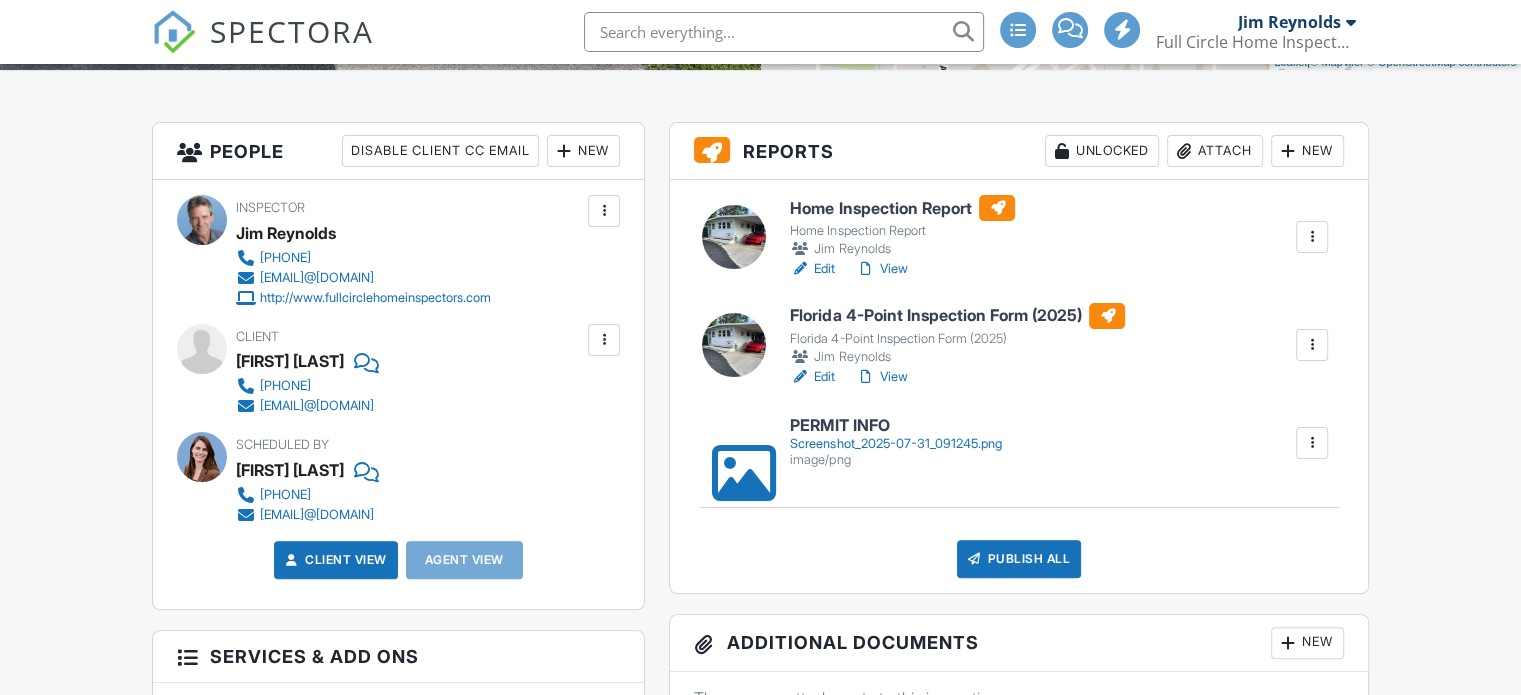 scroll, scrollTop: 464, scrollLeft: 0, axis: vertical 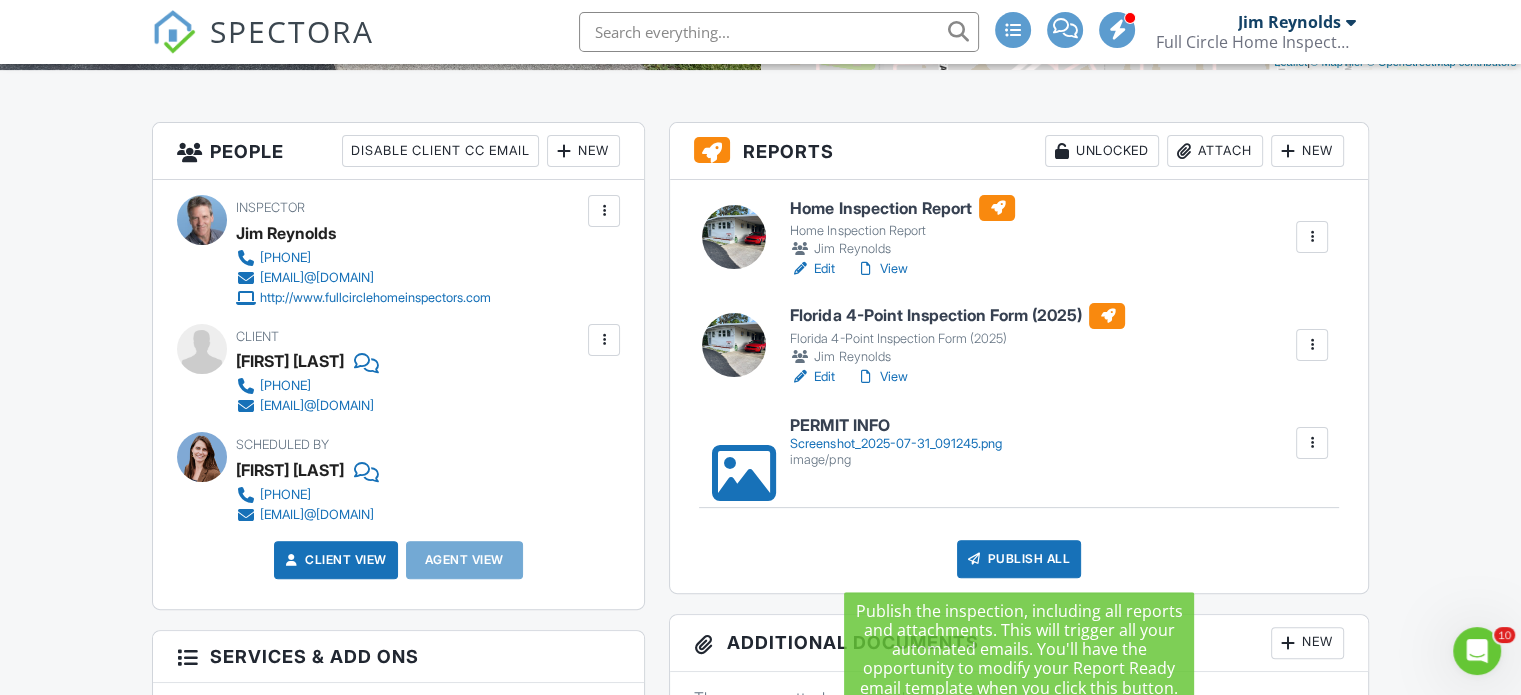 click on "Publish All" at bounding box center (1019, 559) 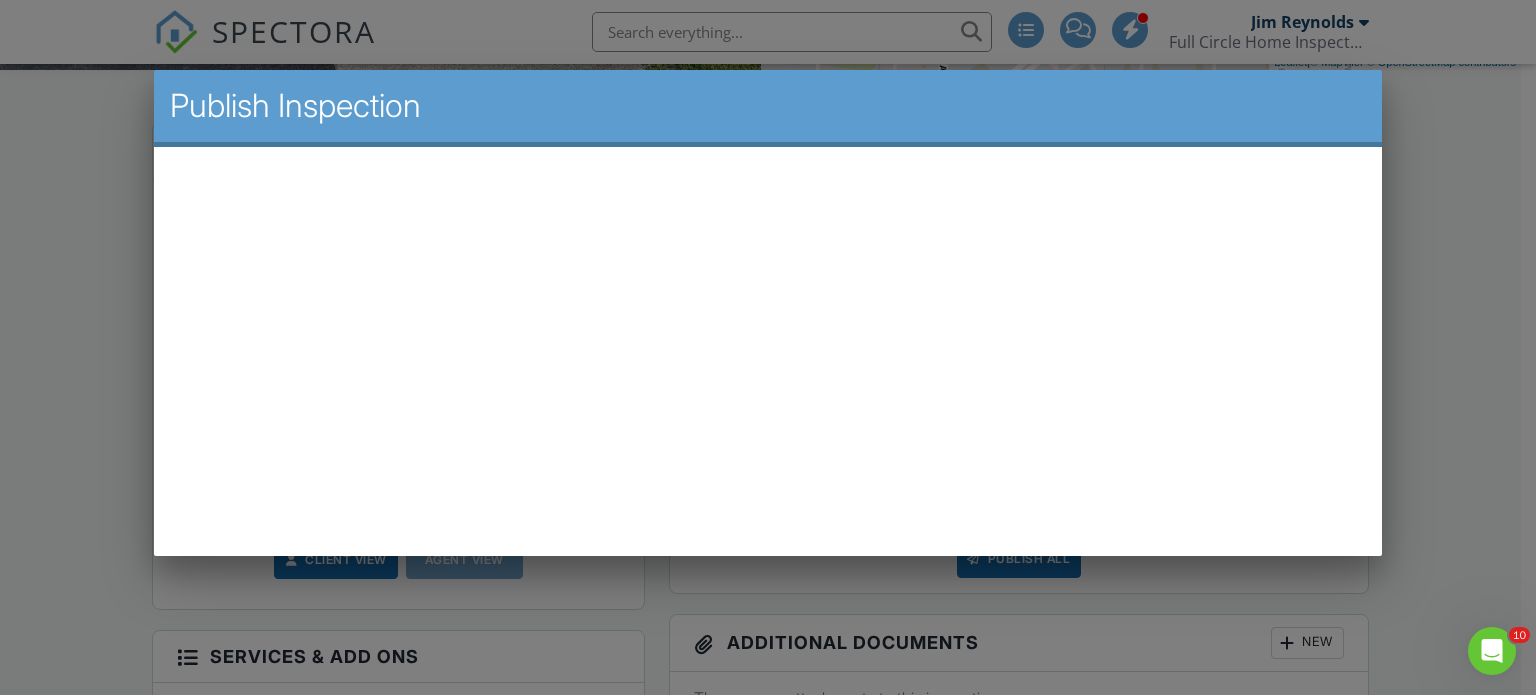 scroll, scrollTop: 0, scrollLeft: 0, axis: both 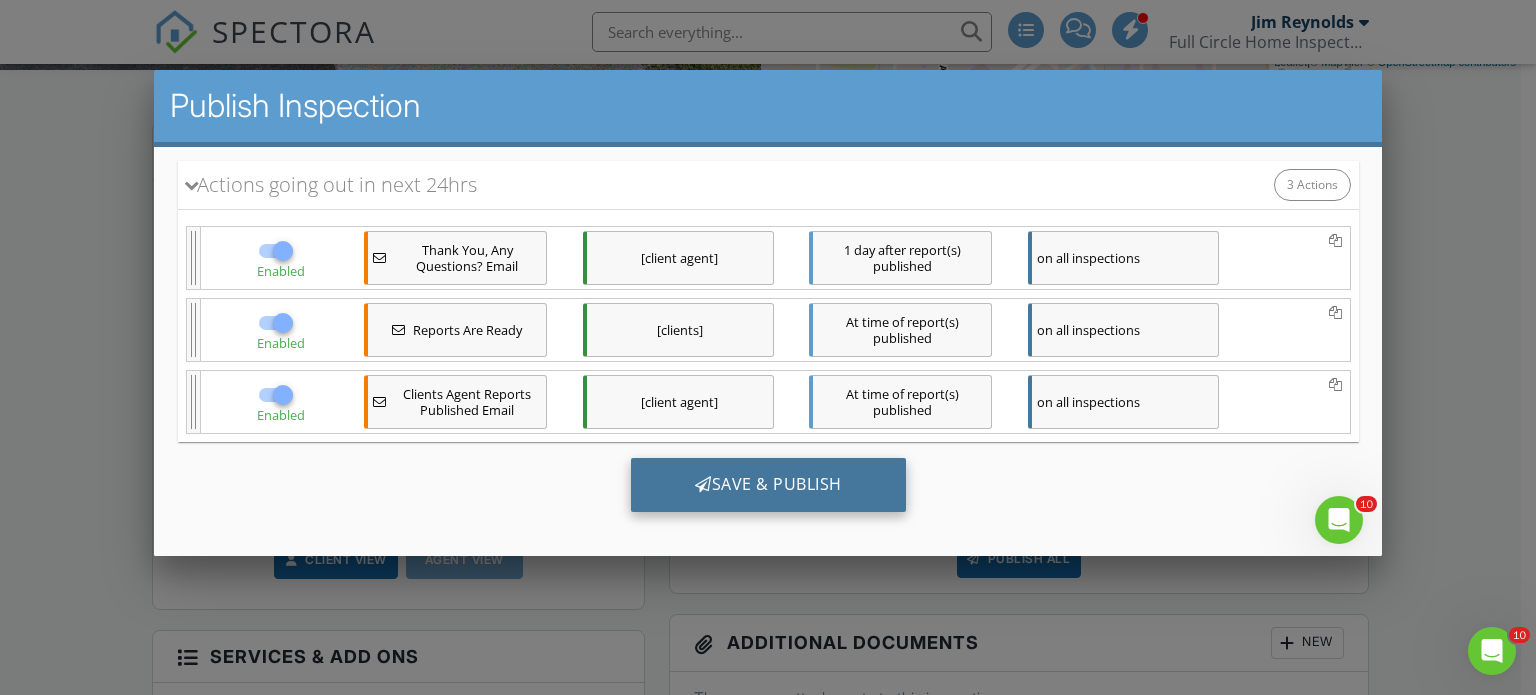 click on "Save & Publish" at bounding box center (767, 484) 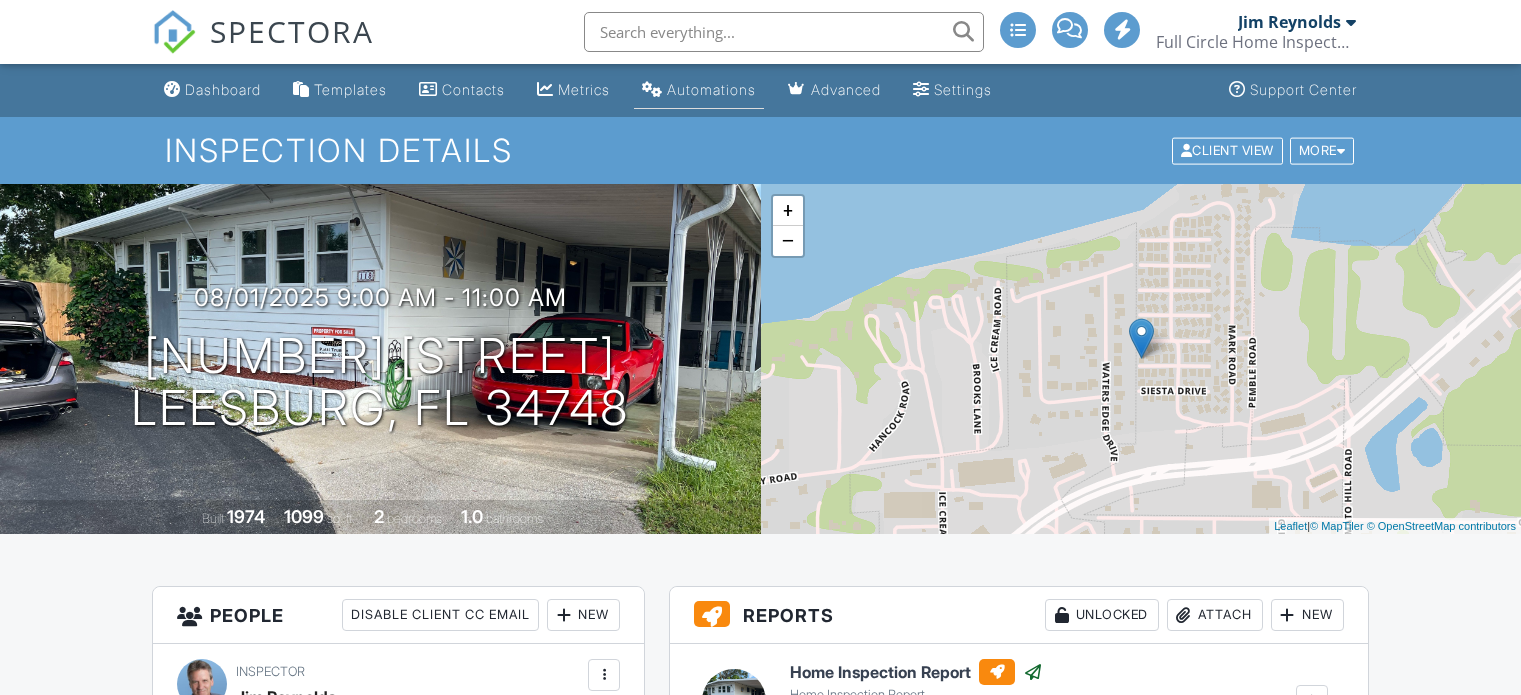 scroll, scrollTop: 0, scrollLeft: 0, axis: both 